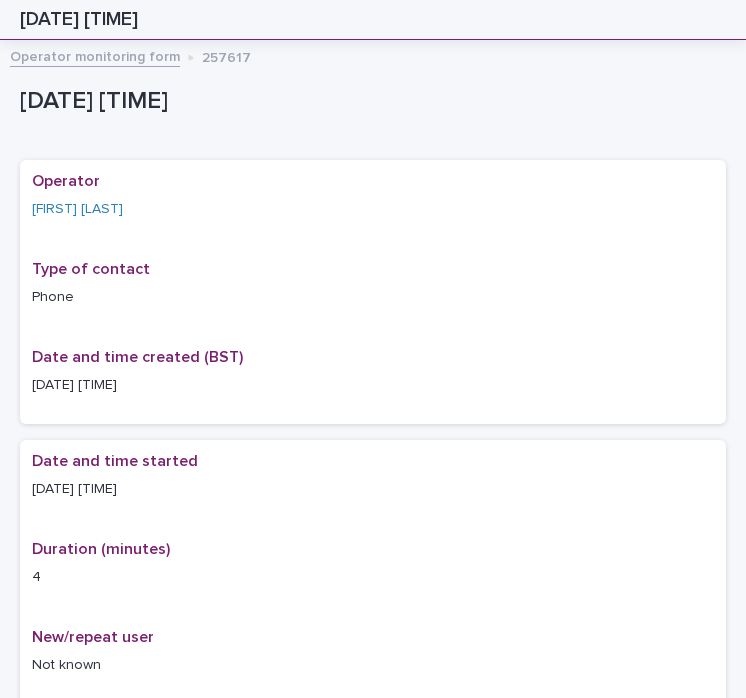 scroll, scrollTop: 0, scrollLeft: 0, axis: both 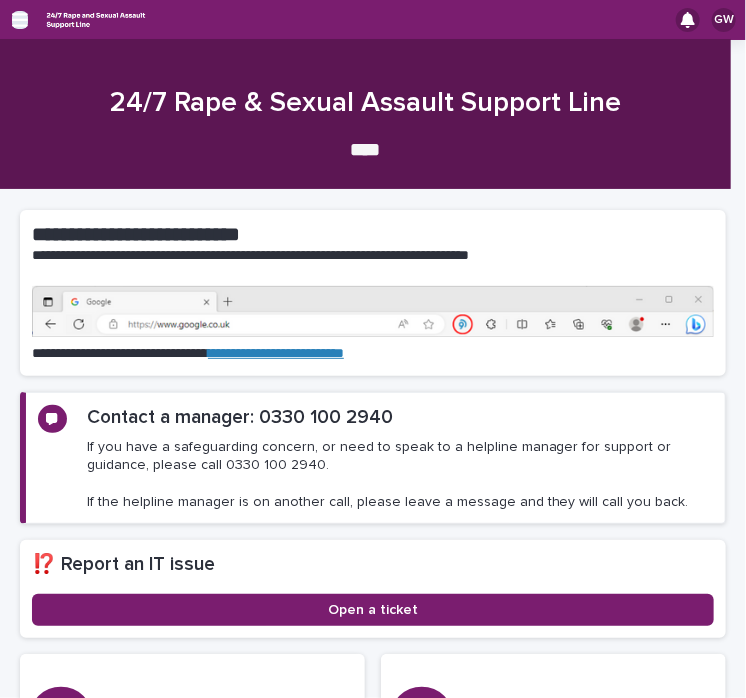 click 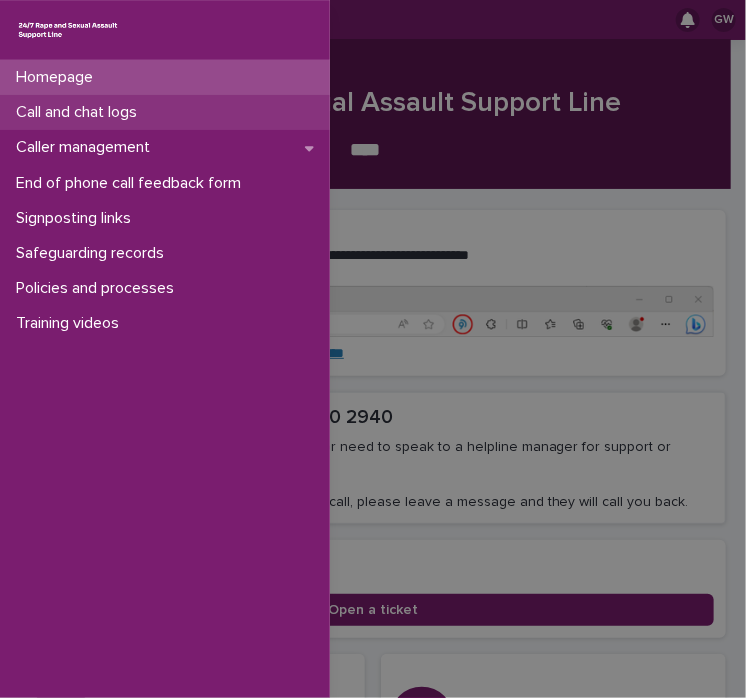 click on "Call and chat logs" at bounding box center [165, 112] 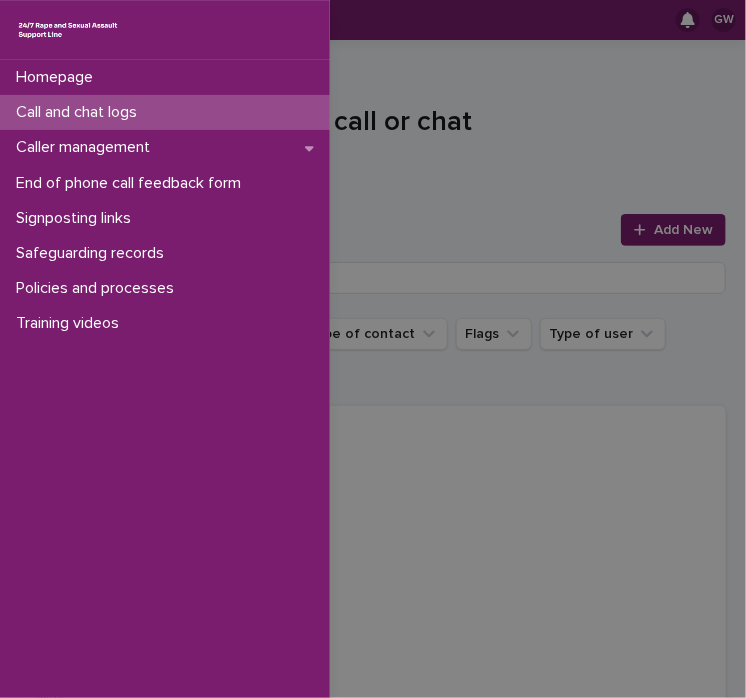 click on "Homepage Call and chat logs Caller management End of phone call feedback form Signposting links Safeguarding records Policies and processes Training videos" at bounding box center [373, 349] 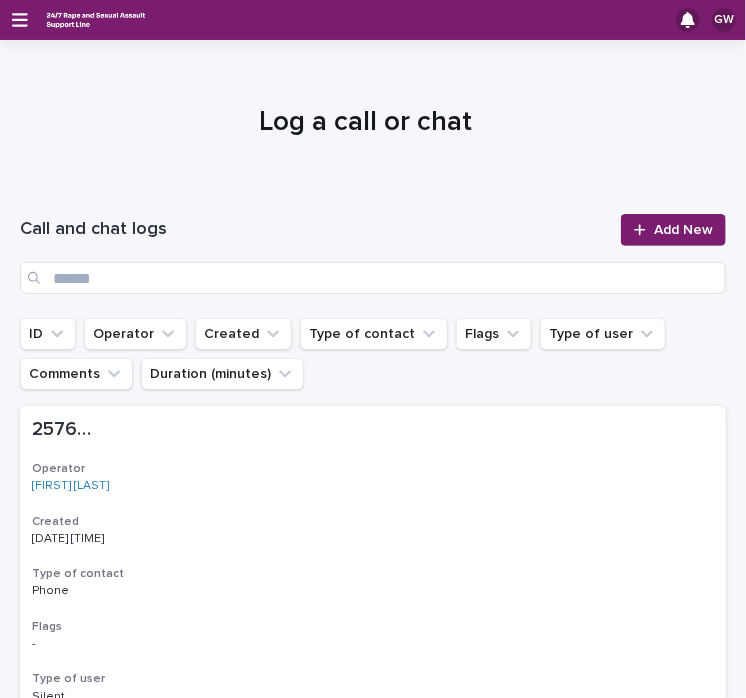click 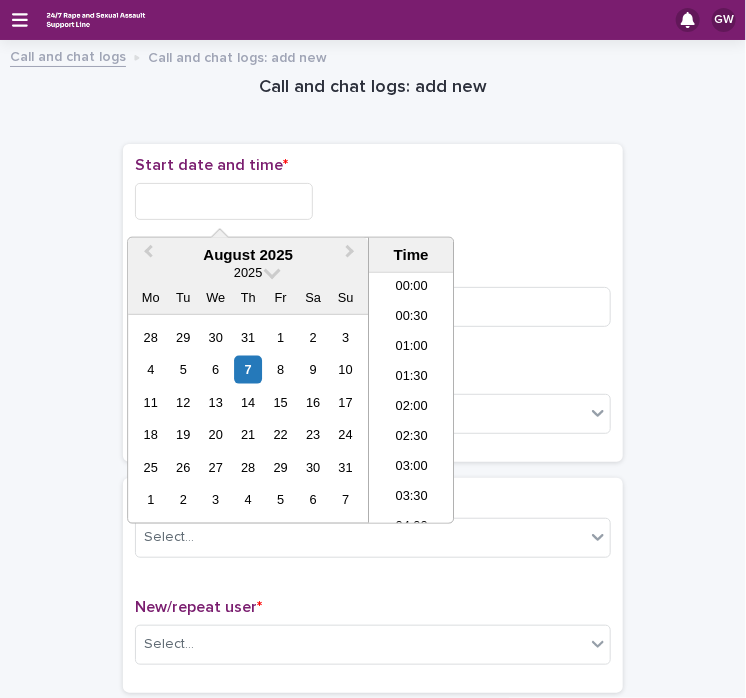 click at bounding box center [224, 201] 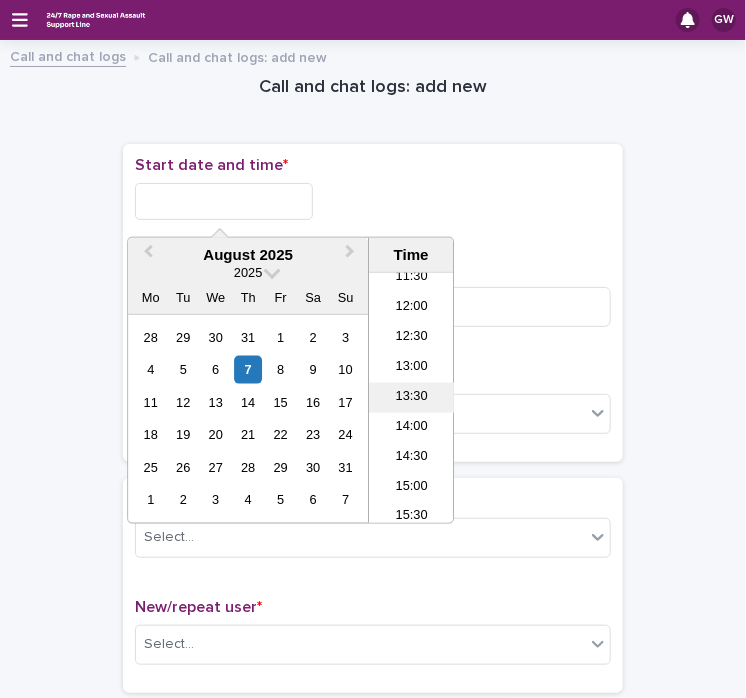 click on "13:30" at bounding box center [411, 398] 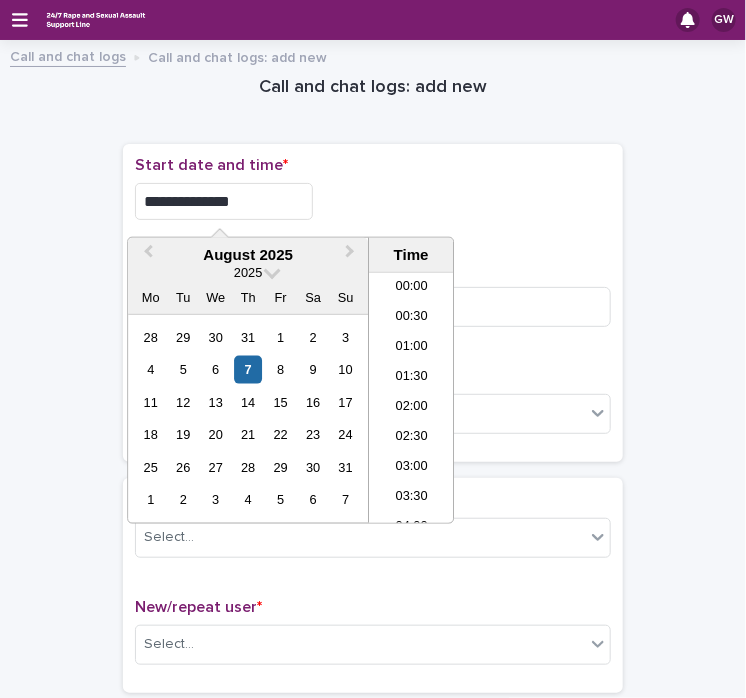 click on "**********" at bounding box center [224, 201] 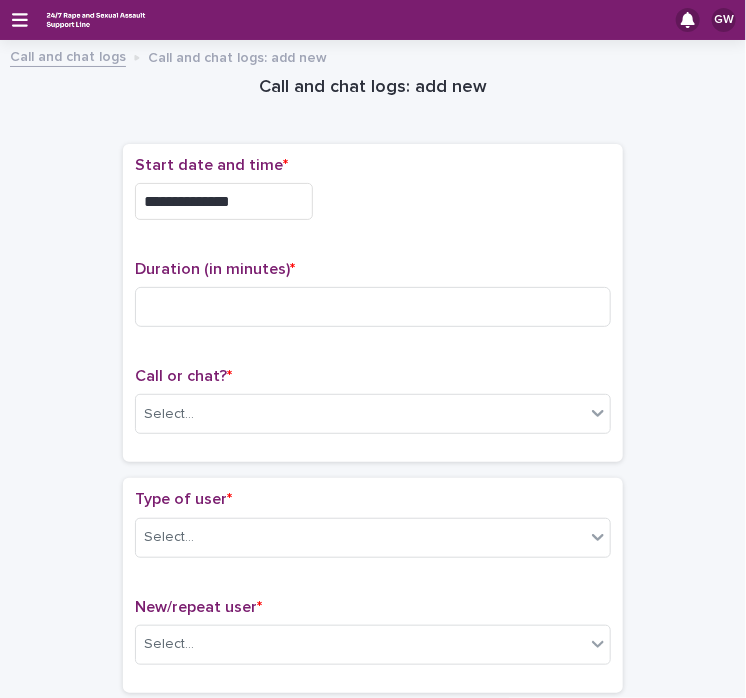 click on "**********" at bounding box center (373, 1065) 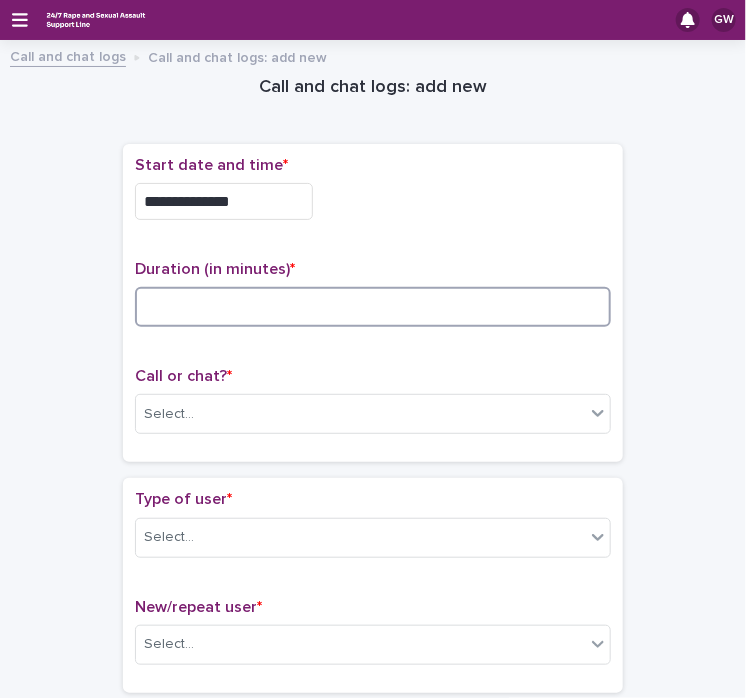 click at bounding box center [373, 307] 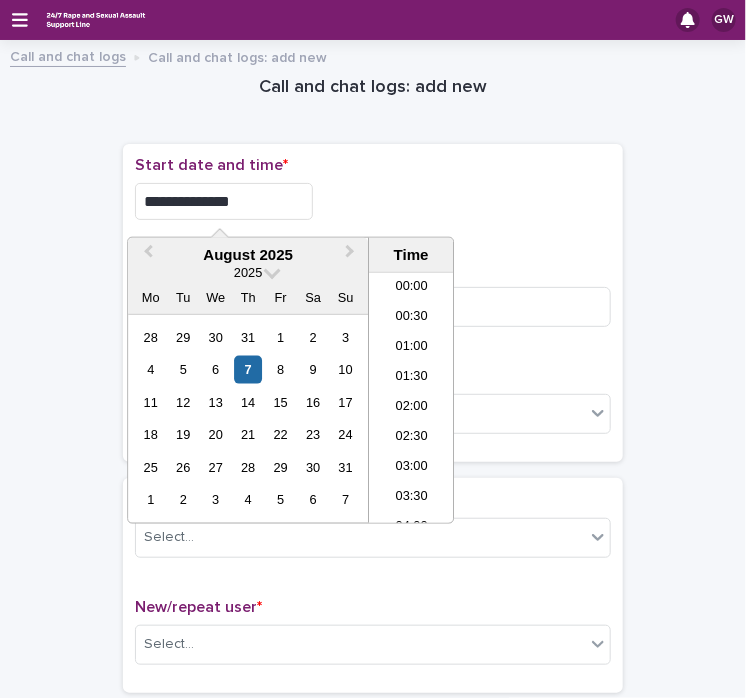 scroll, scrollTop: 670, scrollLeft: 0, axis: vertical 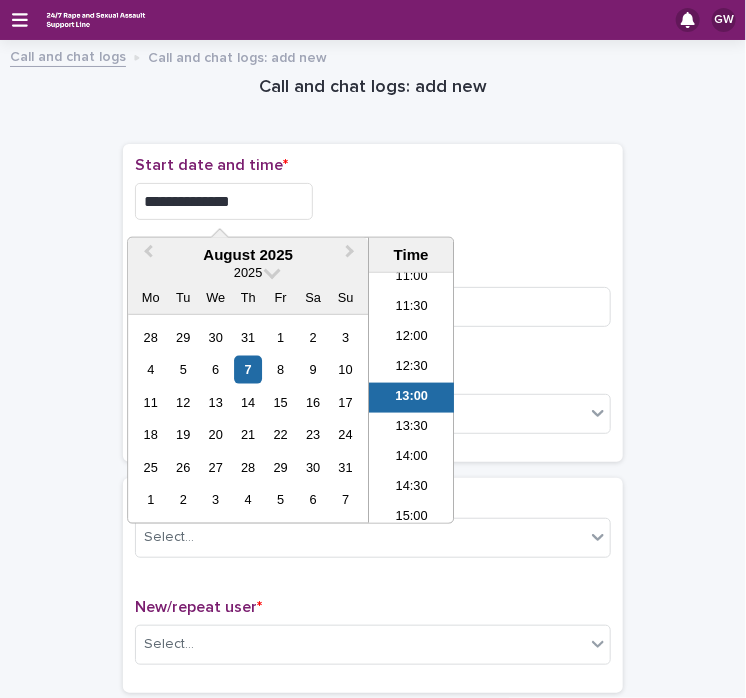 click on "**********" at bounding box center (224, 201) 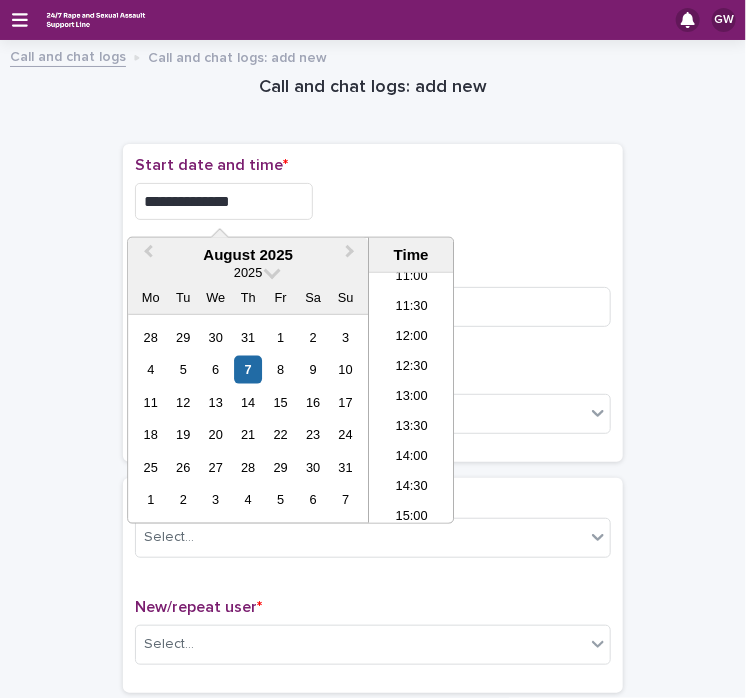 type on "**********" 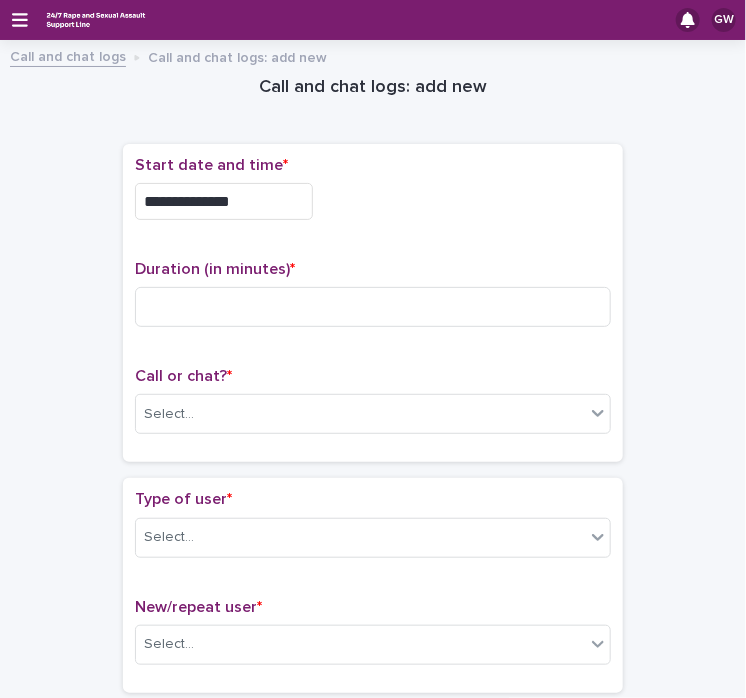 click on "**********" at bounding box center (373, 1065) 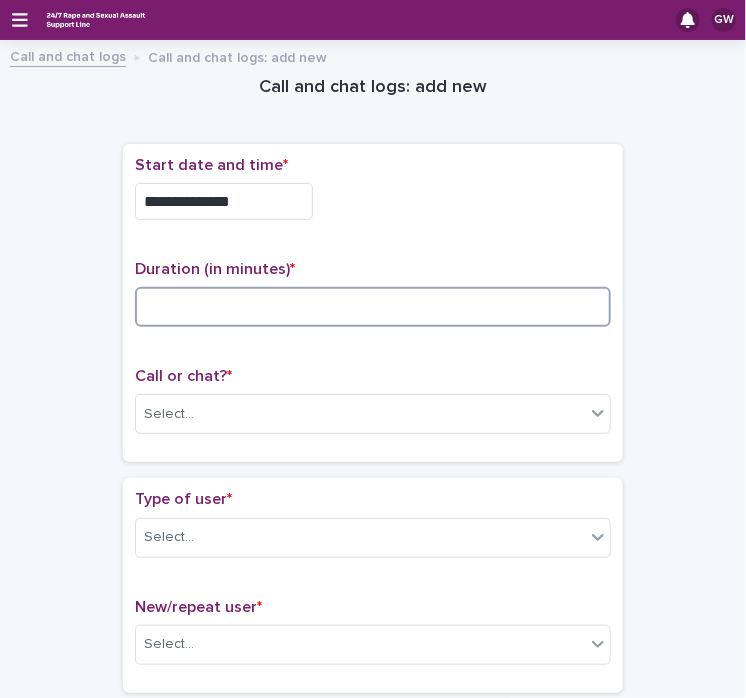 click at bounding box center [373, 307] 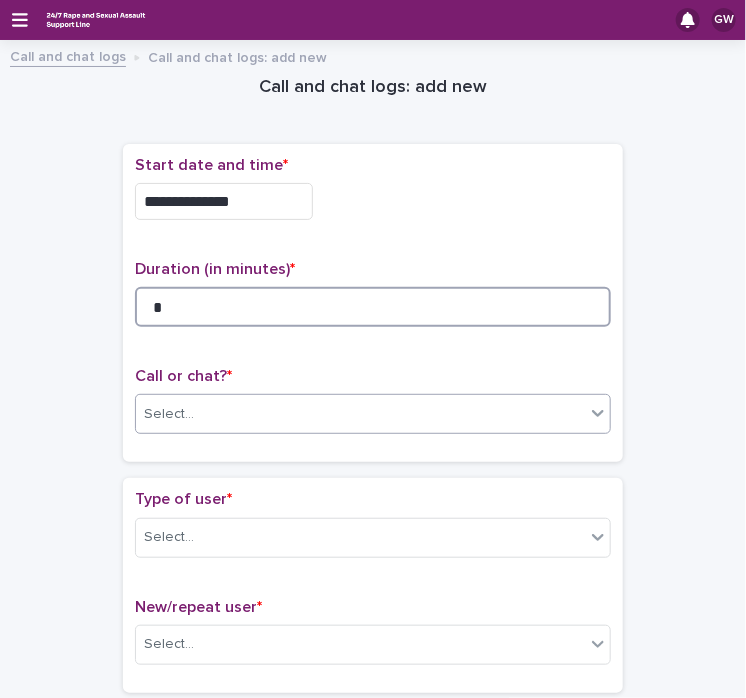 type on "*" 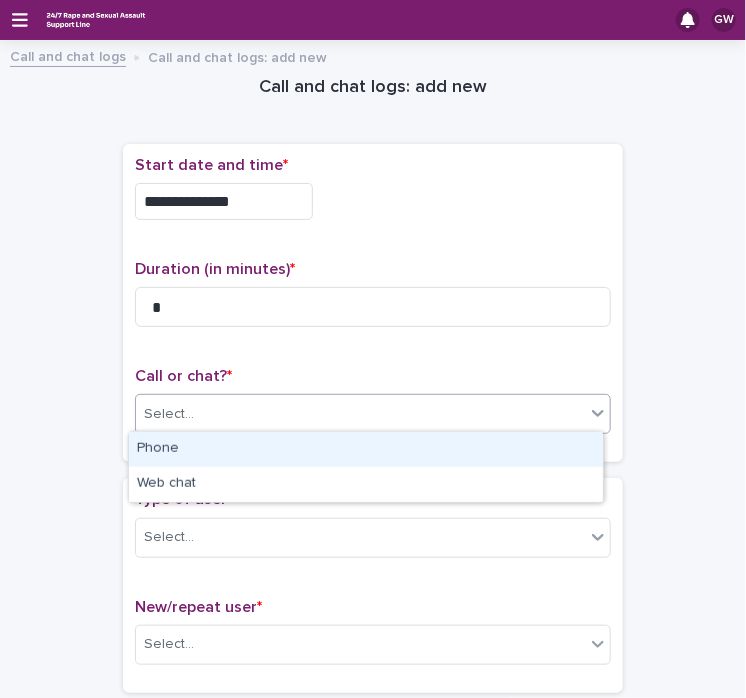 click on "Select..." at bounding box center [360, 414] 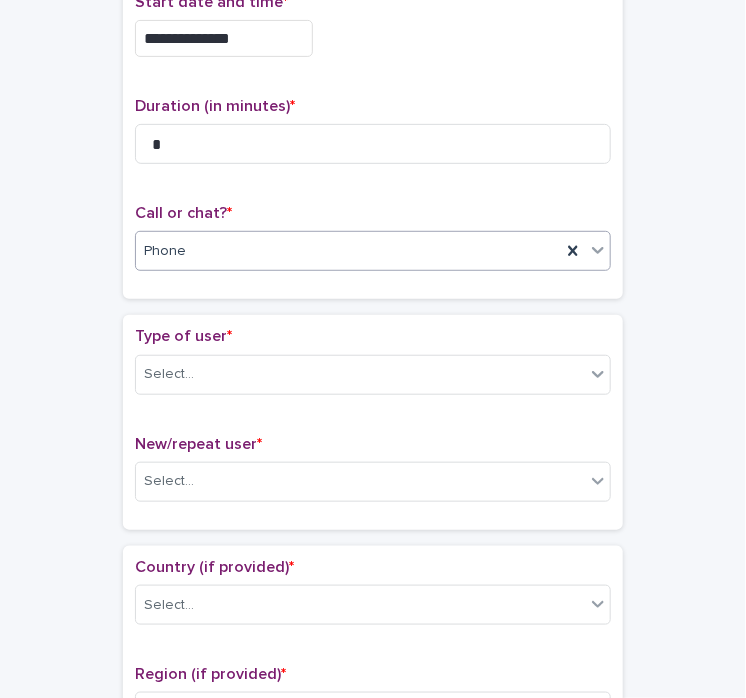 scroll, scrollTop: 164, scrollLeft: 0, axis: vertical 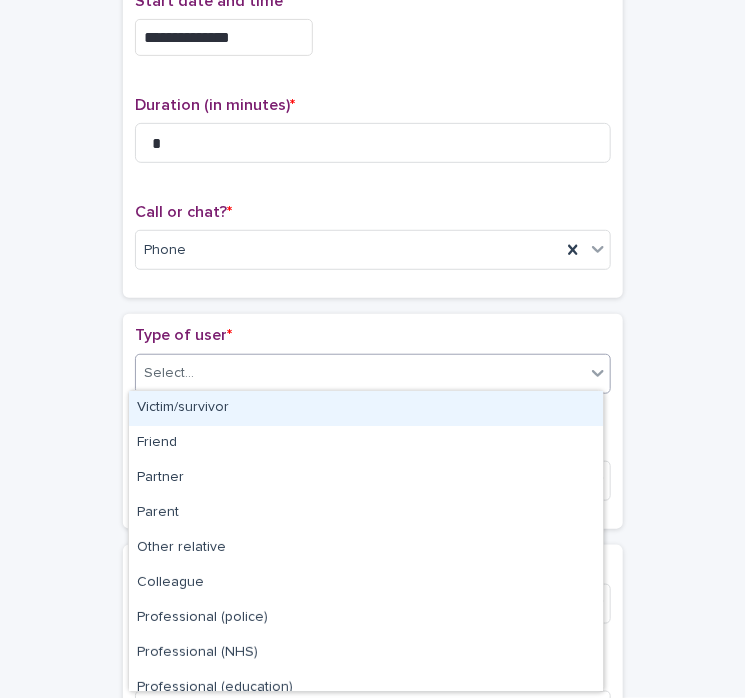 click on "Select..." at bounding box center [360, 373] 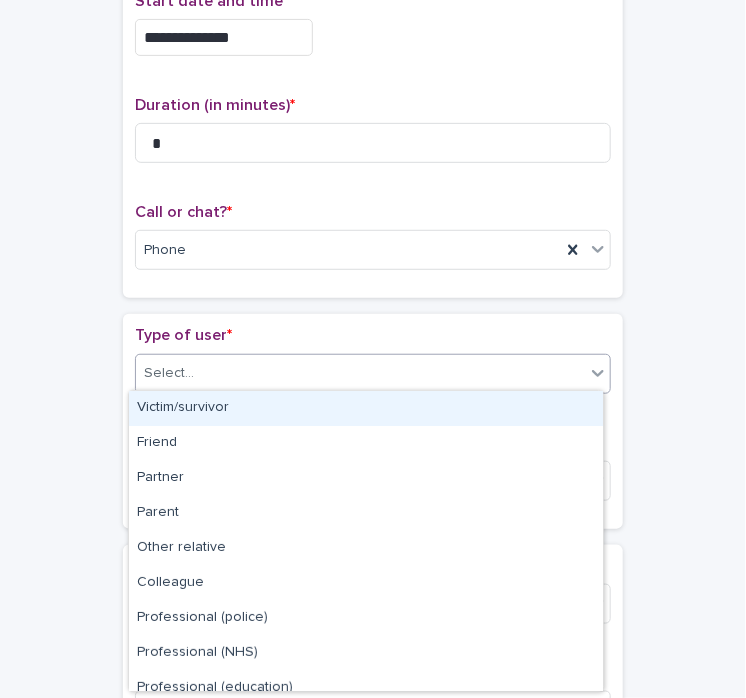 click on "Victim/survivor" at bounding box center (366, 408) 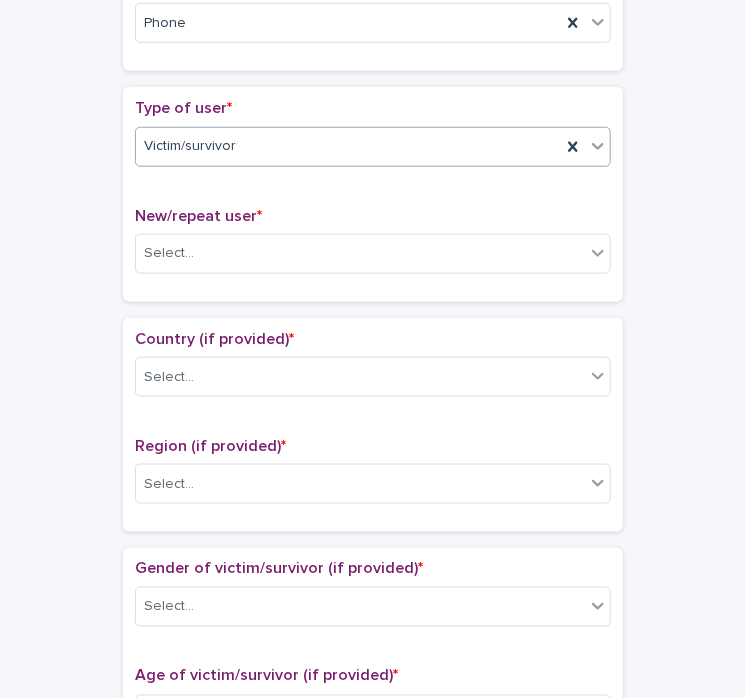 scroll, scrollTop: 392, scrollLeft: 0, axis: vertical 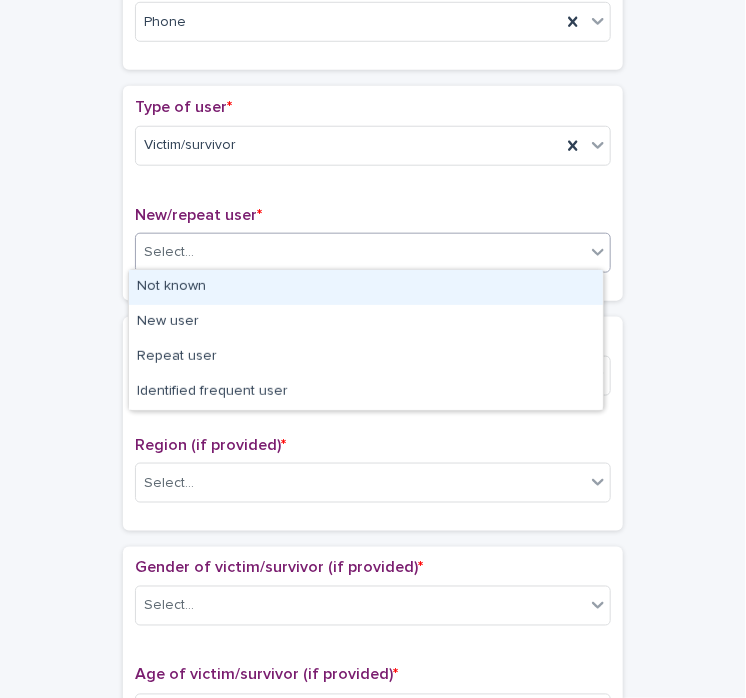 click on "Select..." at bounding box center [360, 252] 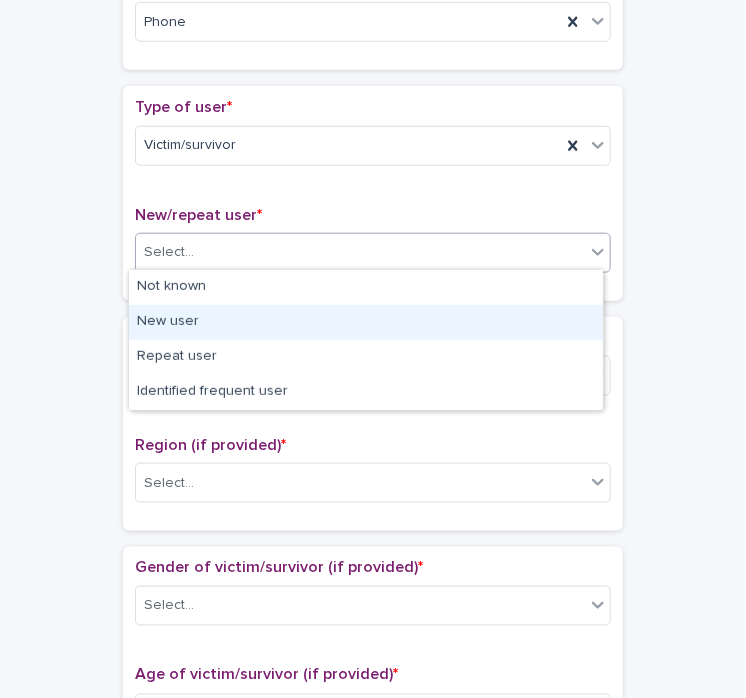 click on "New user" at bounding box center (366, 322) 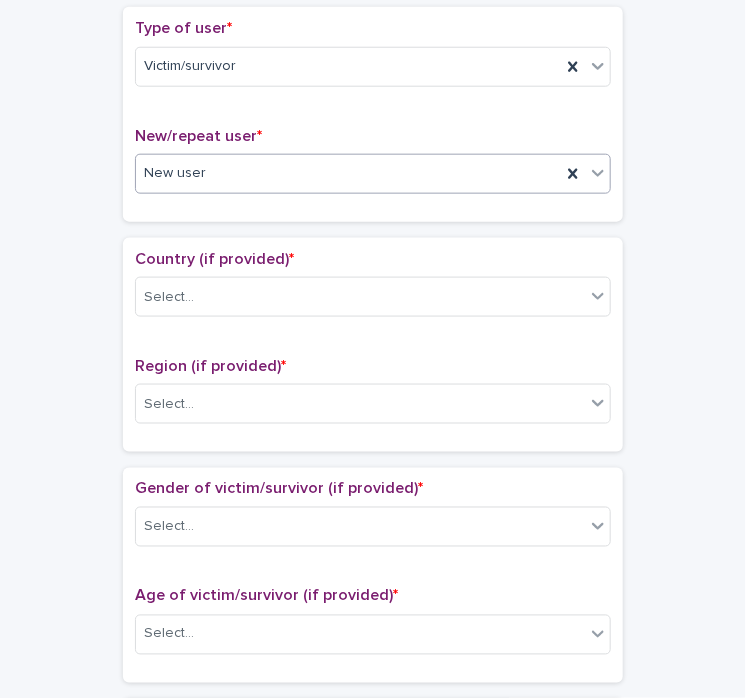 scroll, scrollTop: 474, scrollLeft: 0, axis: vertical 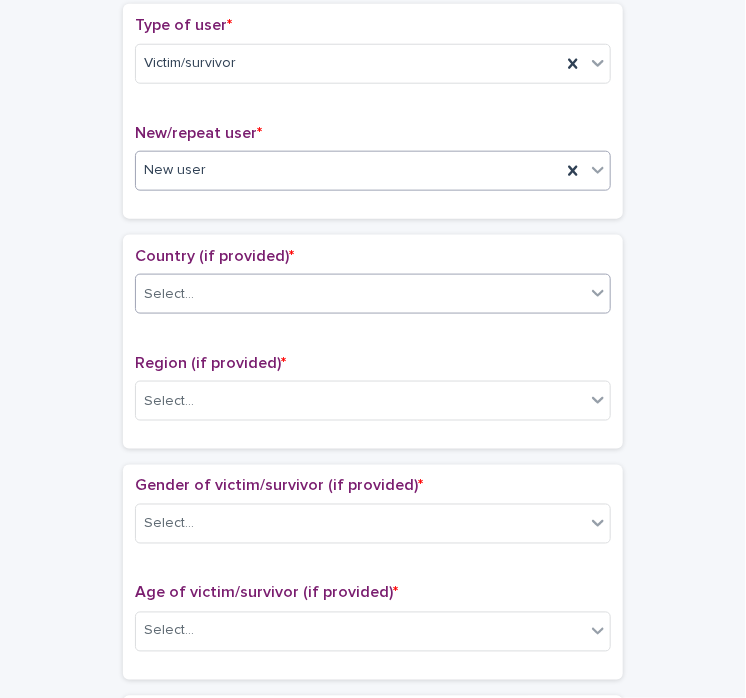 click on "Select..." at bounding box center (169, 294) 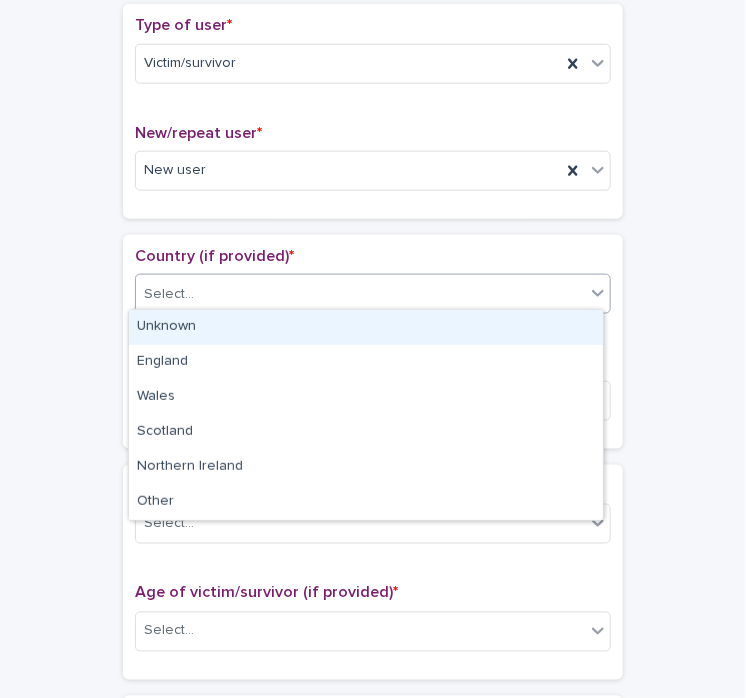 click on "Unknown" at bounding box center [366, 327] 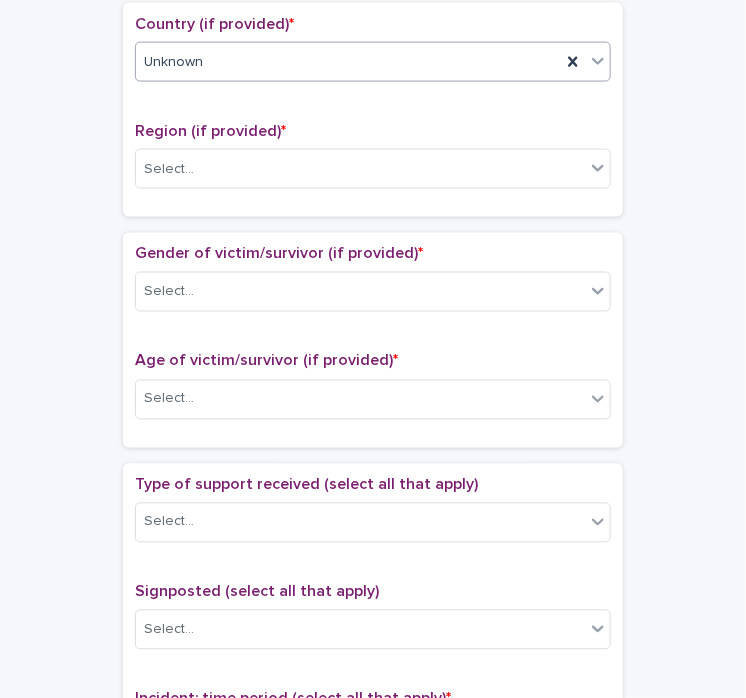 scroll, scrollTop: 708, scrollLeft: 0, axis: vertical 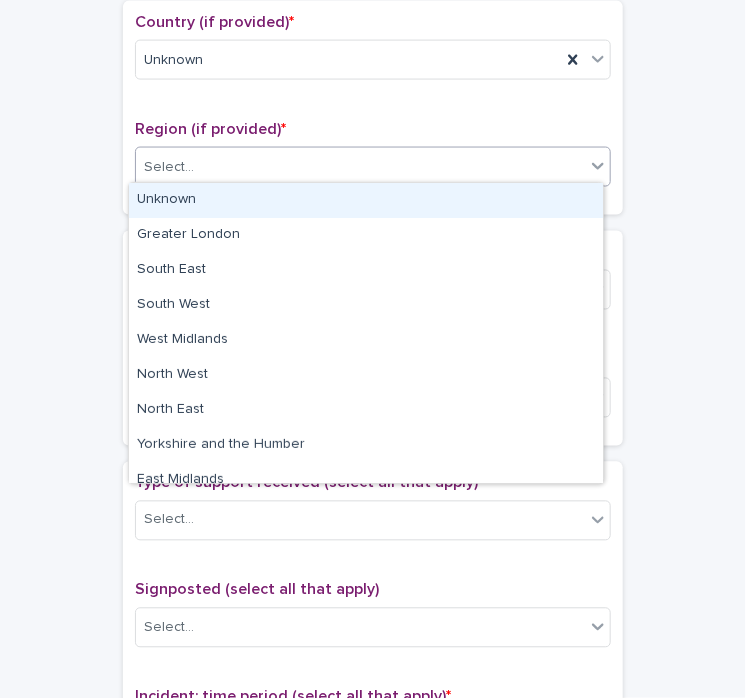 click on "Select..." at bounding box center [169, 167] 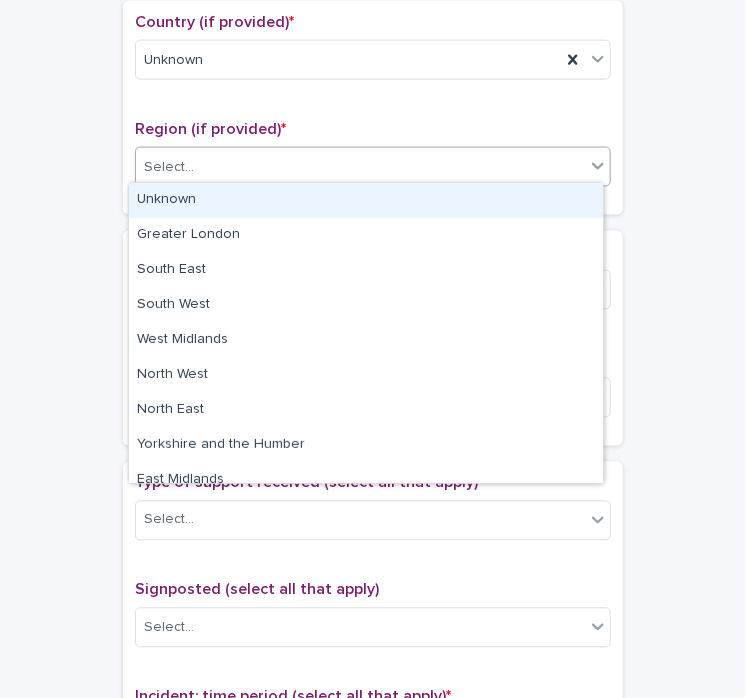 click on "Unknown" at bounding box center [366, 200] 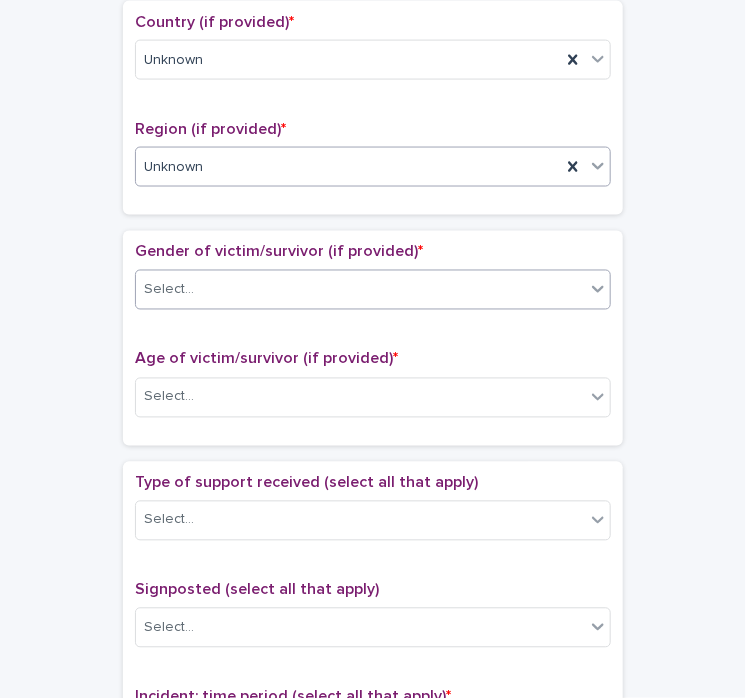 click on "Select..." at bounding box center [169, 290] 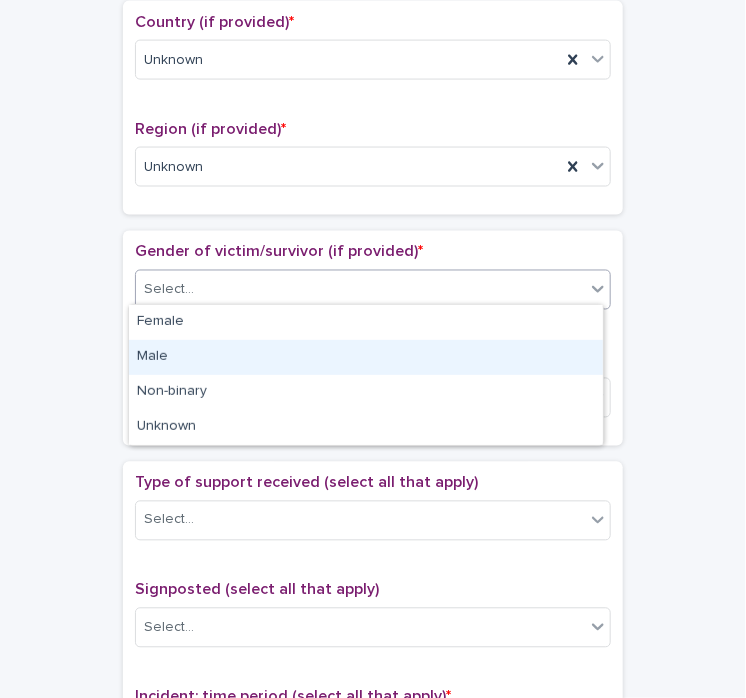 click on "Male" at bounding box center (366, 357) 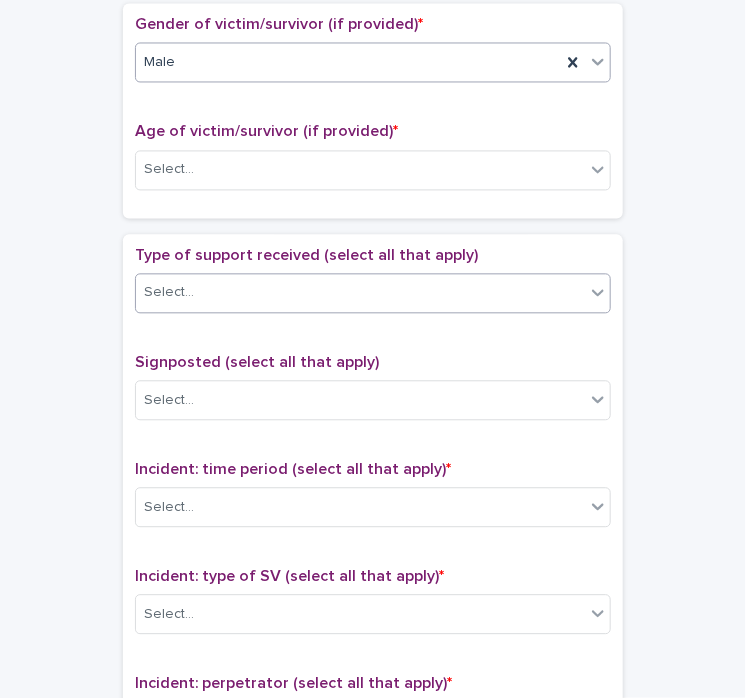 scroll, scrollTop: 936, scrollLeft: 0, axis: vertical 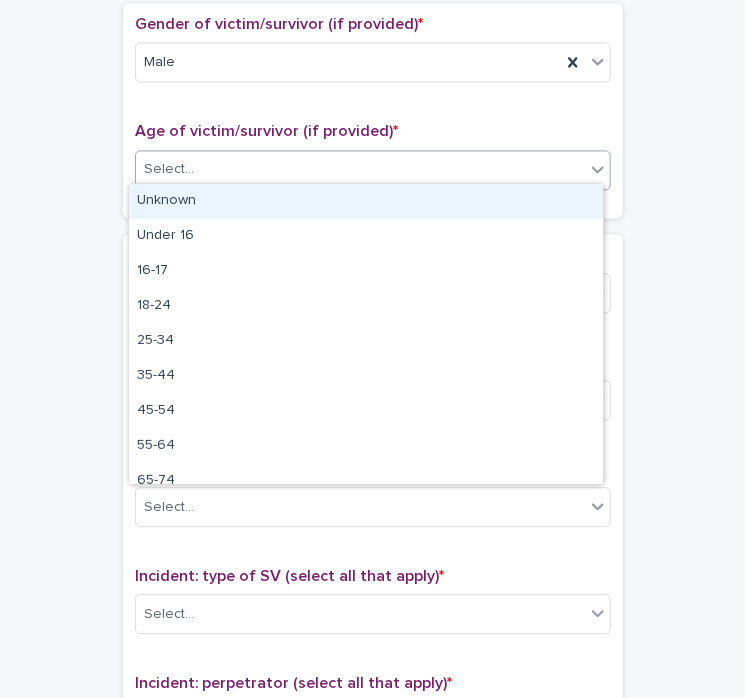 click on "Select..." at bounding box center (360, 169) 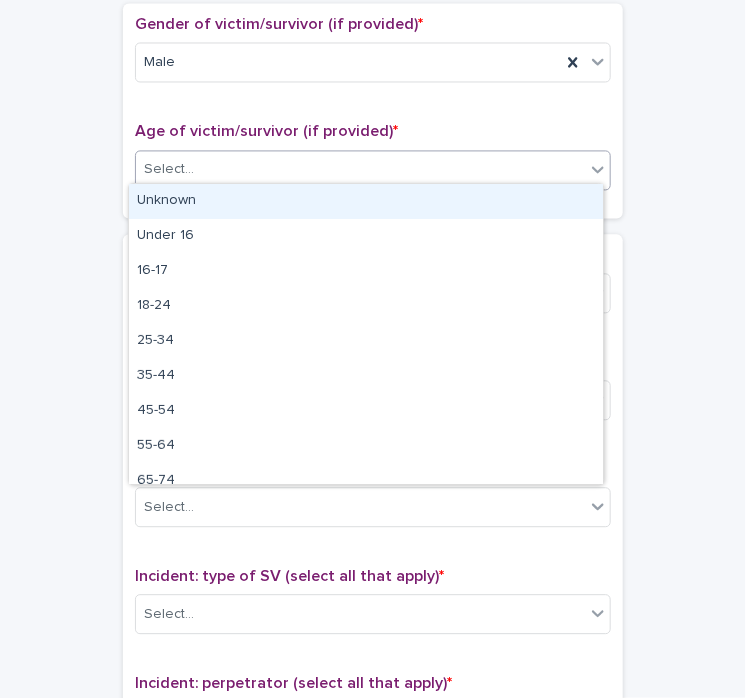 click on "Unknown" at bounding box center [366, 201] 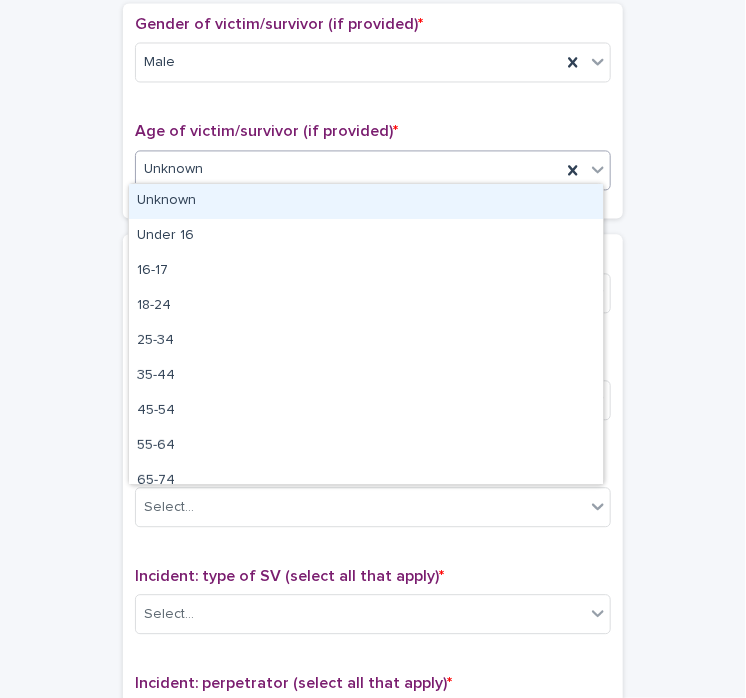 click on "Unknown" at bounding box center (348, 169) 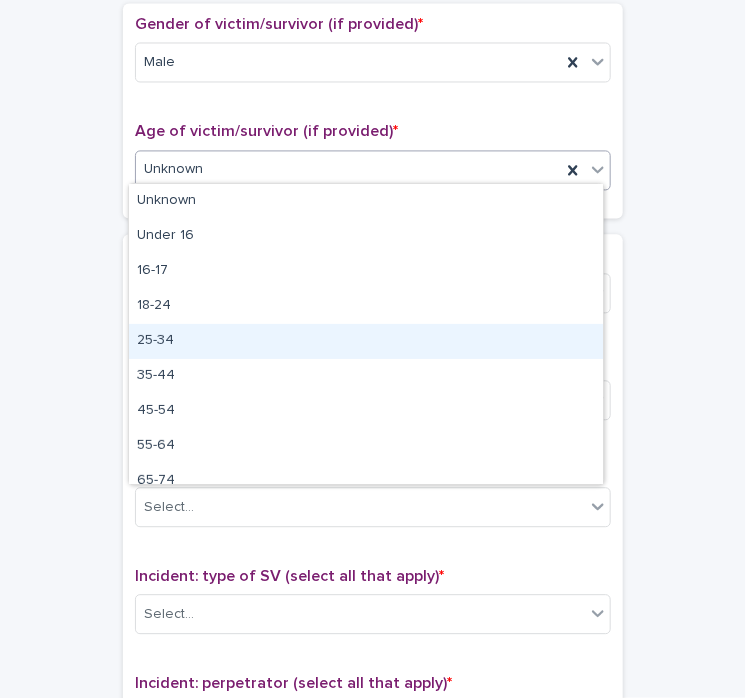 click on "25-34" at bounding box center [366, 341] 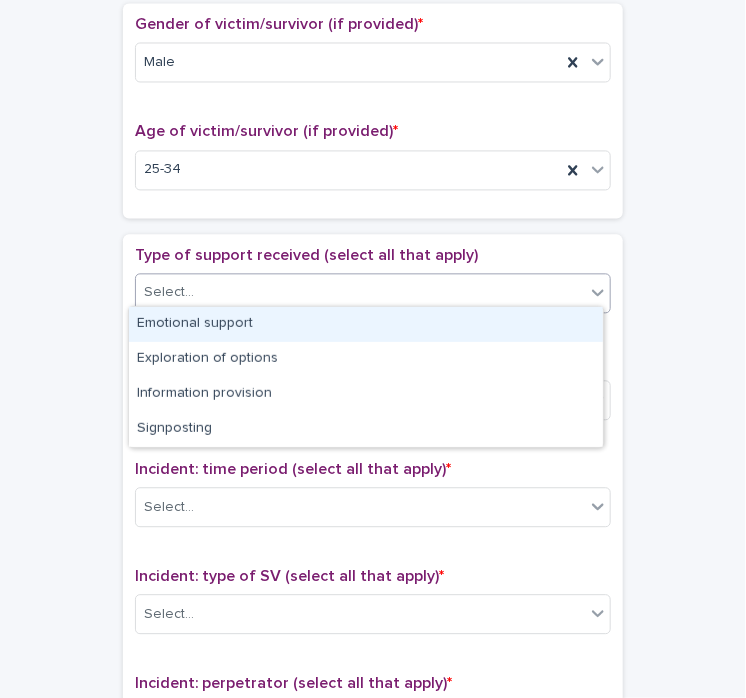 click on "Select..." at bounding box center [360, 292] 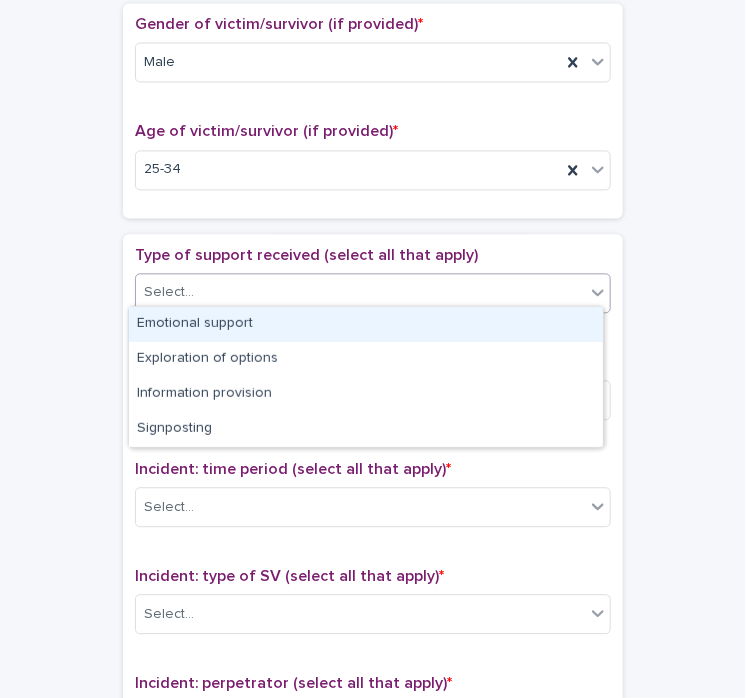 click on "Emotional support" at bounding box center (366, 324) 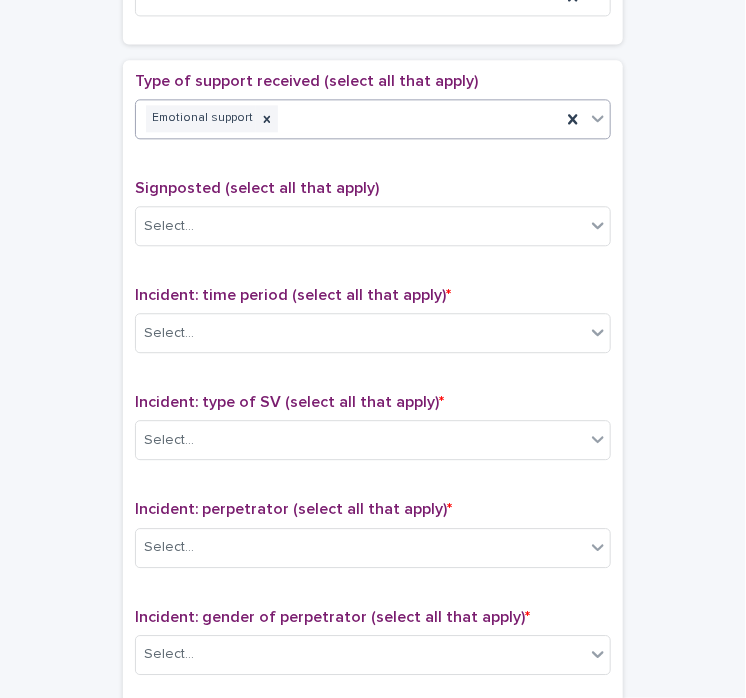 scroll, scrollTop: 1112, scrollLeft: 0, axis: vertical 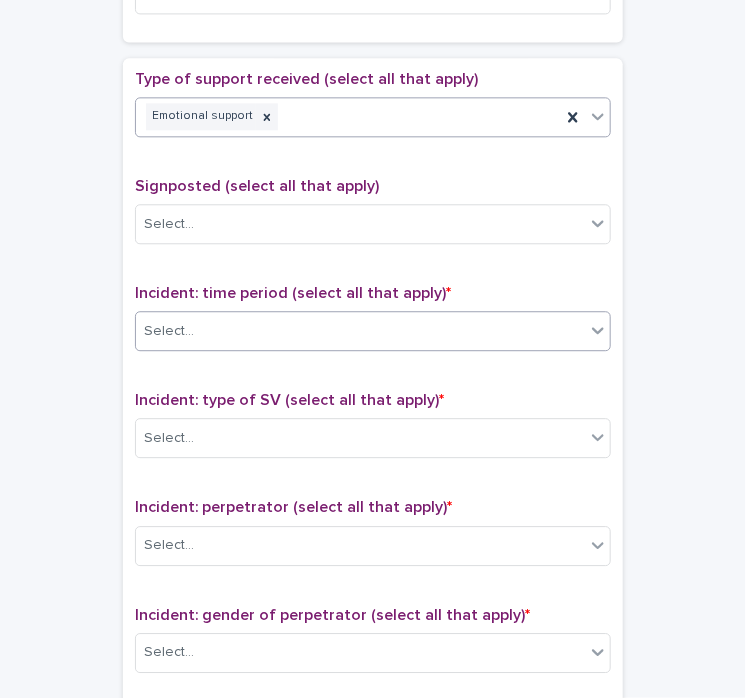 click on "Select..." at bounding box center [169, 331] 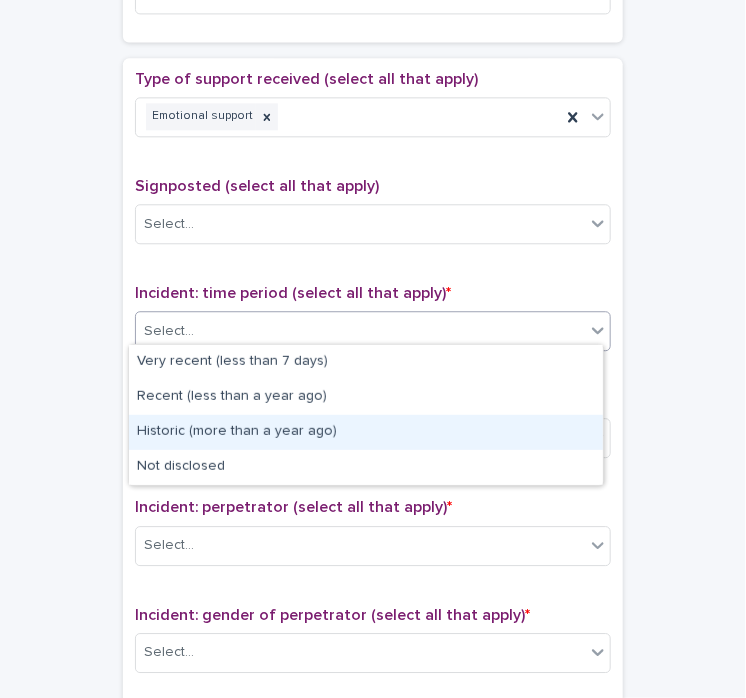 click on "Historic (more than a year ago)" at bounding box center (366, 432) 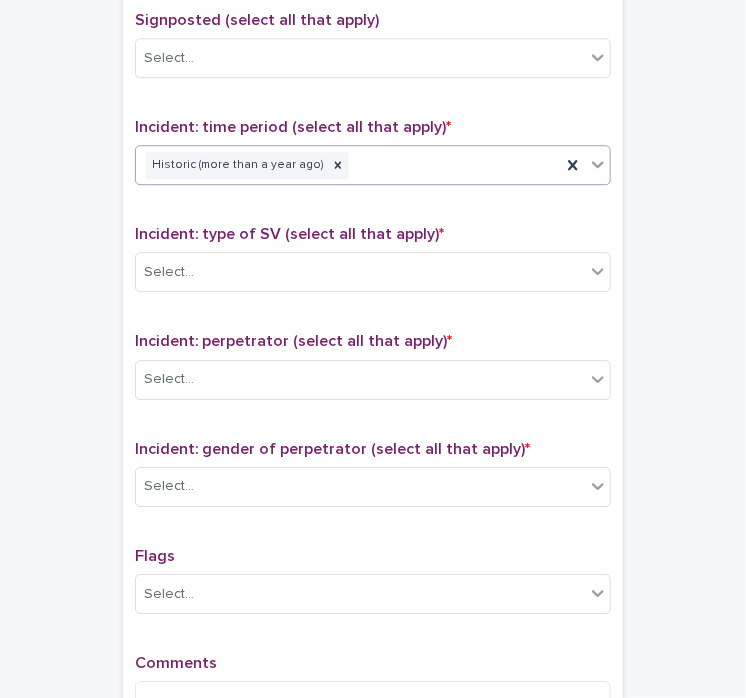 scroll, scrollTop: 1279, scrollLeft: 0, axis: vertical 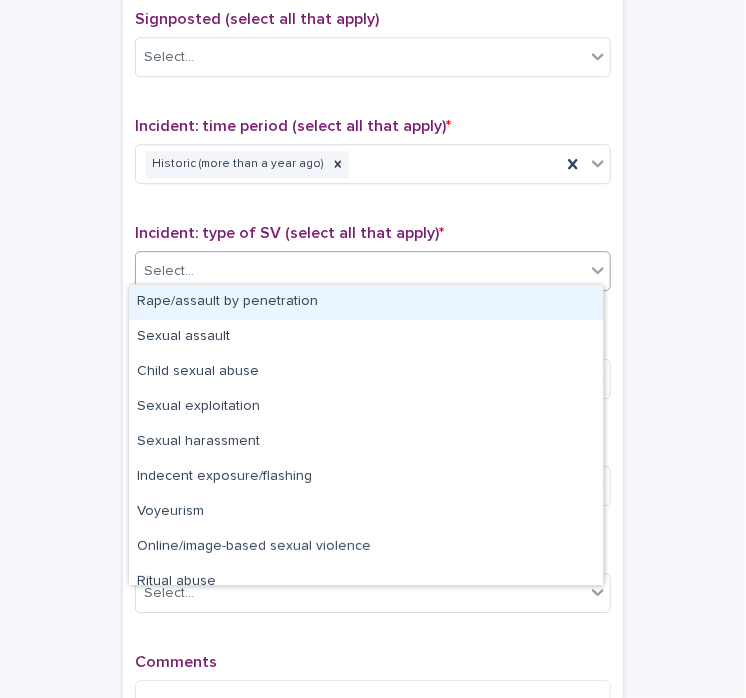 click on "Select..." at bounding box center [169, 271] 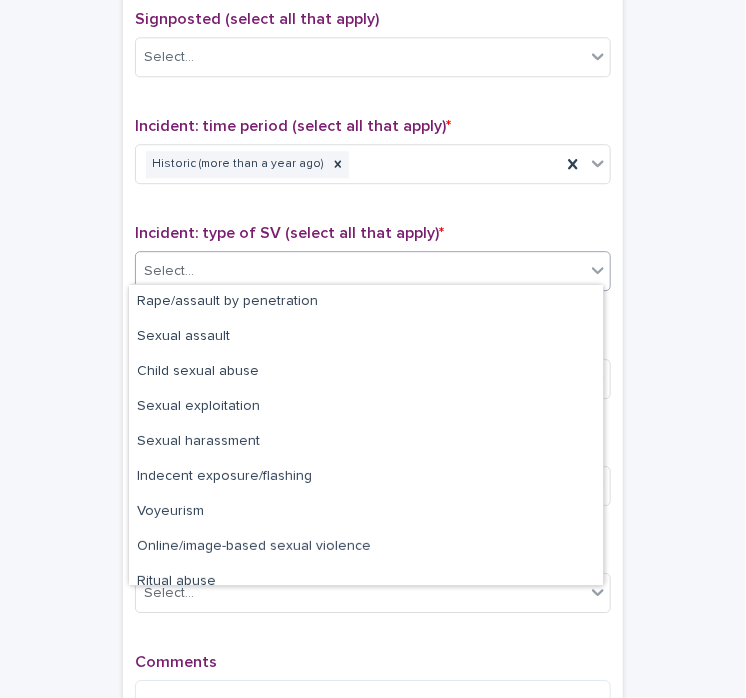 scroll, scrollTop: 50, scrollLeft: 0, axis: vertical 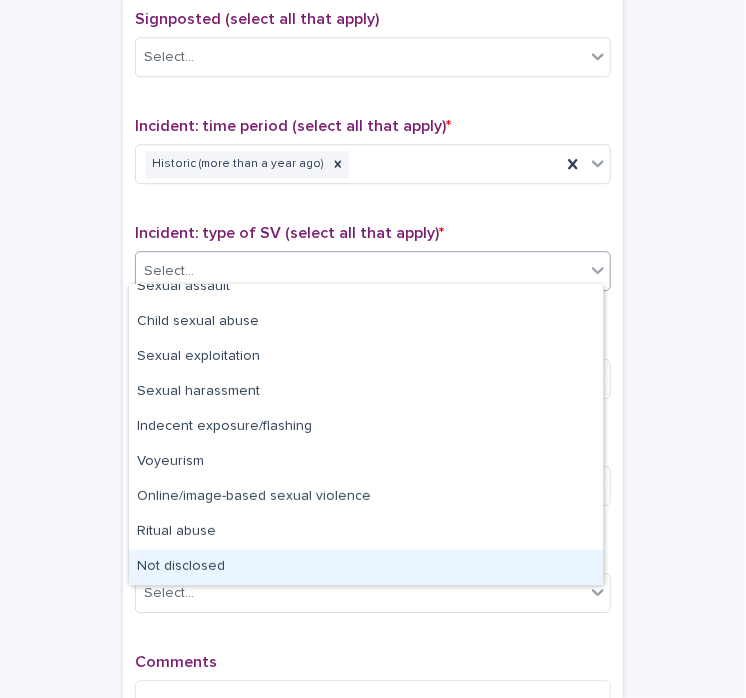 click on "Not disclosed" at bounding box center [366, 567] 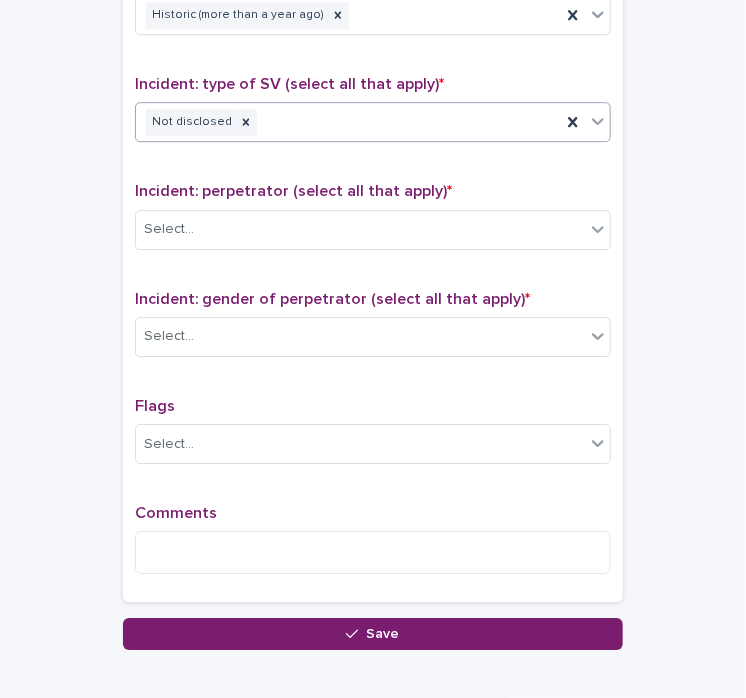 scroll, scrollTop: 1430, scrollLeft: 0, axis: vertical 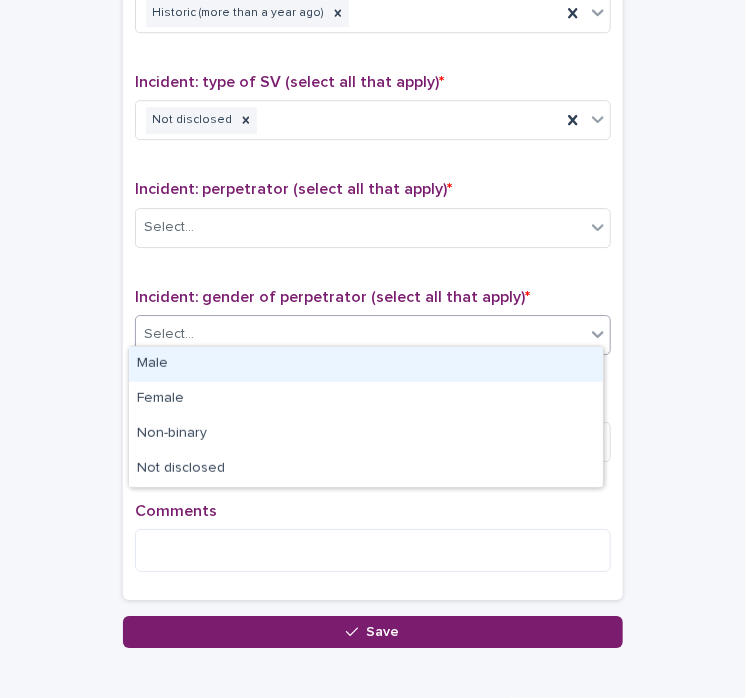 click on "Select..." at bounding box center (360, 334) 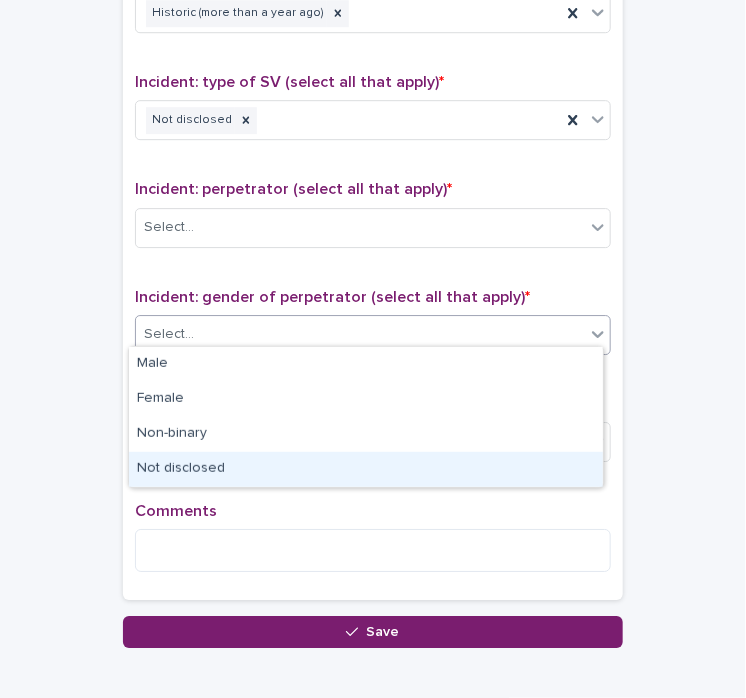 click on "Not disclosed" at bounding box center [366, 469] 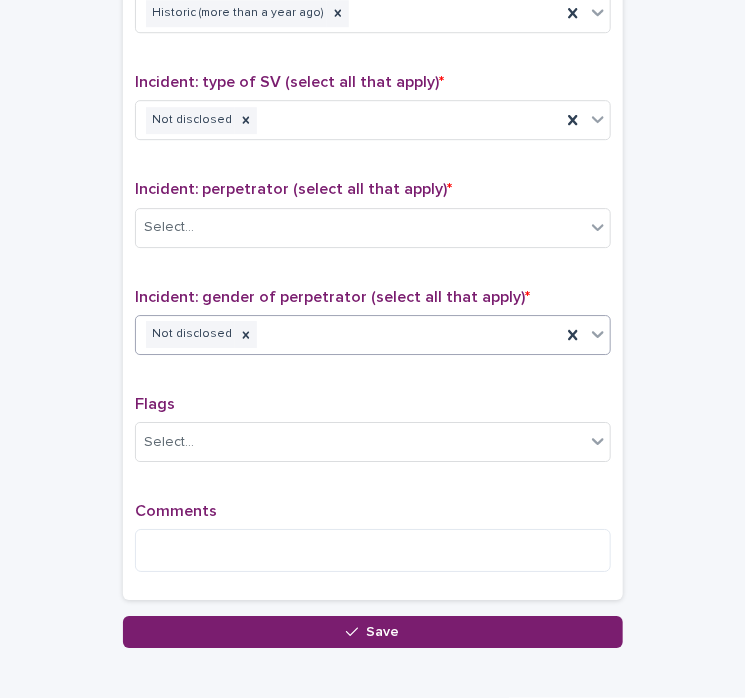 scroll, scrollTop: 1528, scrollLeft: 0, axis: vertical 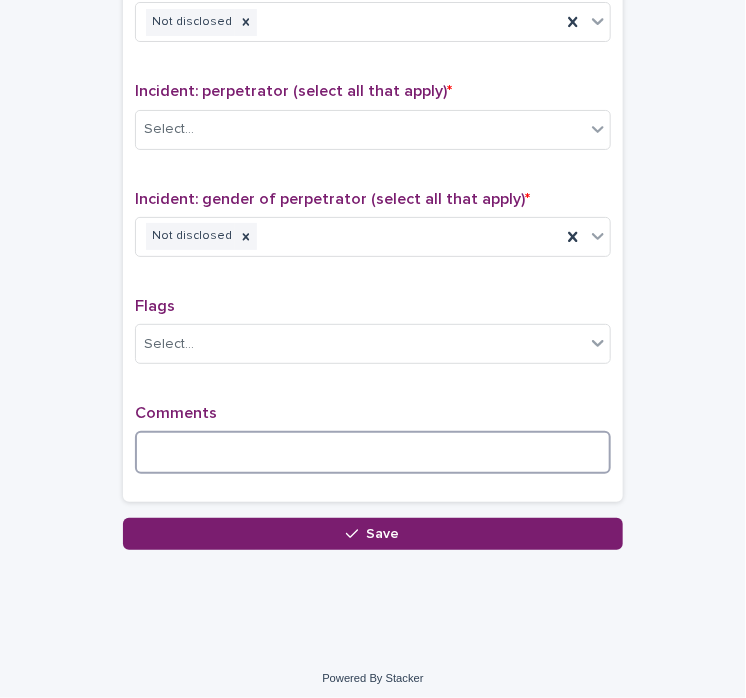 click at bounding box center [373, 452] 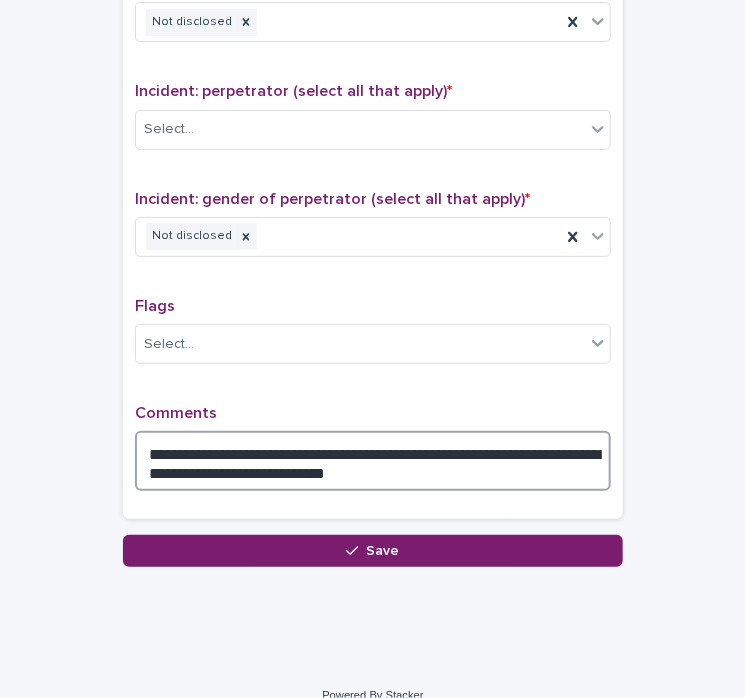 click on "**********" at bounding box center (373, 461) 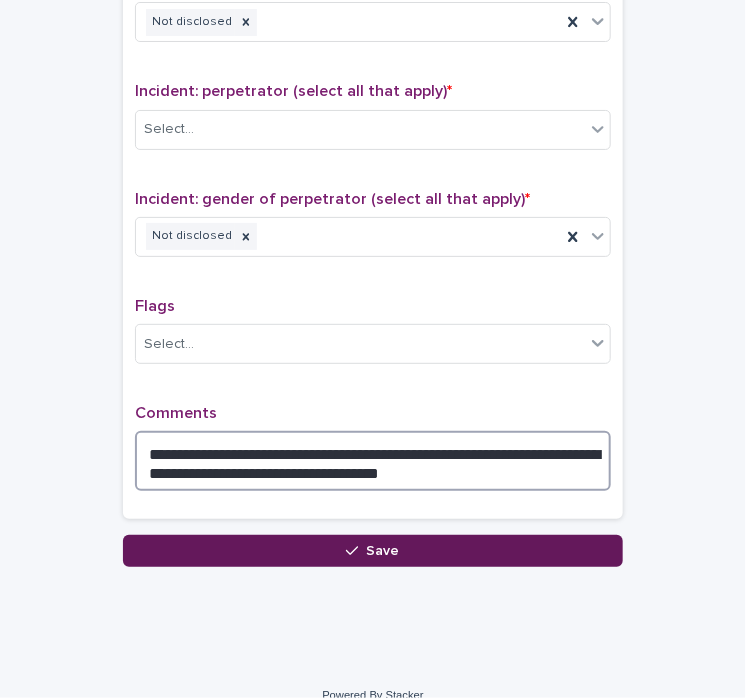 type on "**********" 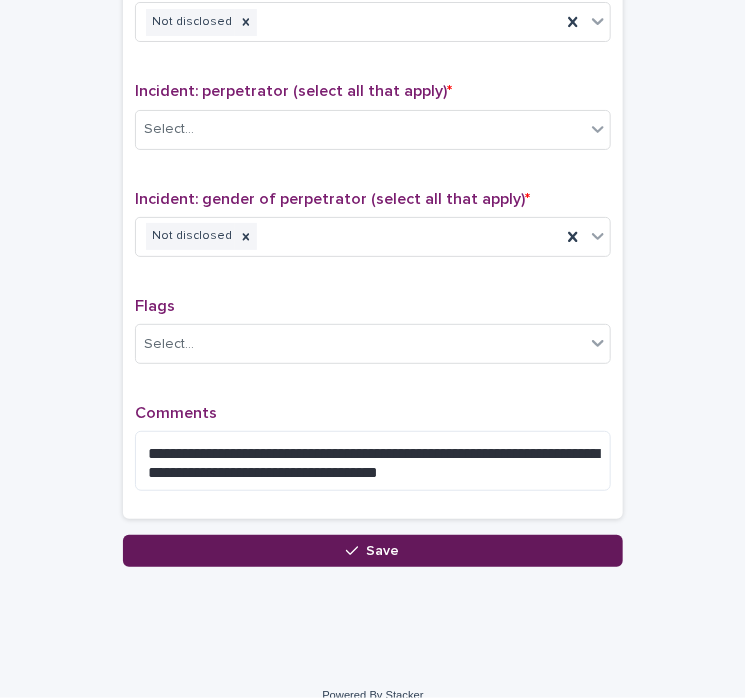 click on "Save" at bounding box center [373, 551] 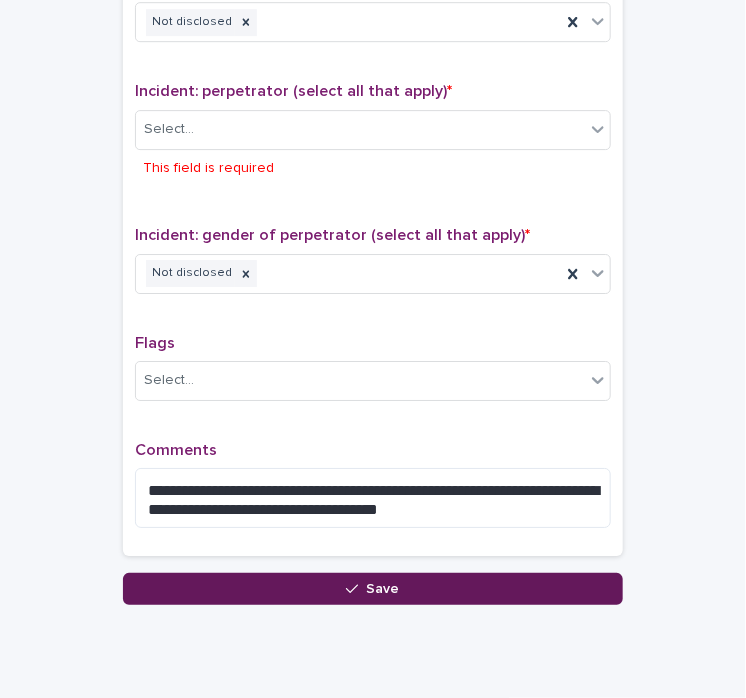 scroll, scrollTop: 1582, scrollLeft: 0, axis: vertical 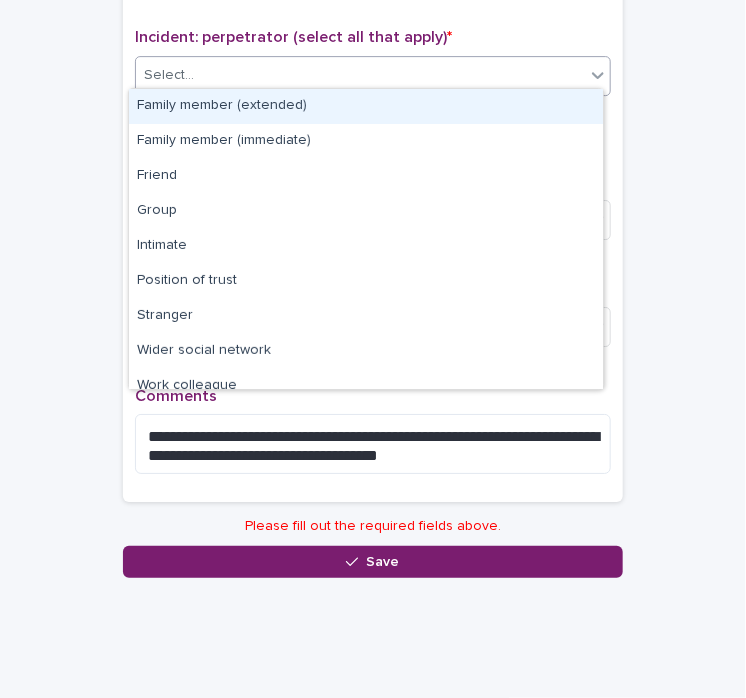click on "Select..." at bounding box center (360, 75) 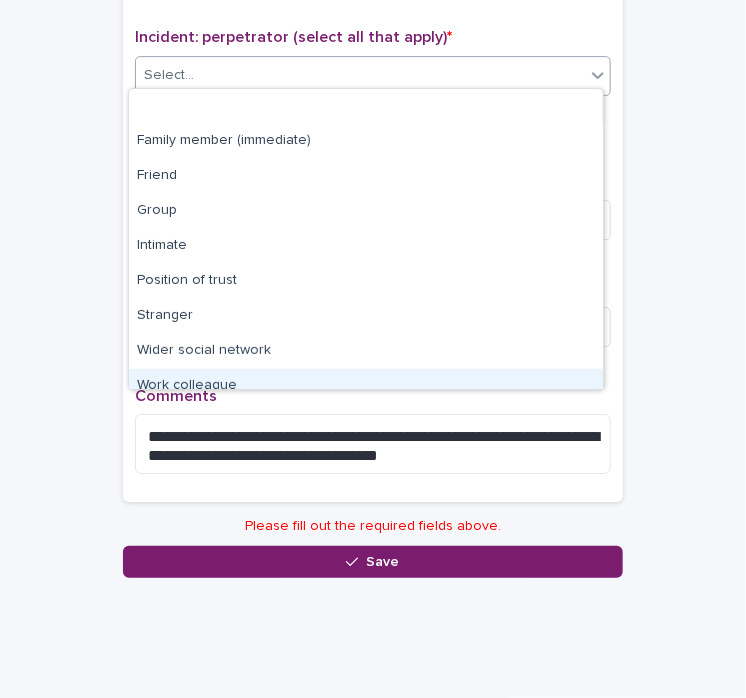 scroll, scrollTop: 84, scrollLeft: 0, axis: vertical 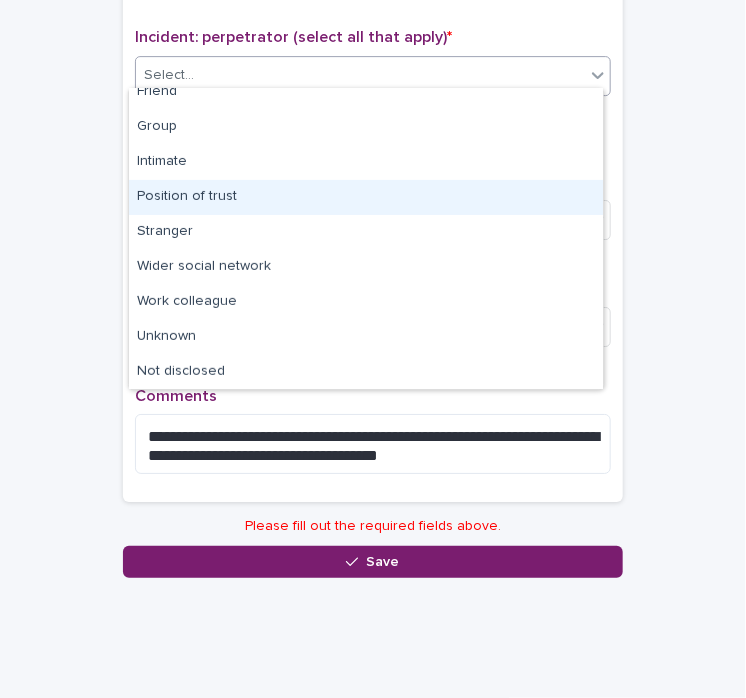 click on "Position of trust" at bounding box center (366, 197) 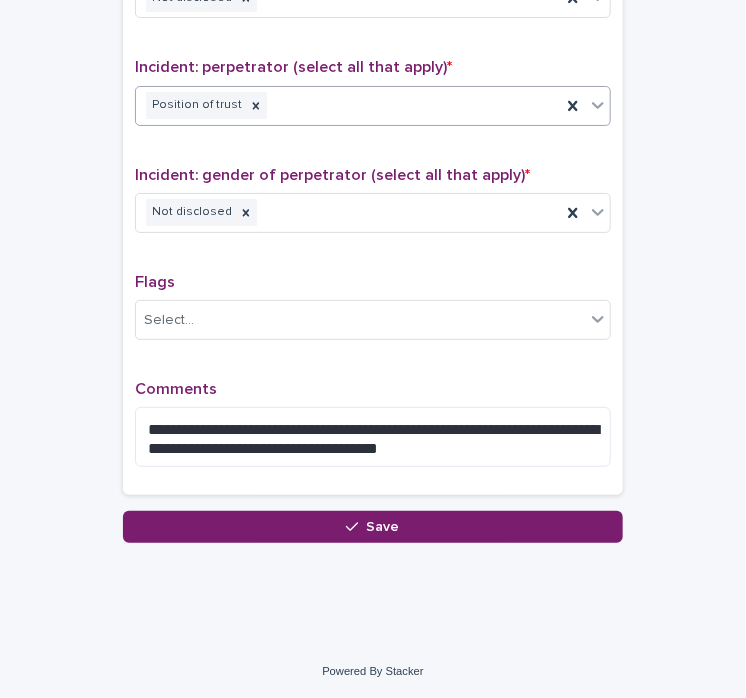 scroll, scrollTop: 1545, scrollLeft: 0, axis: vertical 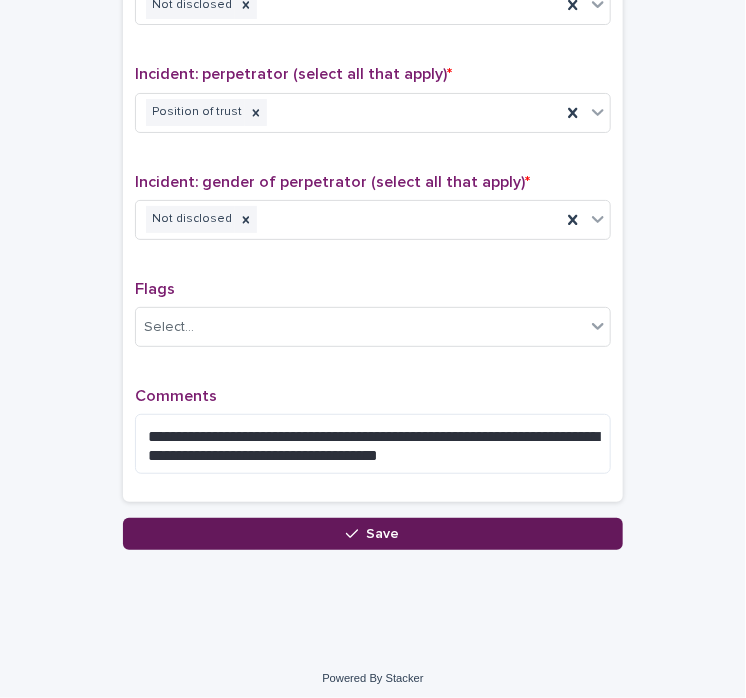 click on "Save" at bounding box center (373, 534) 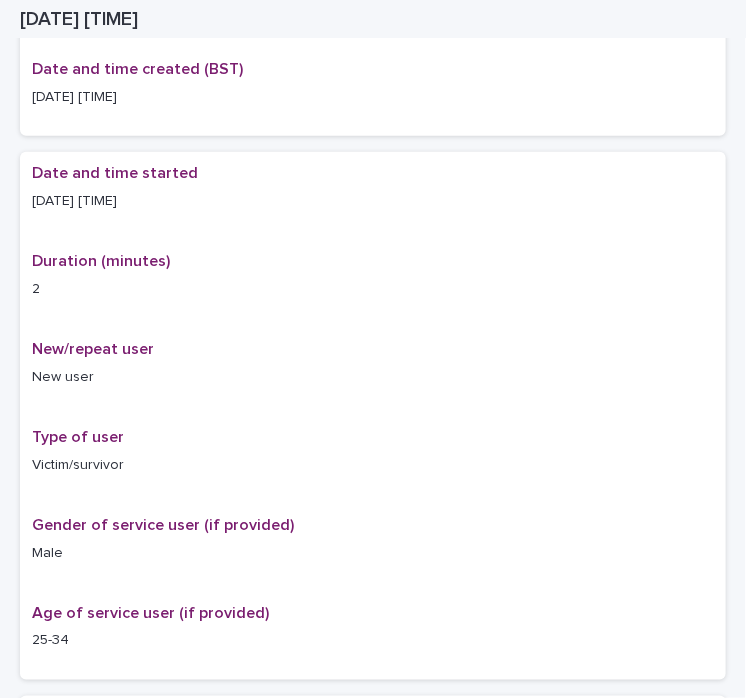 scroll, scrollTop: 0, scrollLeft: 0, axis: both 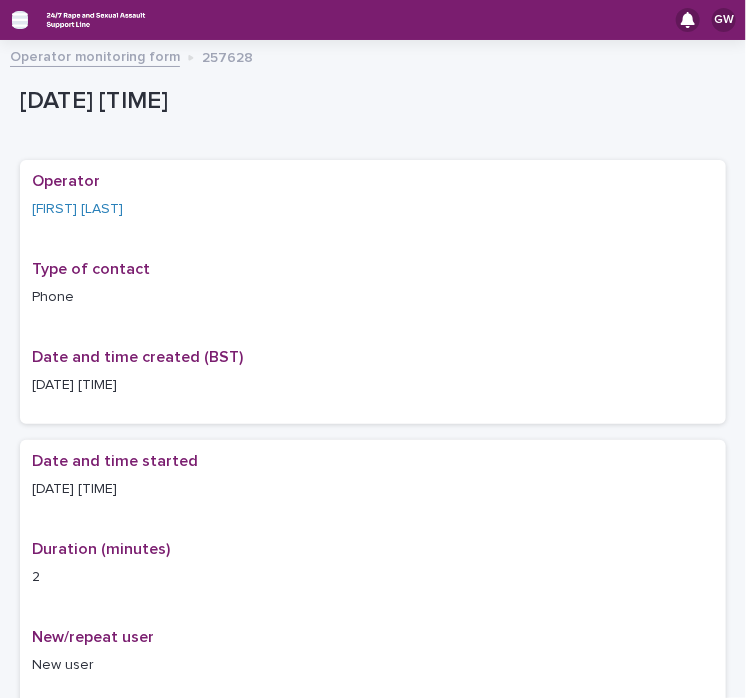 click 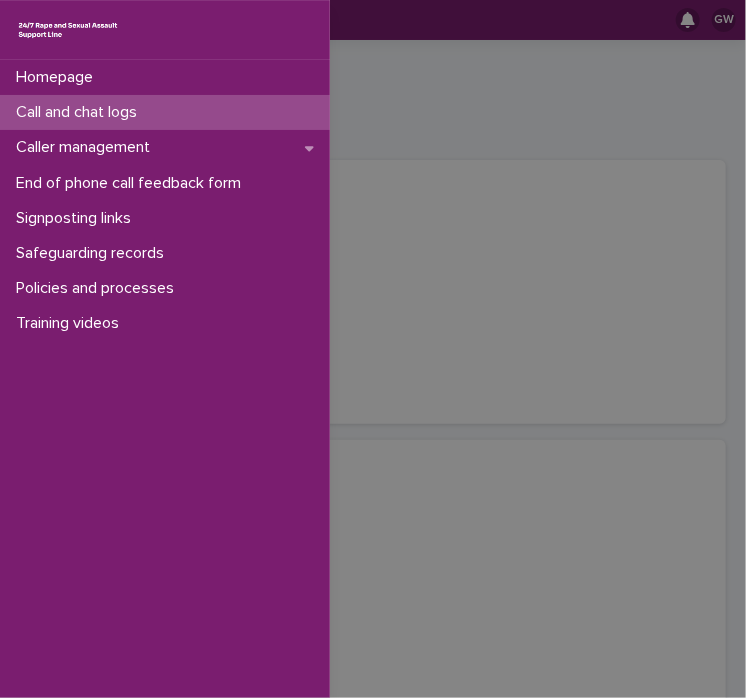 click on "Call and chat logs" at bounding box center (80, 112) 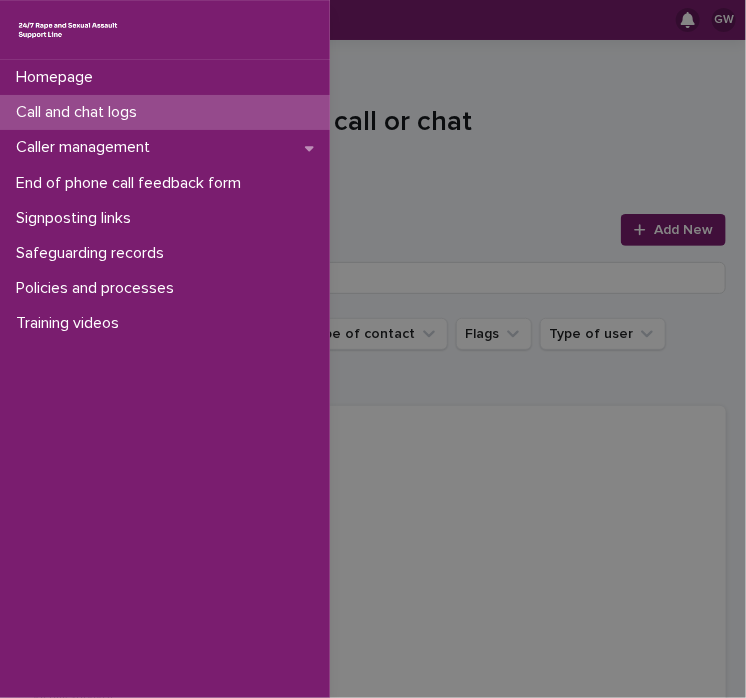 click on "Homepage Call and chat logs Caller management End of phone call feedback form Signposting links Safeguarding records Policies and processes Training videos" at bounding box center (373, 349) 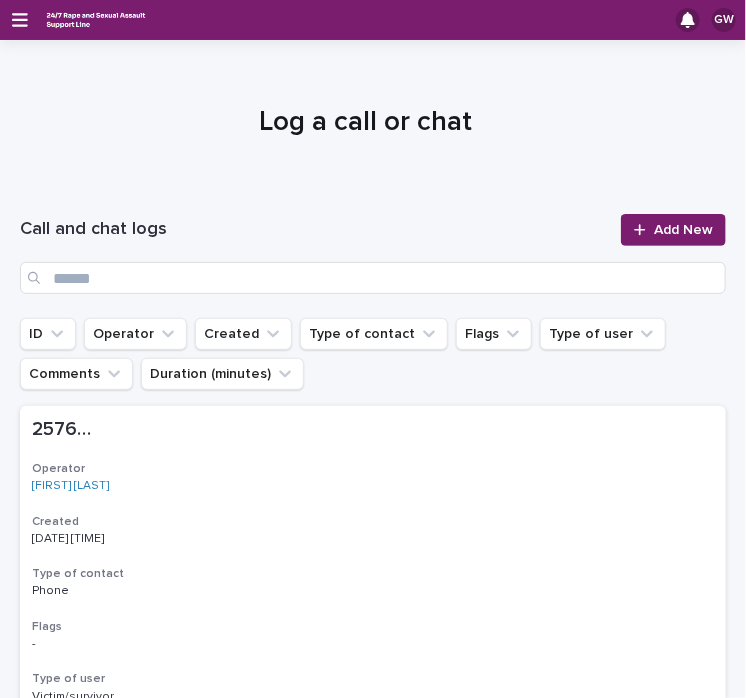 click 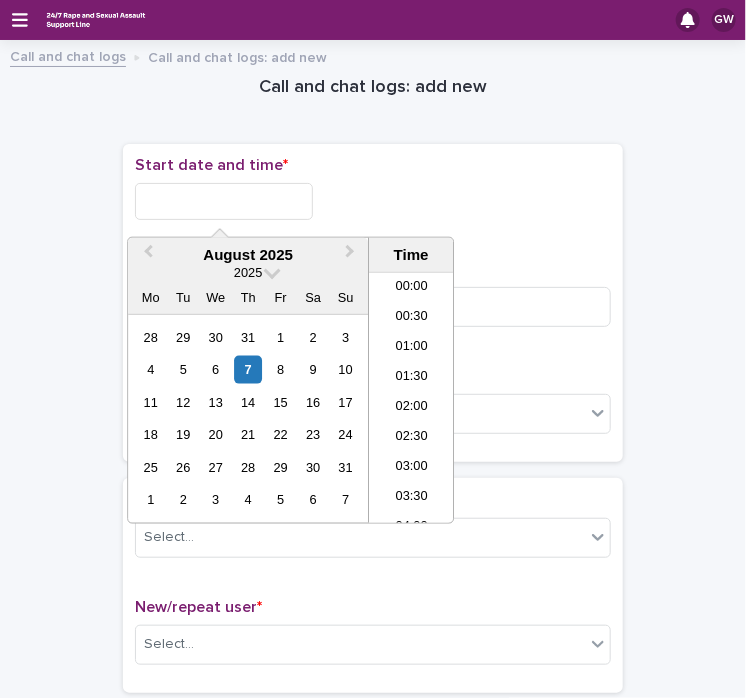 click at bounding box center (224, 201) 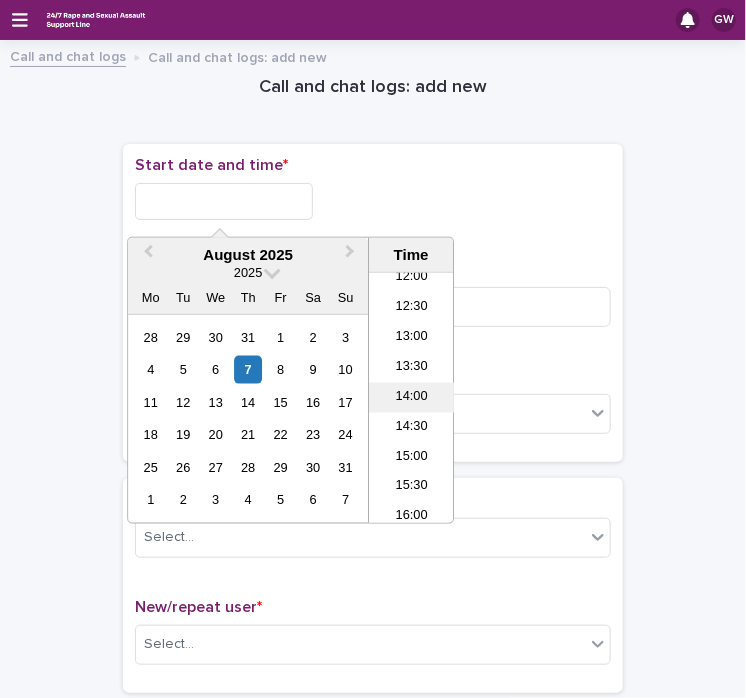 click on "14:00" at bounding box center (411, 398) 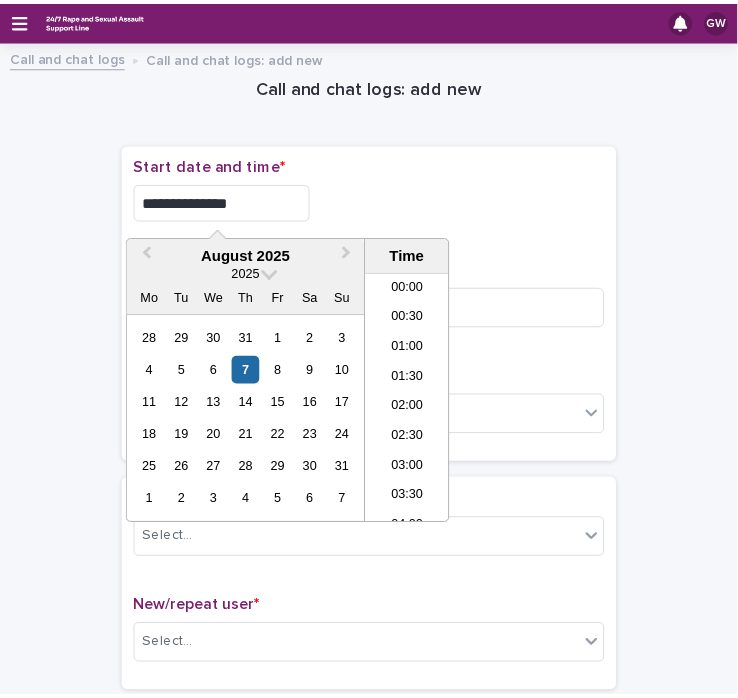 scroll, scrollTop: 730, scrollLeft: 0, axis: vertical 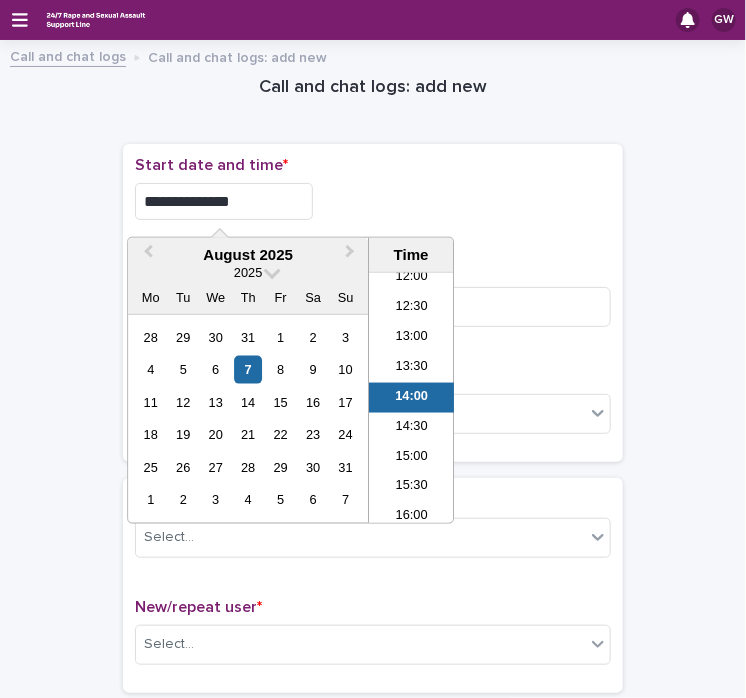 click on "**********" at bounding box center (224, 201) 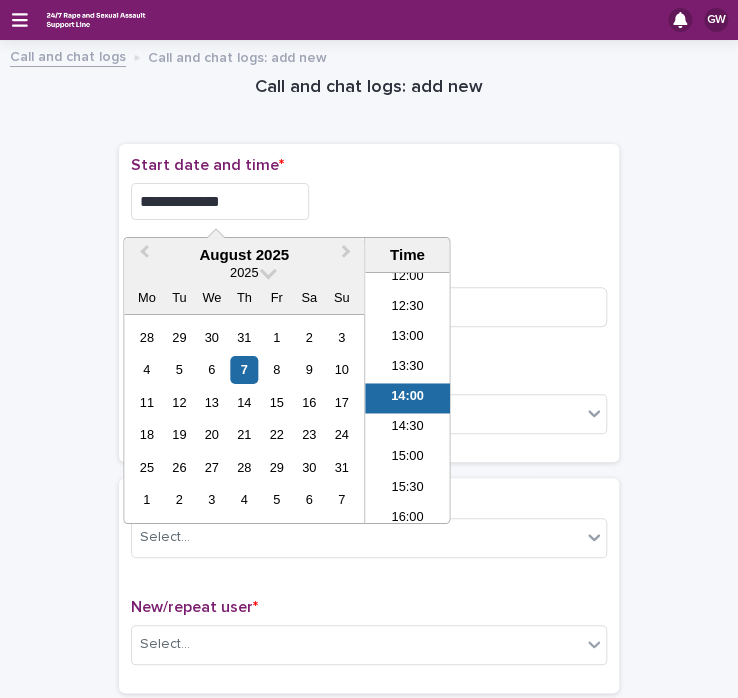 click on "**********" at bounding box center (220, 201) 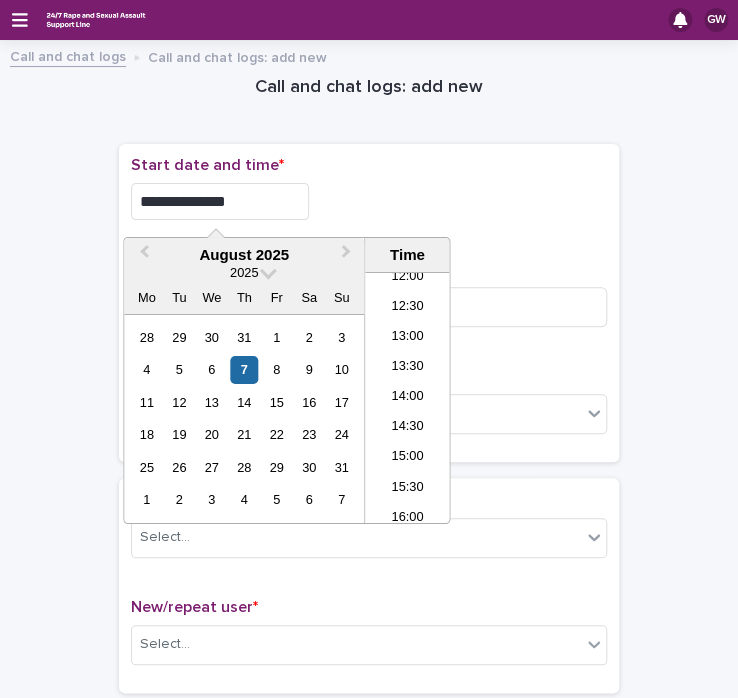 type on "**********" 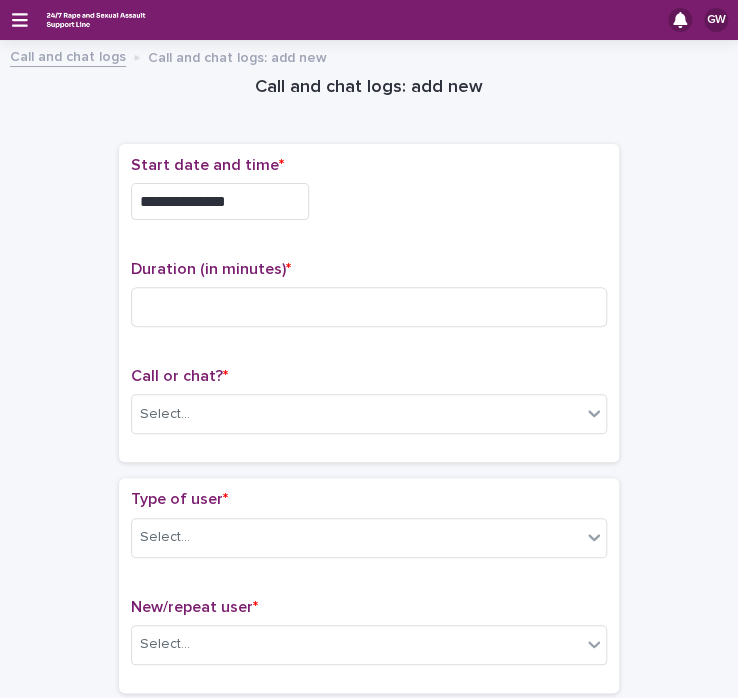 click on "**********" at bounding box center [369, 1065] 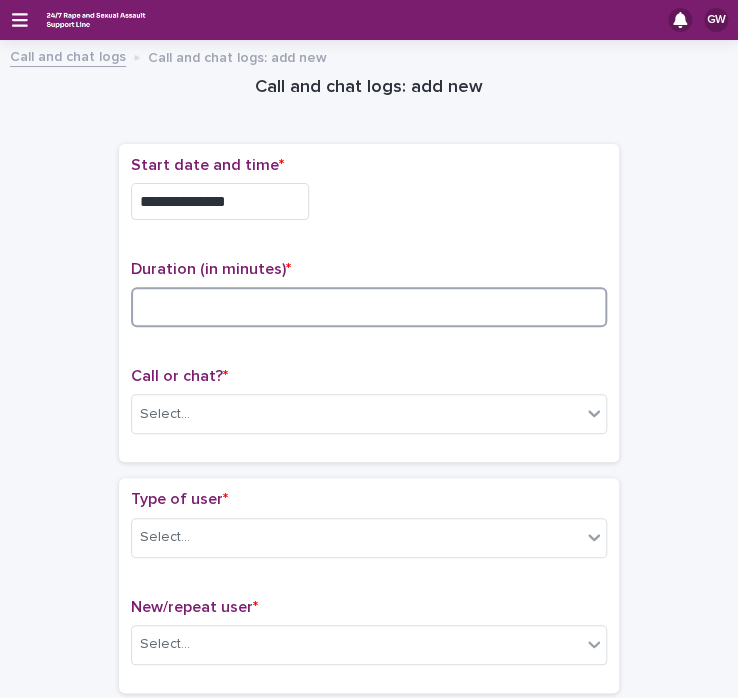 click at bounding box center [369, 307] 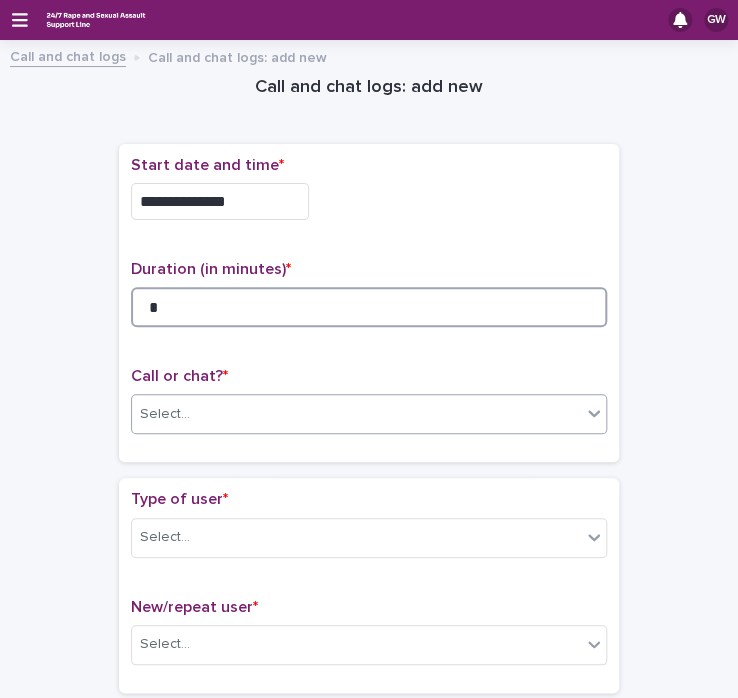 type on "*" 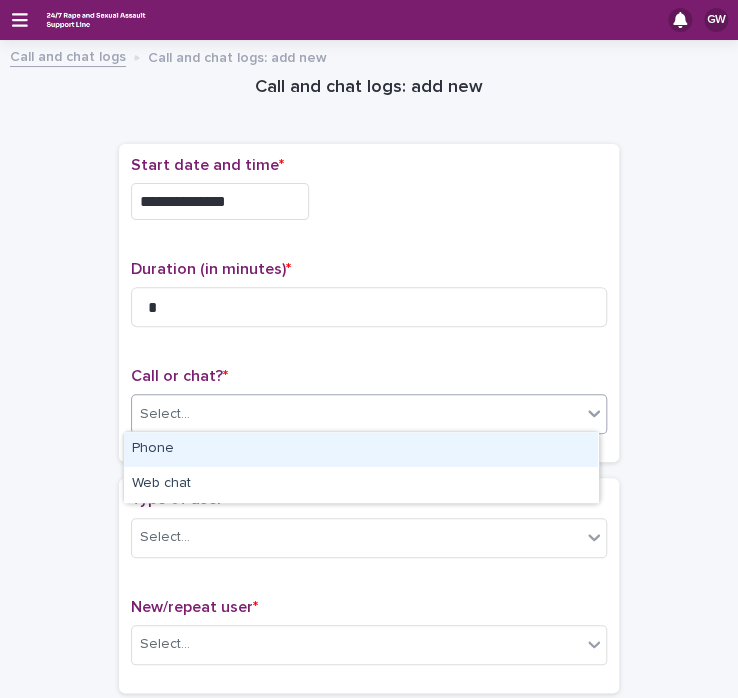 click on "Select..." at bounding box center (356, 414) 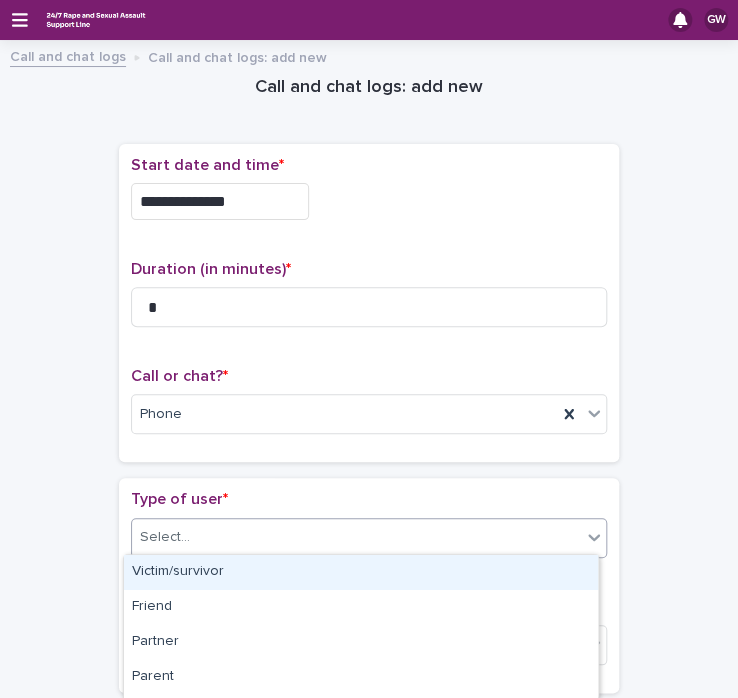 click at bounding box center (193, 536) 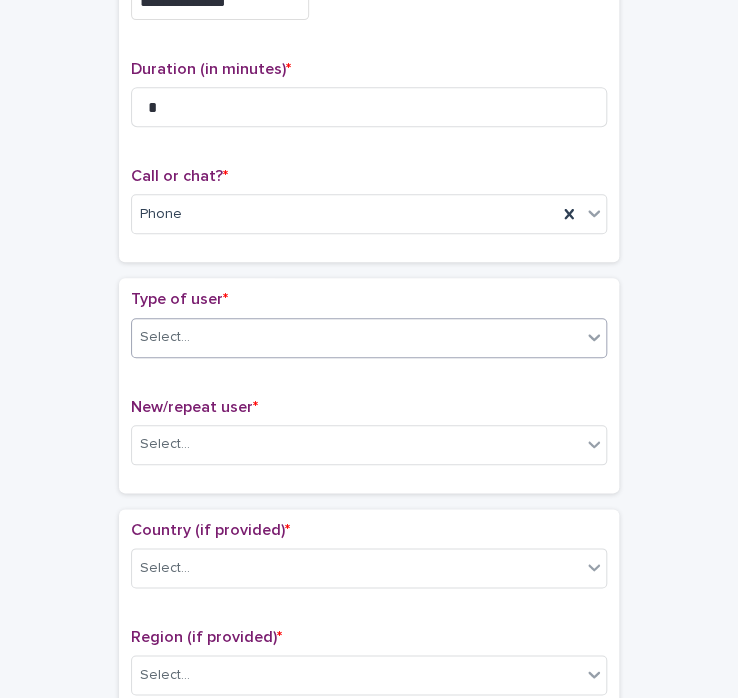 scroll, scrollTop: 0, scrollLeft: 0, axis: both 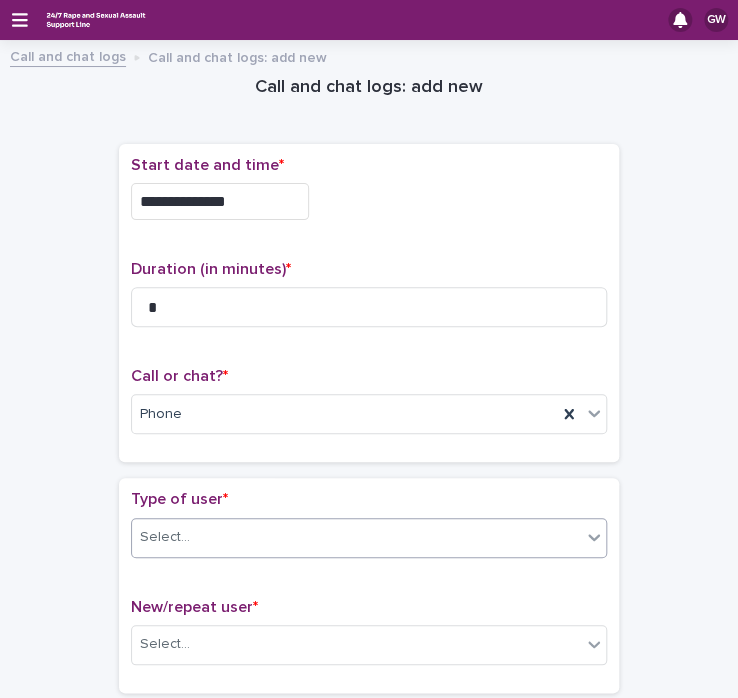 click on "Select..." at bounding box center (356, 537) 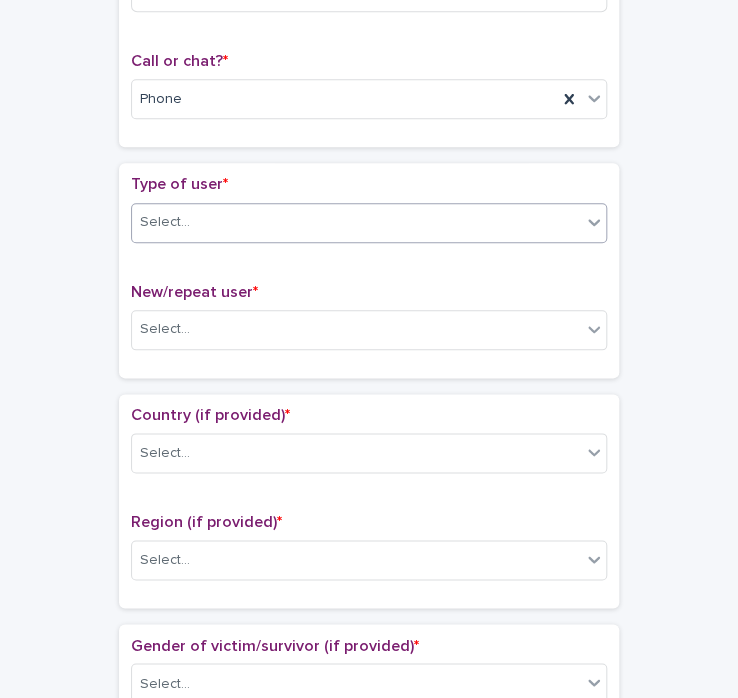 scroll, scrollTop: 316, scrollLeft: 0, axis: vertical 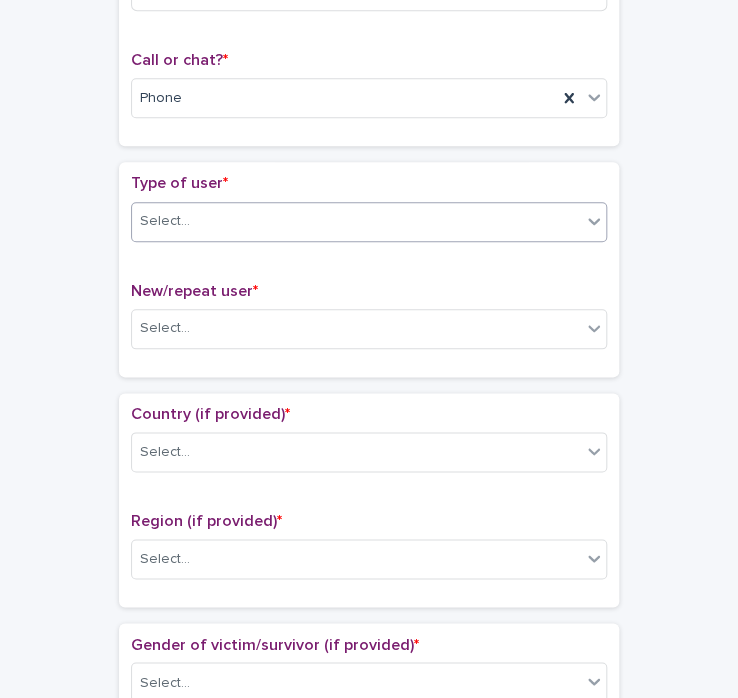 click on "Select..." at bounding box center (356, 221) 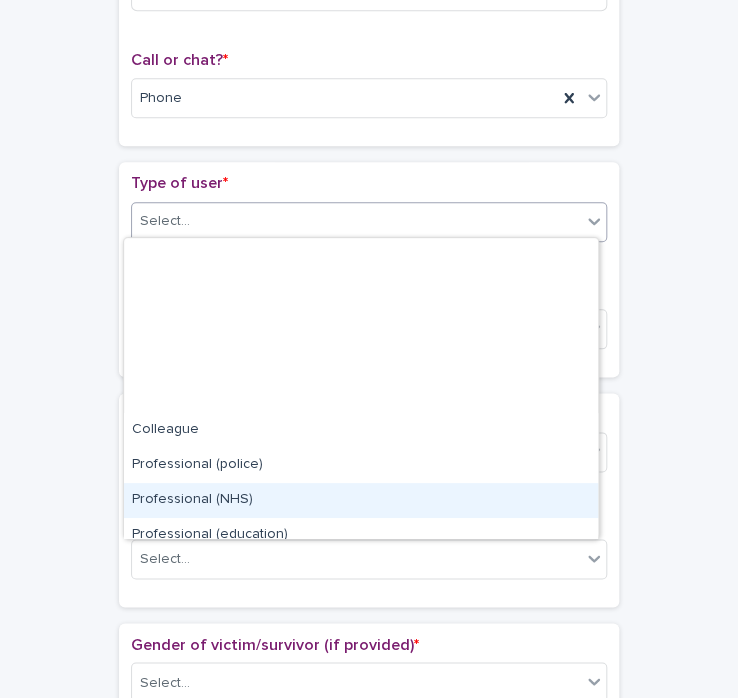 scroll, scrollTop: 224, scrollLeft: 0, axis: vertical 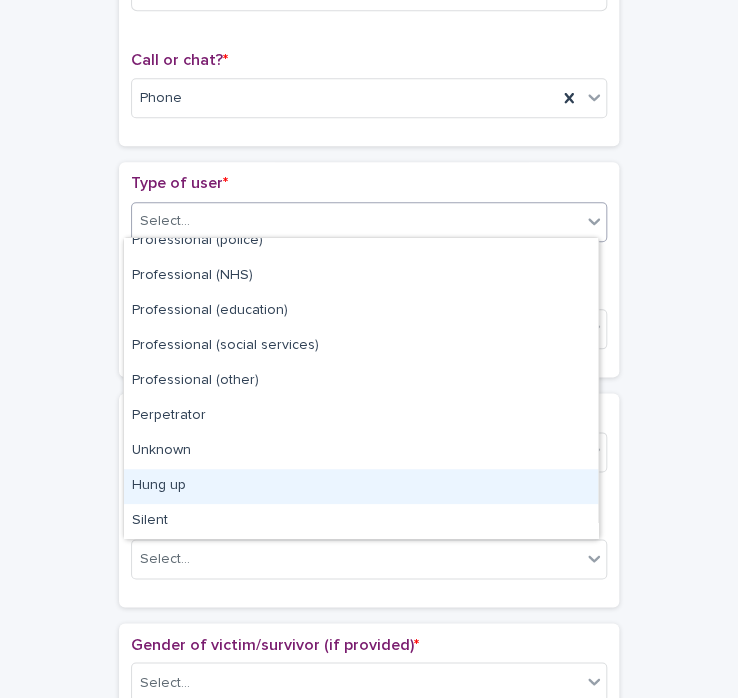 click on "Hung up" at bounding box center (361, 486) 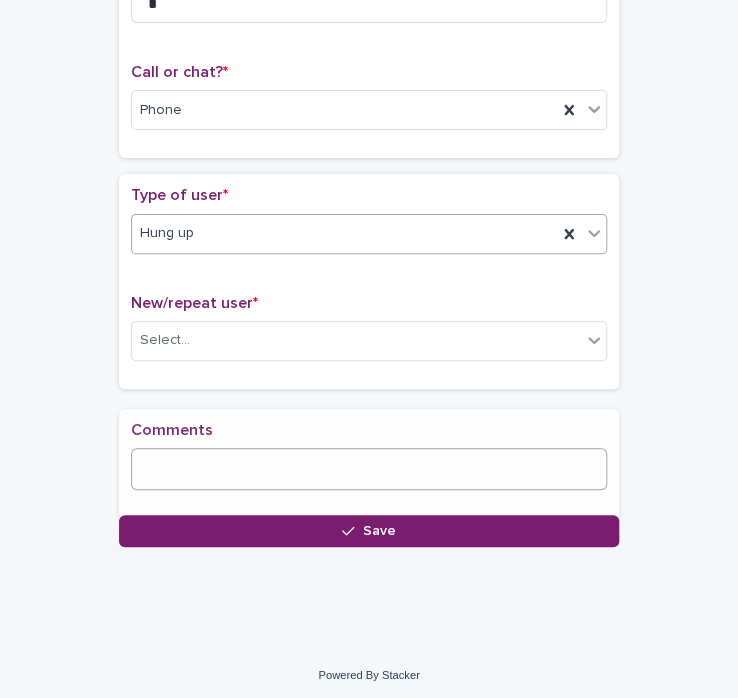 scroll, scrollTop: 316, scrollLeft: 0, axis: vertical 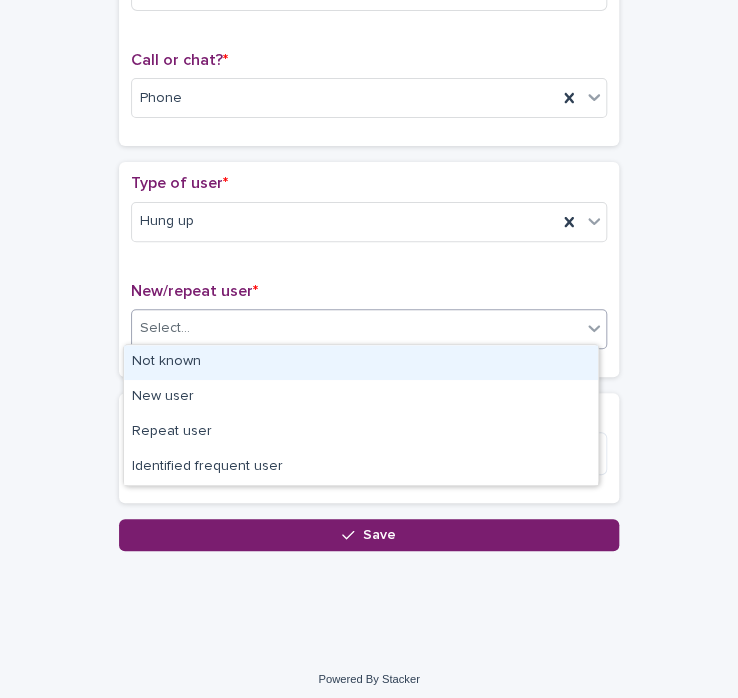 click on "Select..." at bounding box center [356, 328] 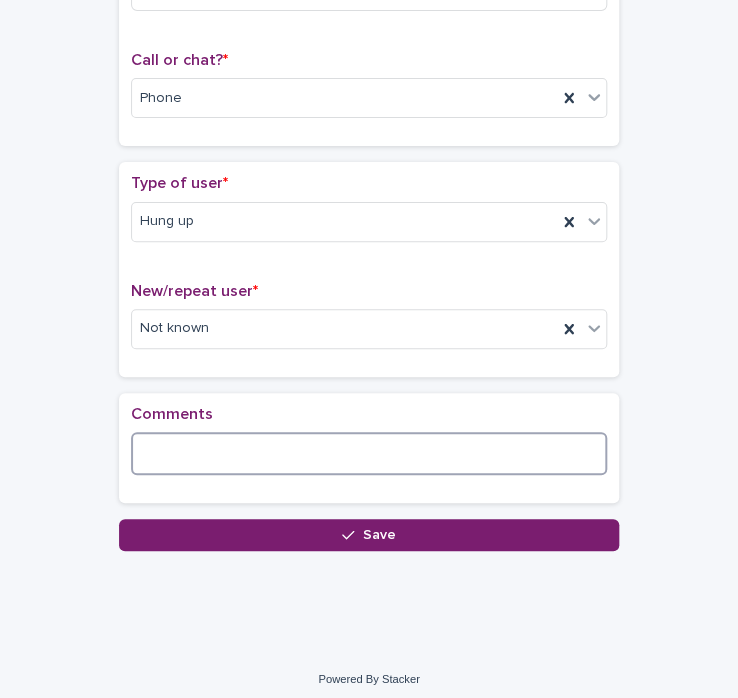 click at bounding box center (369, 453) 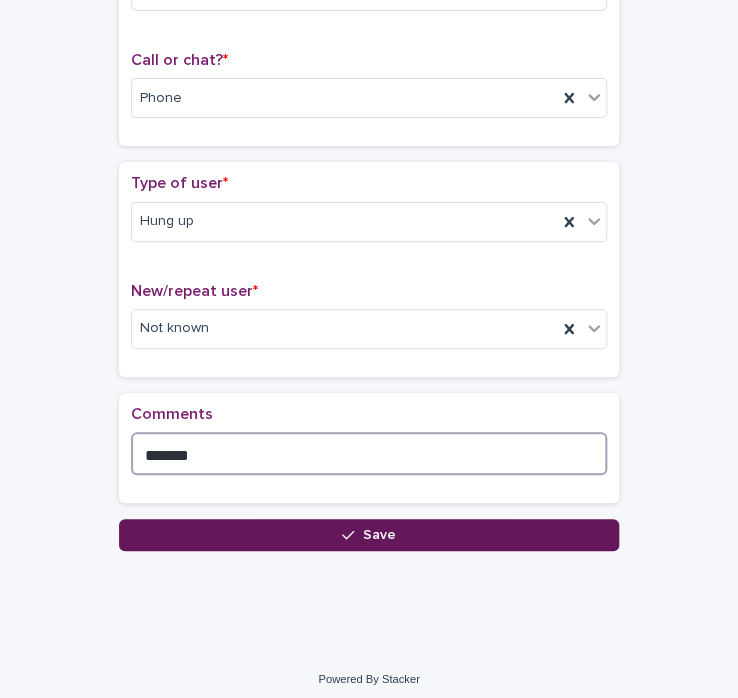 type on "*******" 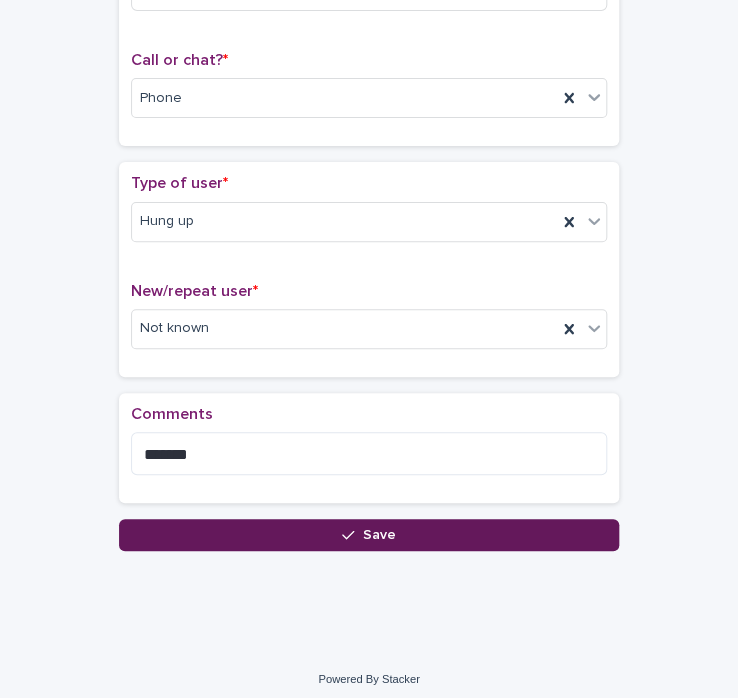 click on "Save" at bounding box center (369, 535) 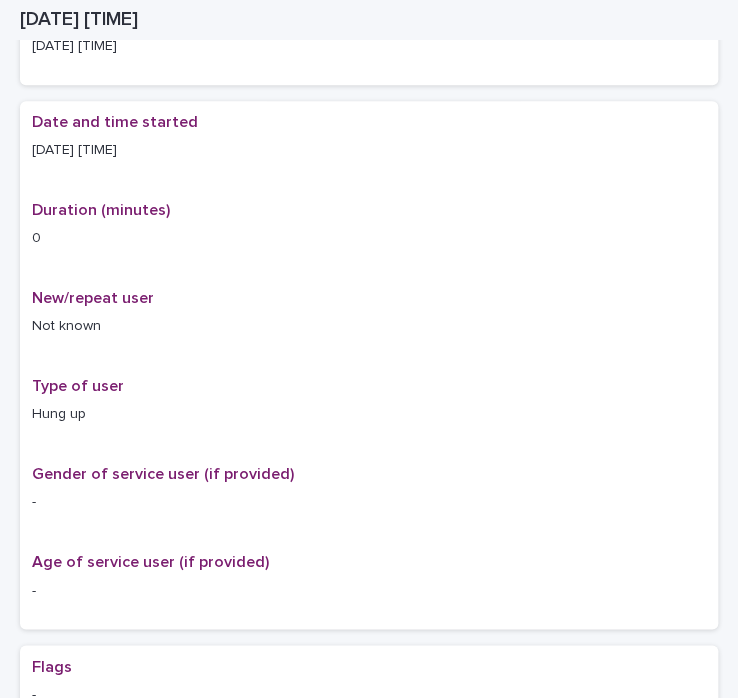 scroll, scrollTop: 0, scrollLeft: 0, axis: both 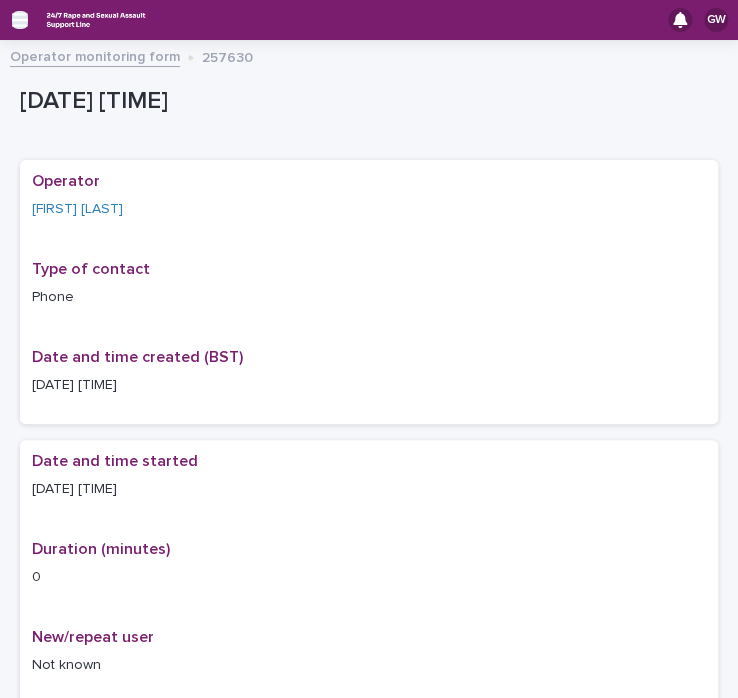 click 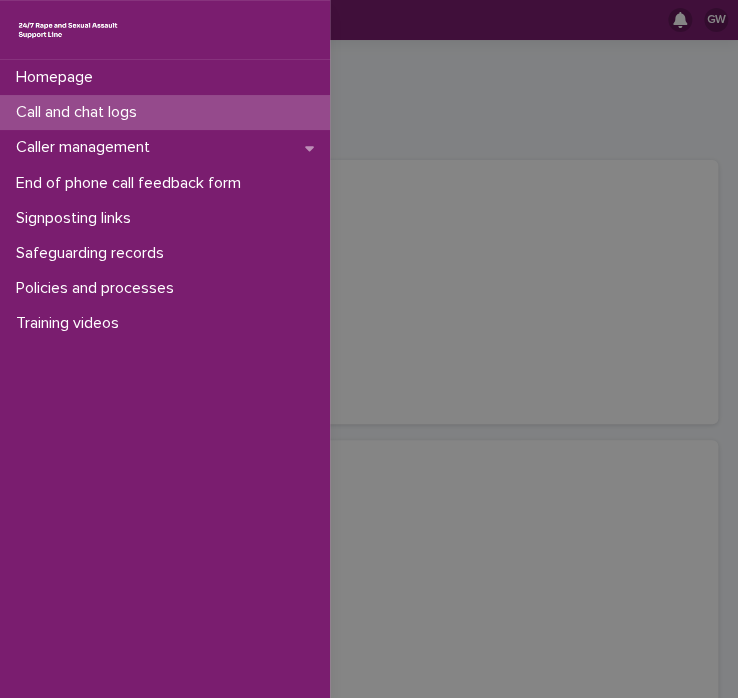 click on "Call and chat logs" at bounding box center (165, 112) 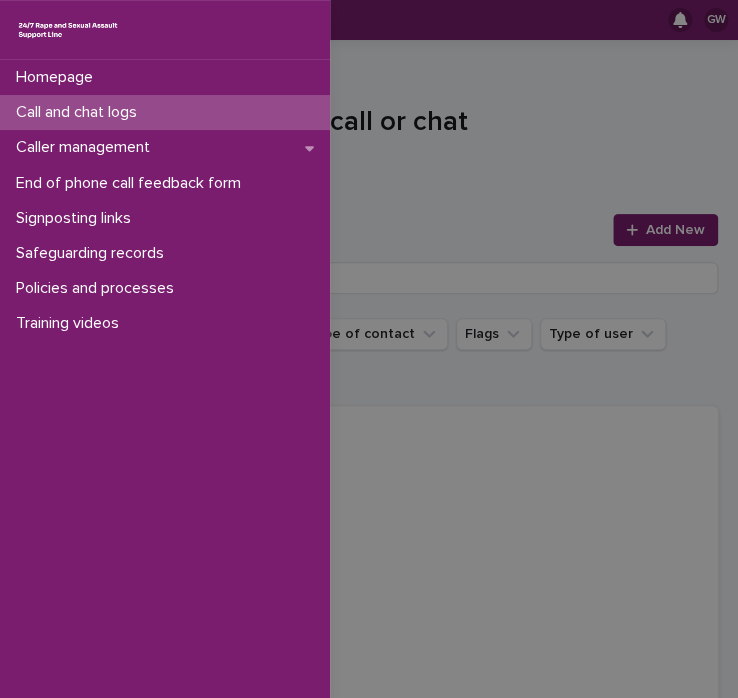 click on "Homepage Call and chat logs Caller management End of phone call feedback form Signposting links Safeguarding records Policies and processes Training videos" at bounding box center [369, 349] 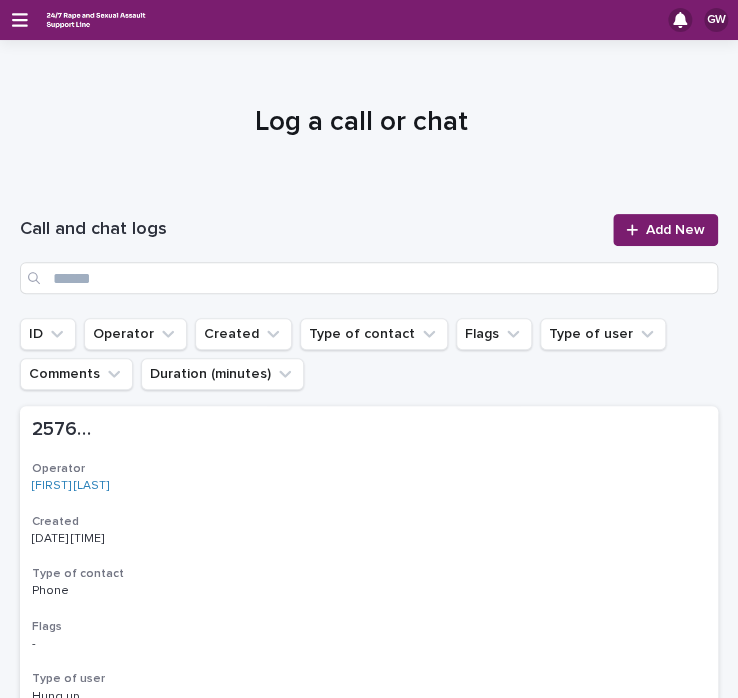 click 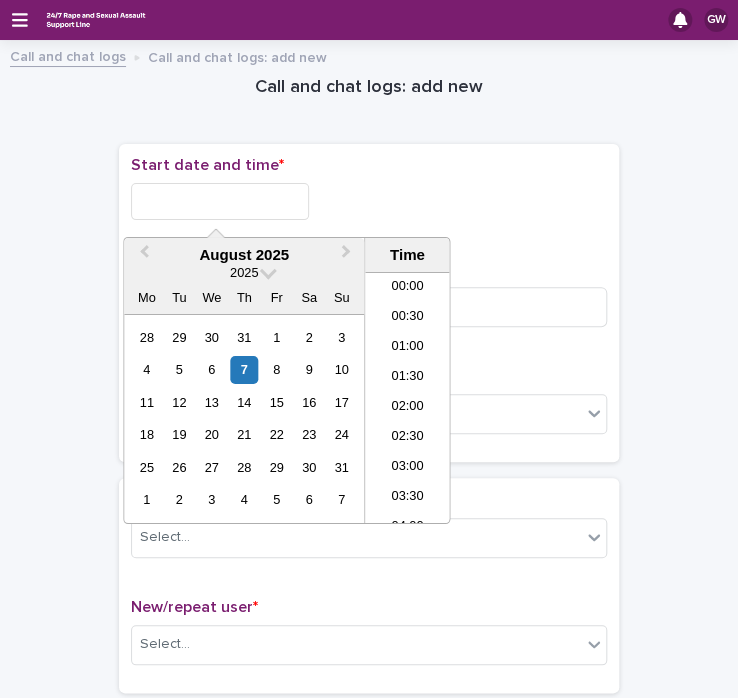scroll, scrollTop: 730, scrollLeft: 0, axis: vertical 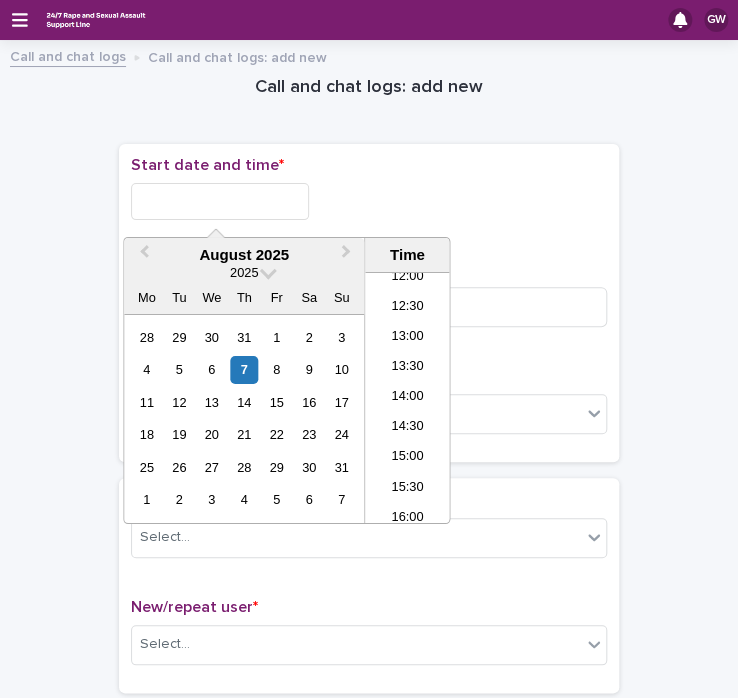 click at bounding box center [220, 201] 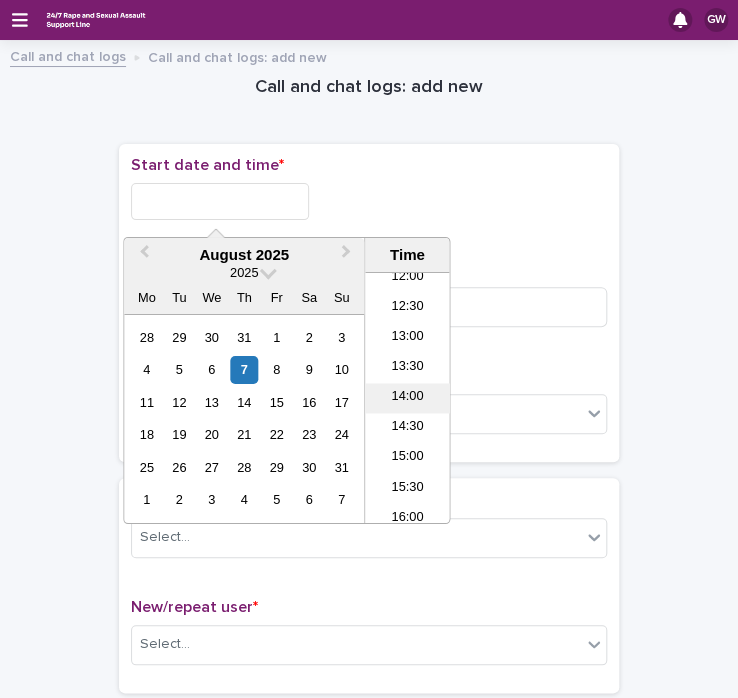 click on "14:00" at bounding box center [407, 398] 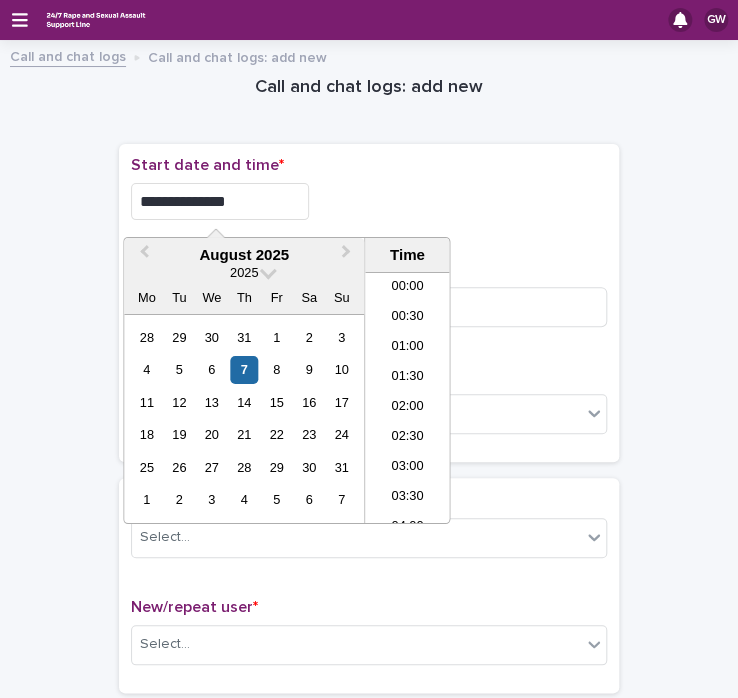 scroll, scrollTop: 730, scrollLeft: 0, axis: vertical 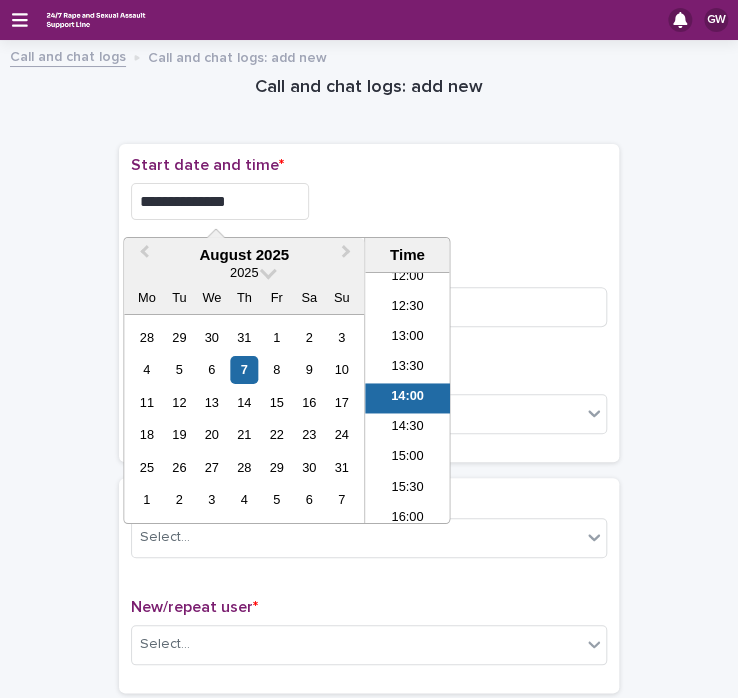click on "**********" at bounding box center [220, 201] 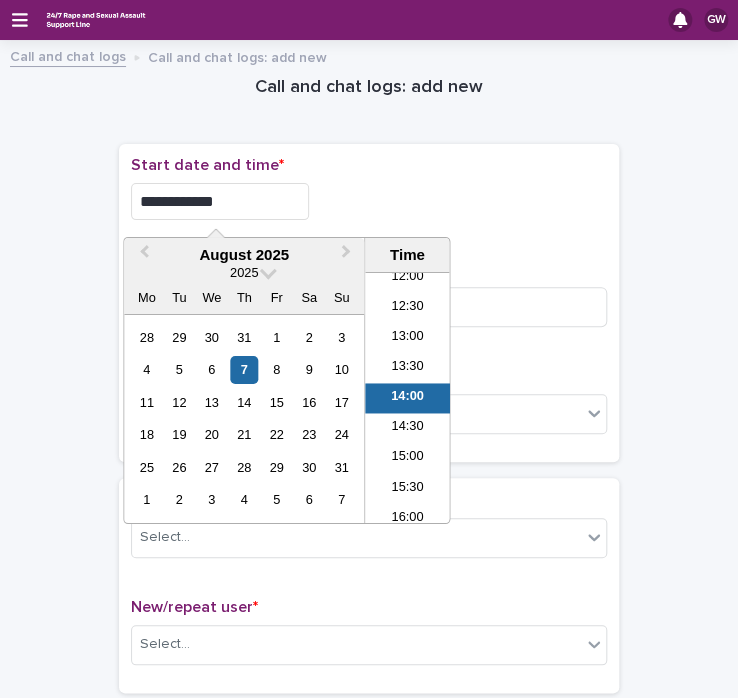 click on "**********" at bounding box center [220, 201] 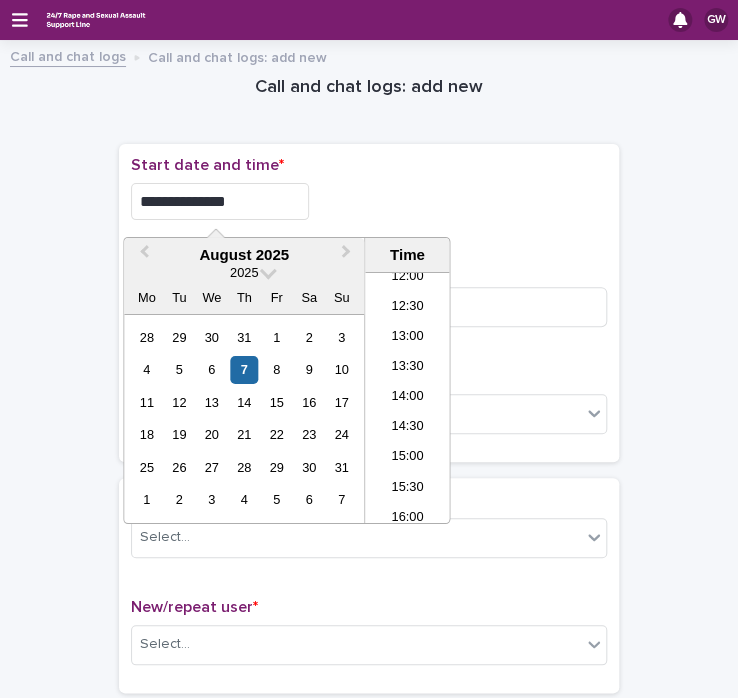type on "**********" 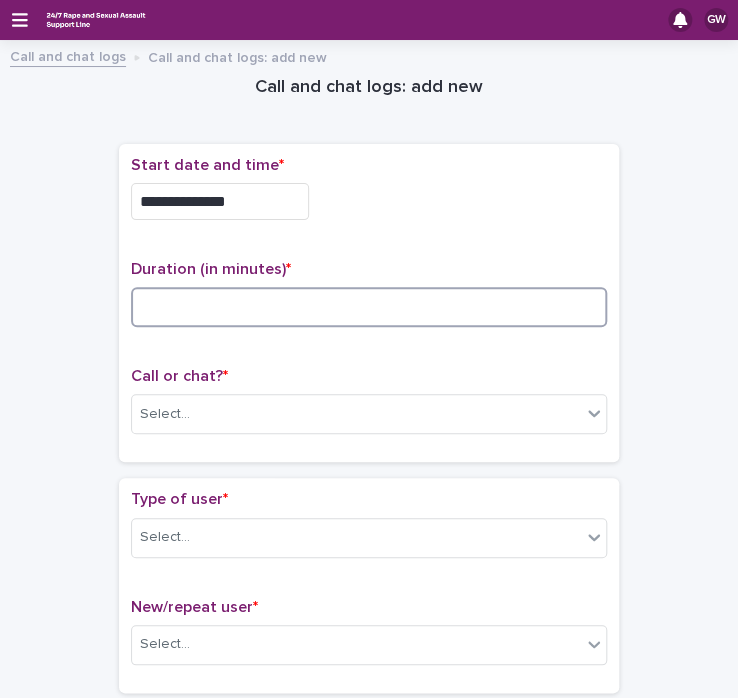 click at bounding box center [369, 307] 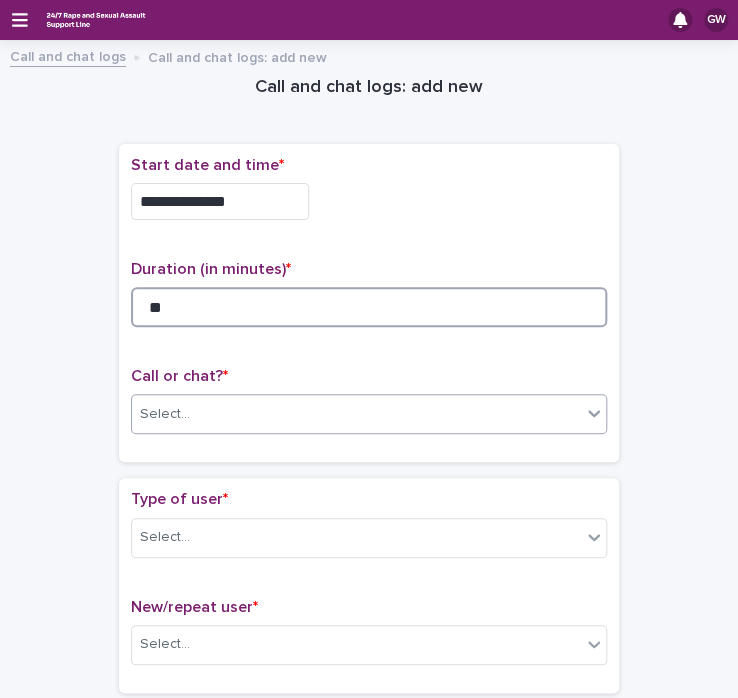 type on "**" 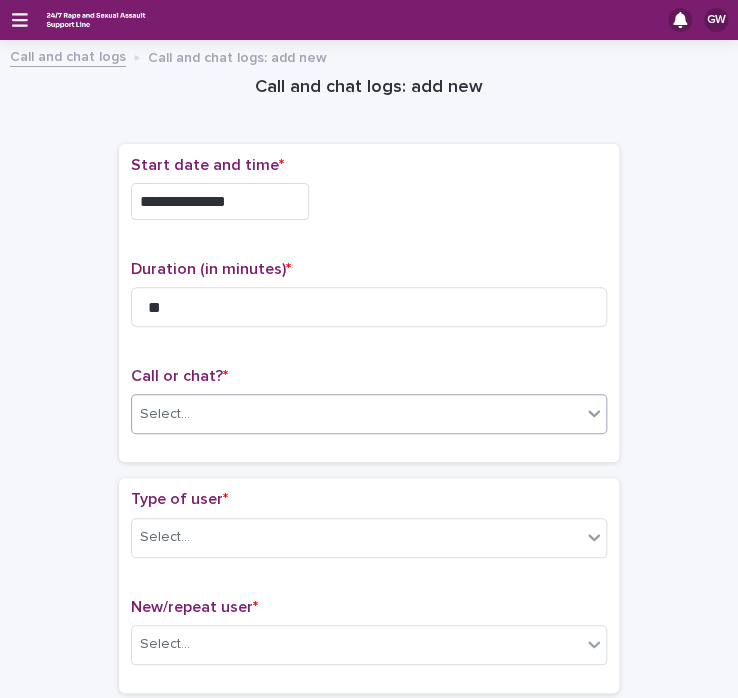 click on "Select..." at bounding box center (356, 414) 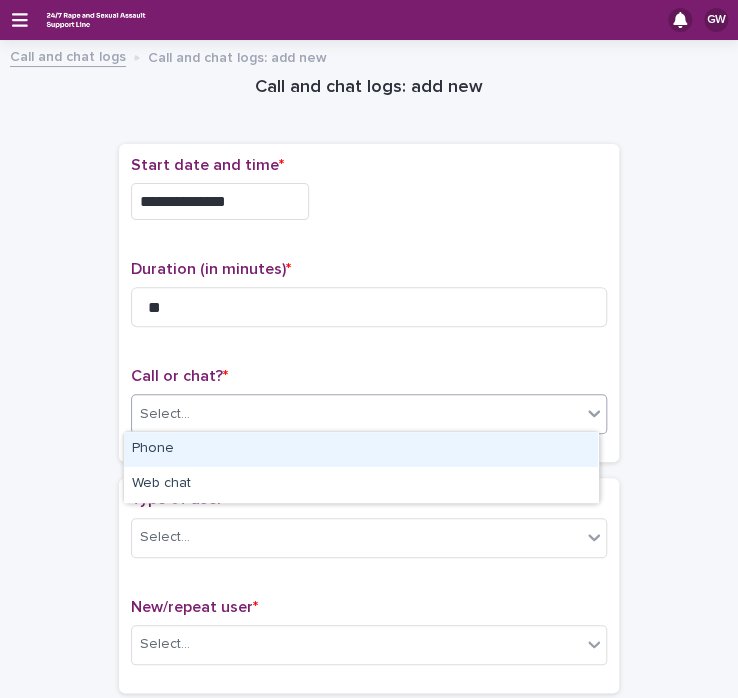 click on "Phone" at bounding box center (361, 449) 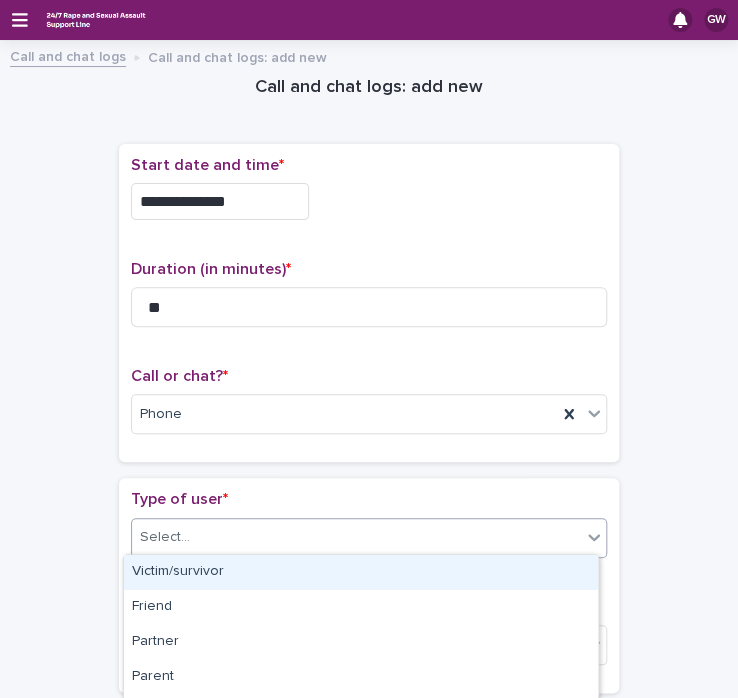 click on "Select..." at bounding box center (356, 537) 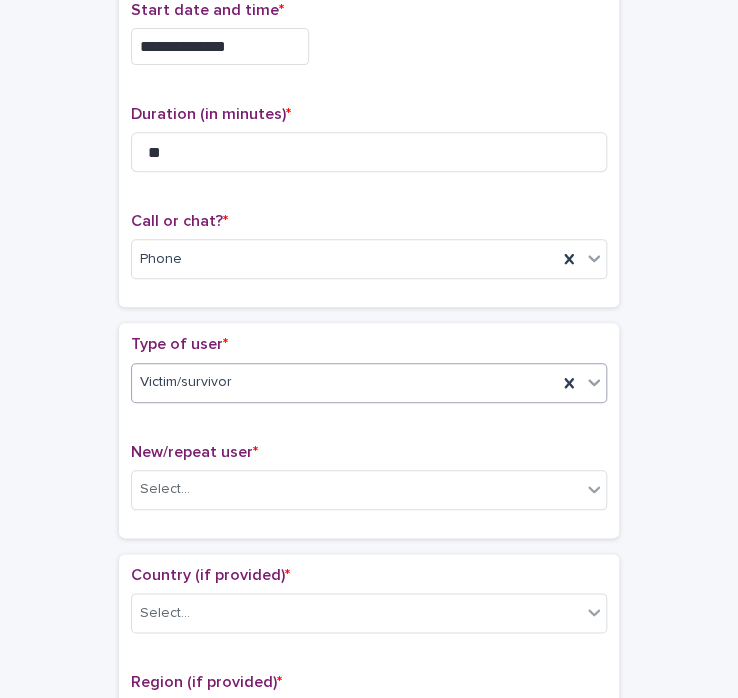scroll, scrollTop: 156, scrollLeft: 0, axis: vertical 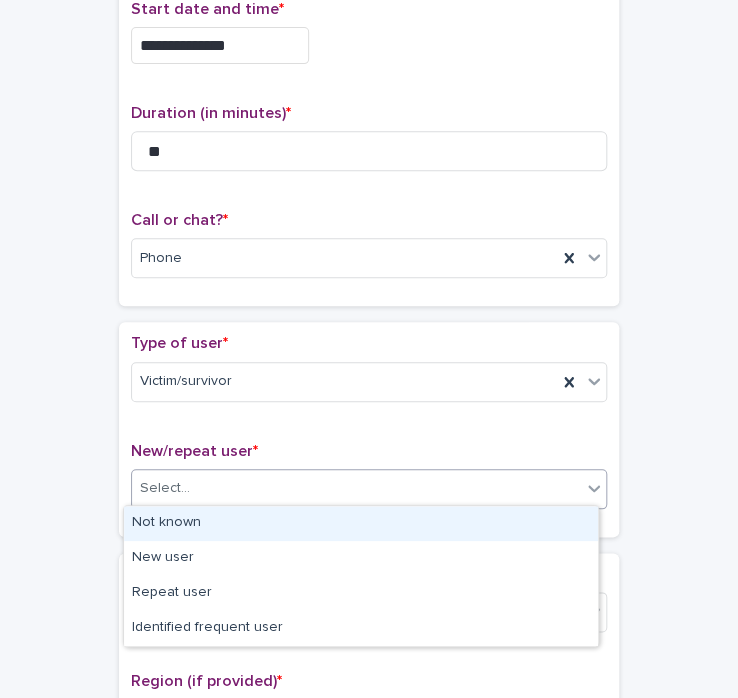 click on "Select..." at bounding box center [356, 488] 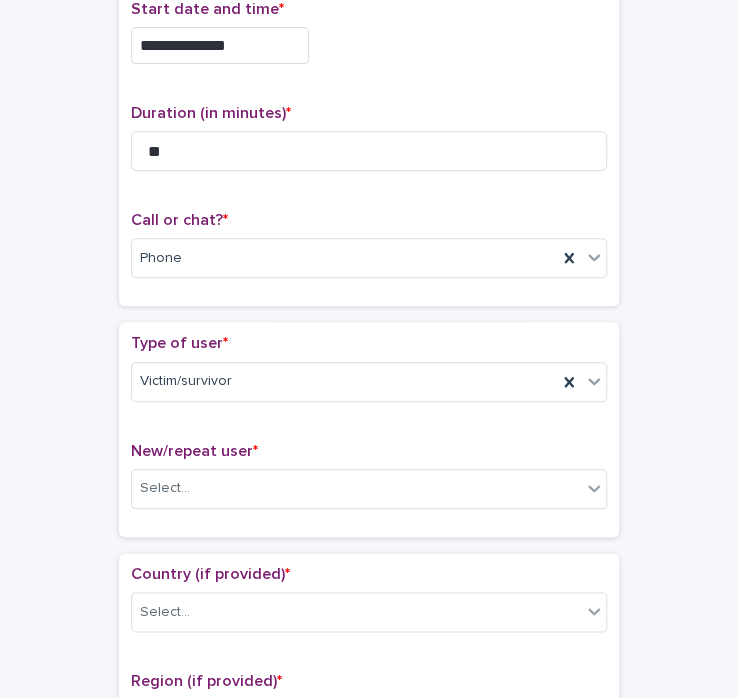 click on "**********" at bounding box center [369, 909] 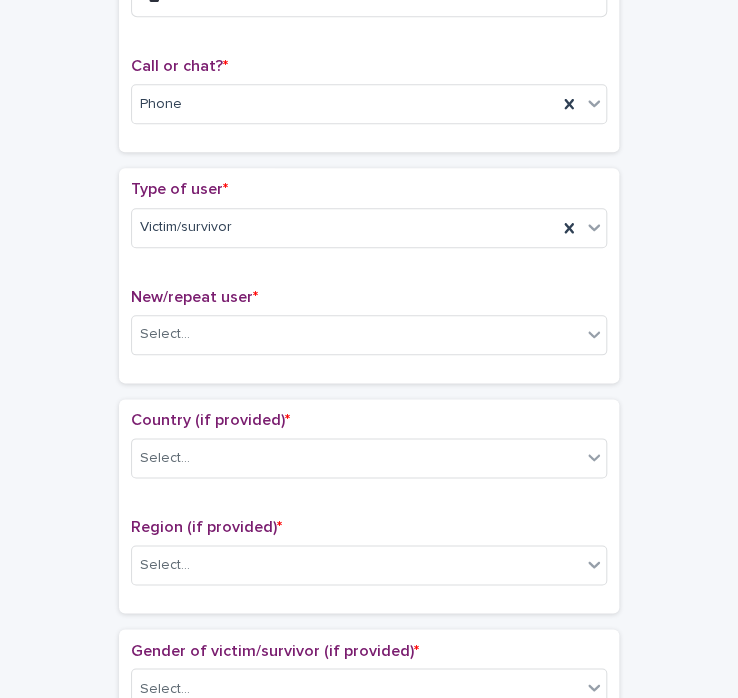 scroll, scrollTop: 311, scrollLeft: 0, axis: vertical 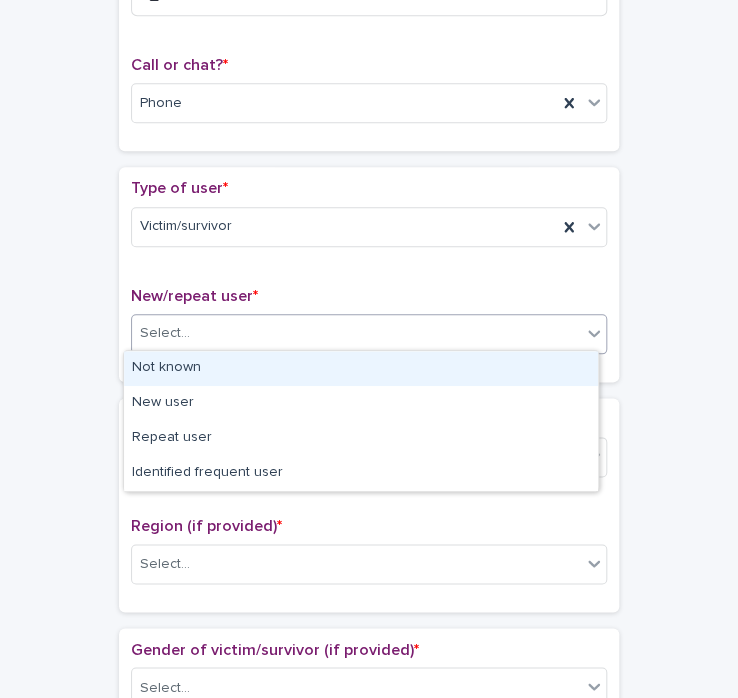 click on "Select..." at bounding box center (356, 333) 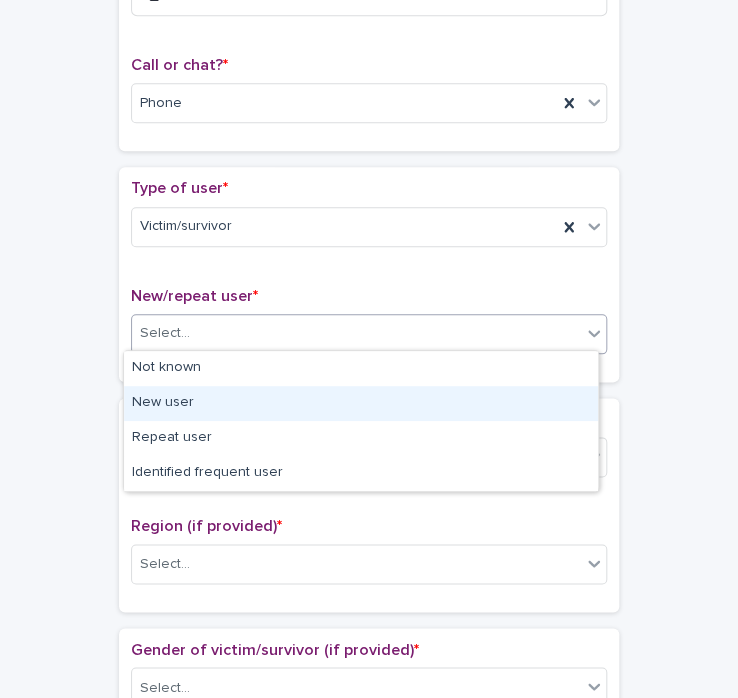 click on "New user" at bounding box center (361, 403) 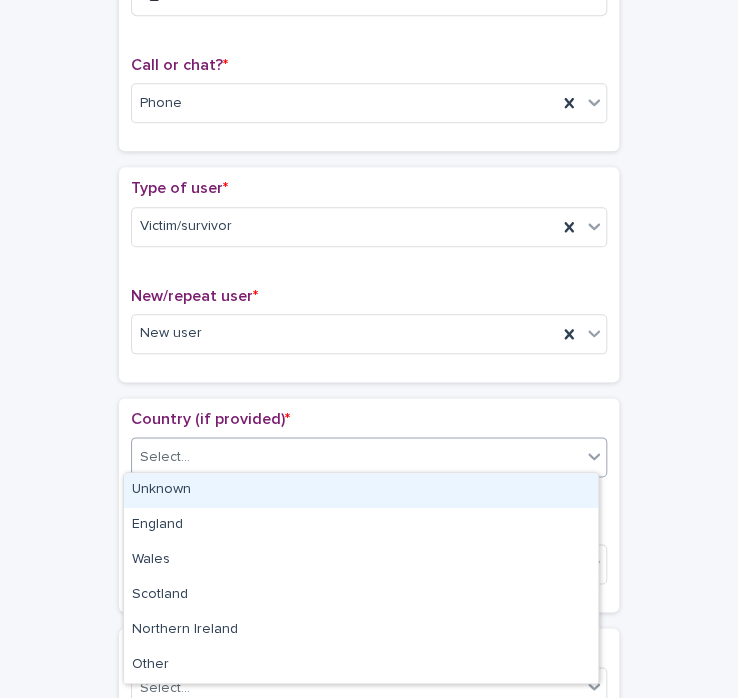 click at bounding box center (193, 456) 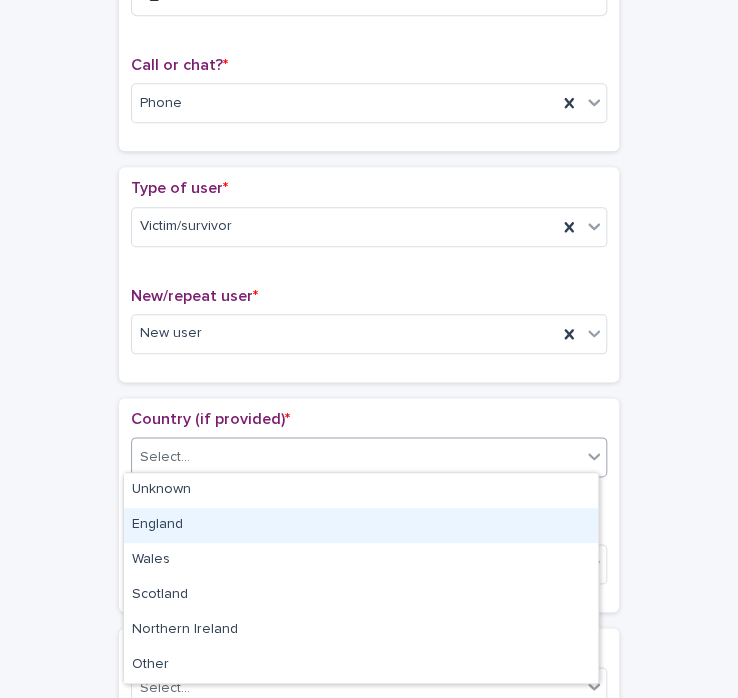 click on "England" at bounding box center [361, 525] 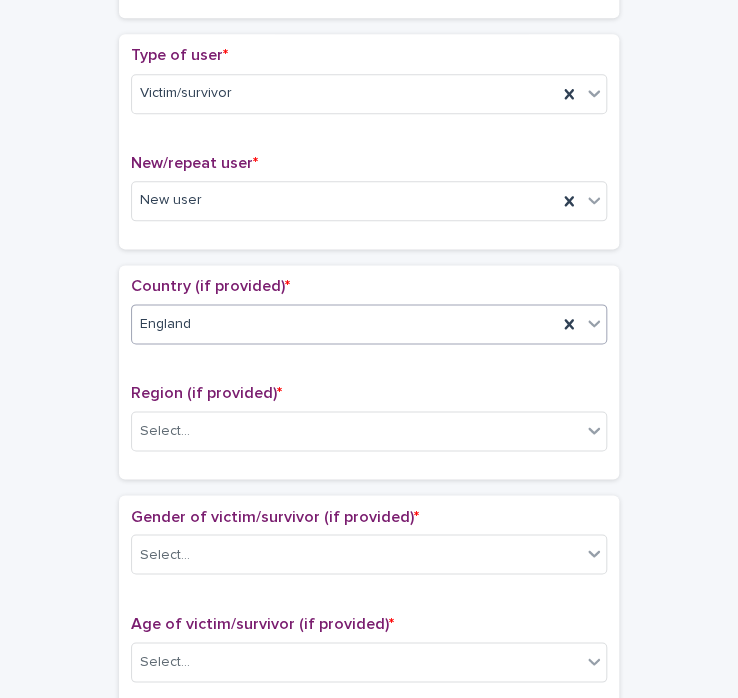 scroll, scrollTop: 463, scrollLeft: 0, axis: vertical 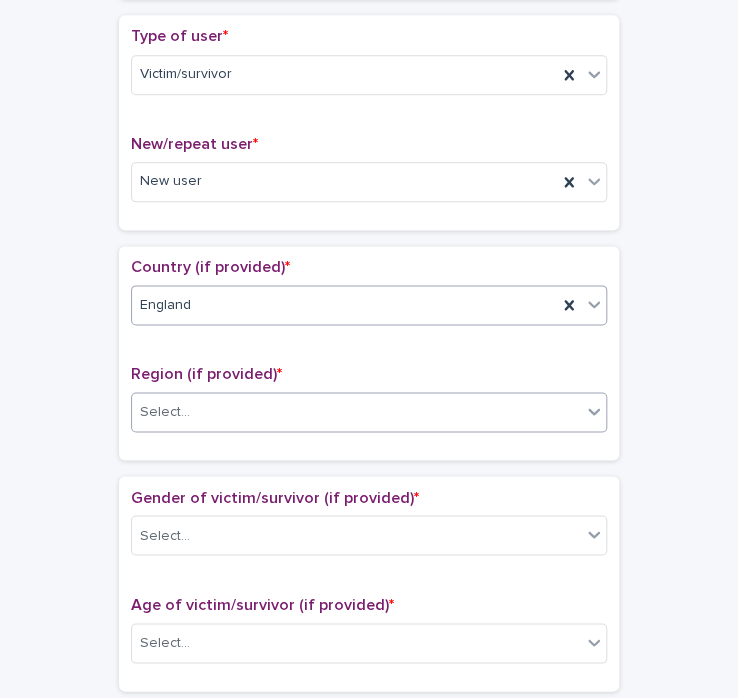 click on "Select..." at bounding box center [356, 412] 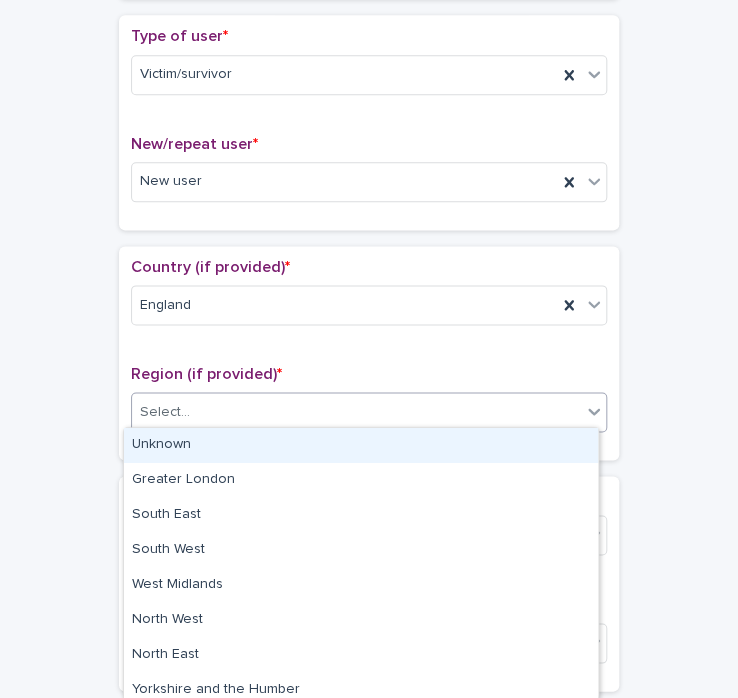click on "Unknown" at bounding box center (361, 445) 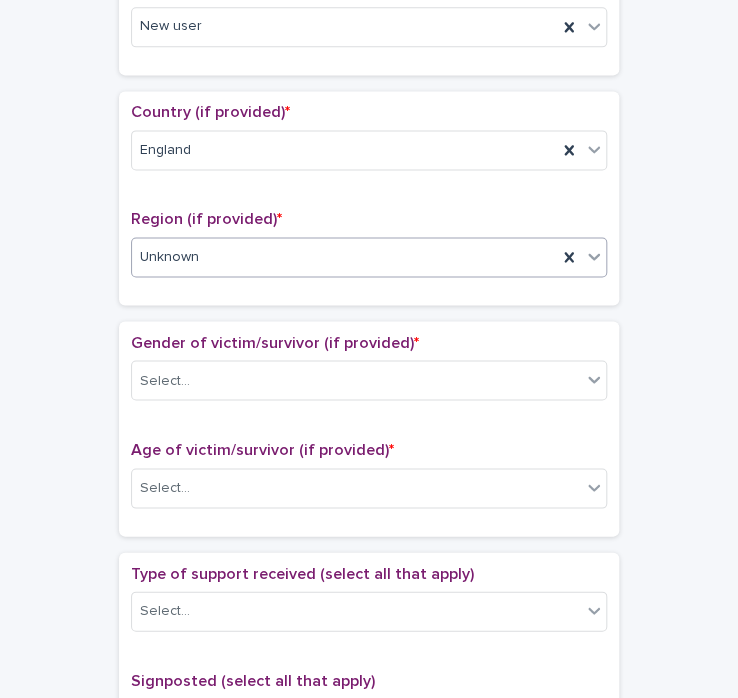 scroll, scrollTop: 652, scrollLeft: 0, axis: vertical 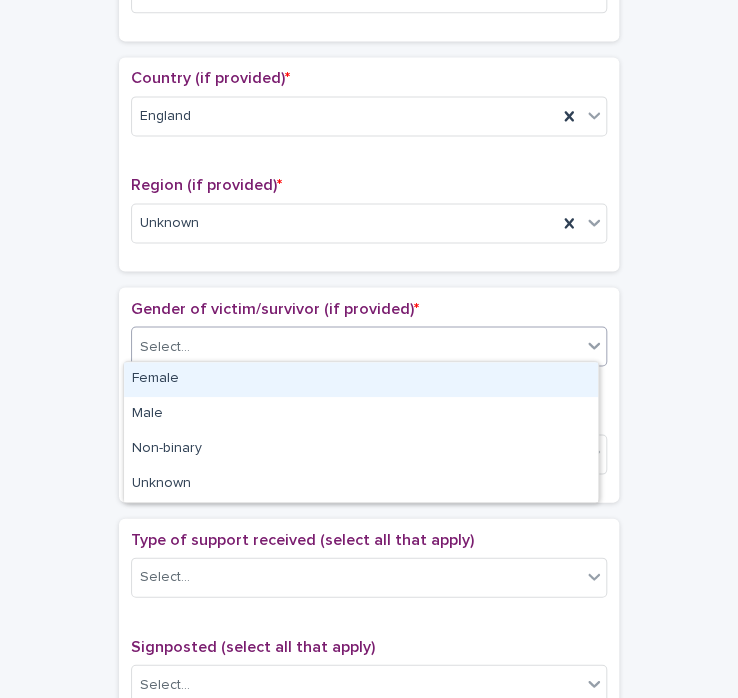 click on "Select..." at bounding box center (356, 346) 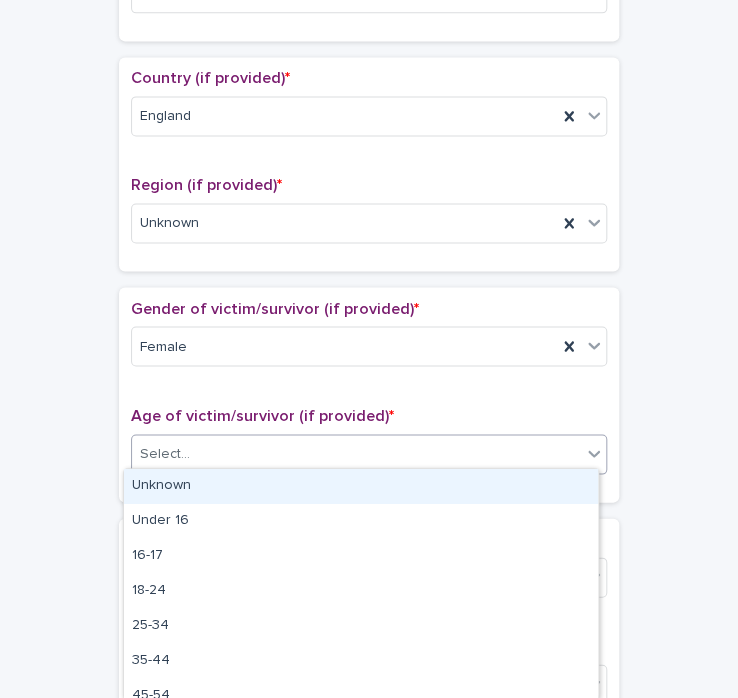 click on "Select..." at bounding box center [356, 453] 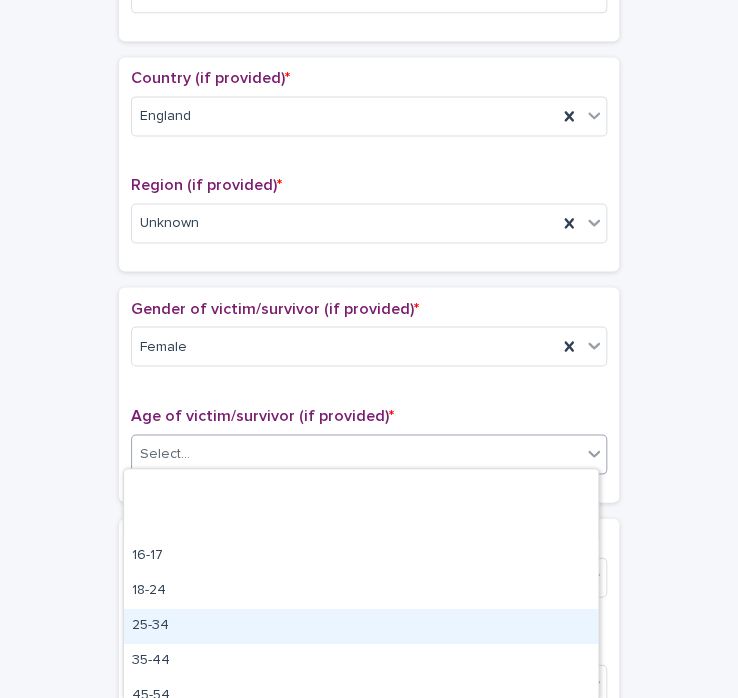 scroll, scrollTop: 120, scrollLeft: 0, axis: vertical 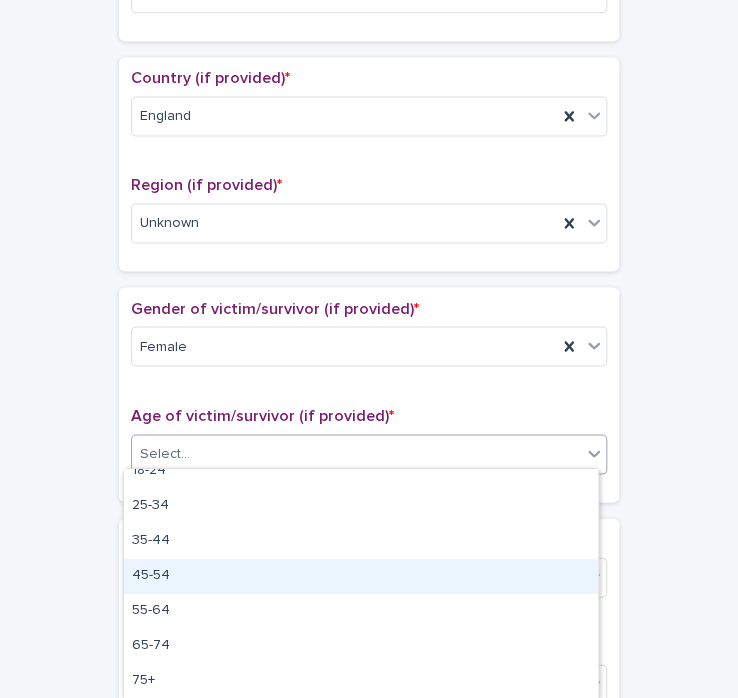 click on "45-54" at bounding box center [361, 576] 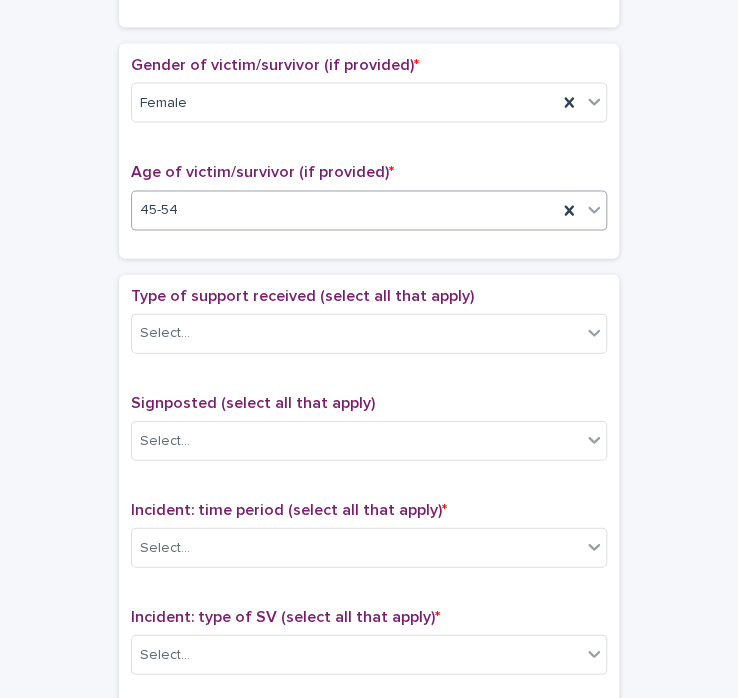 scroll, scrollTop: 900, scrollLeft: 0, axis: vertical 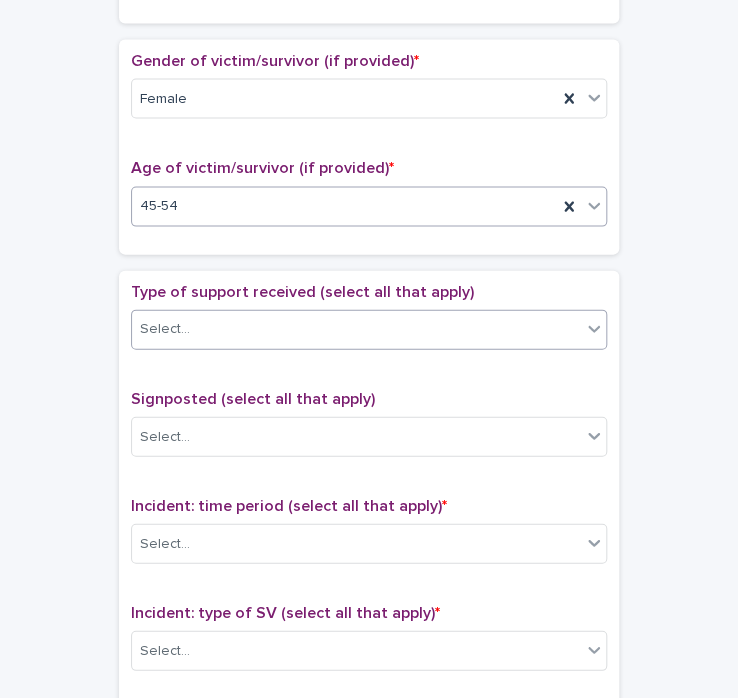 click on "Select..." at bounding box center (356, 328) 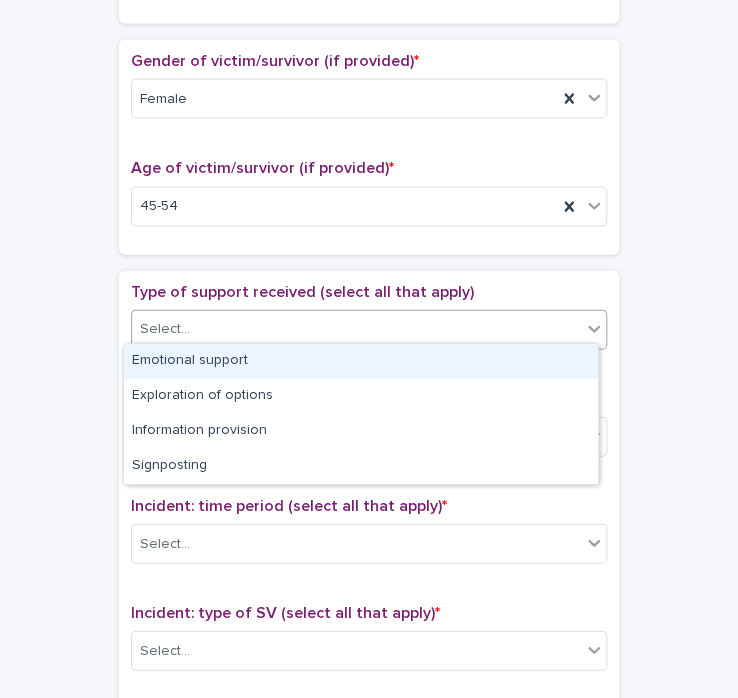click on "Emotional support" at bounding box center (361, 361) 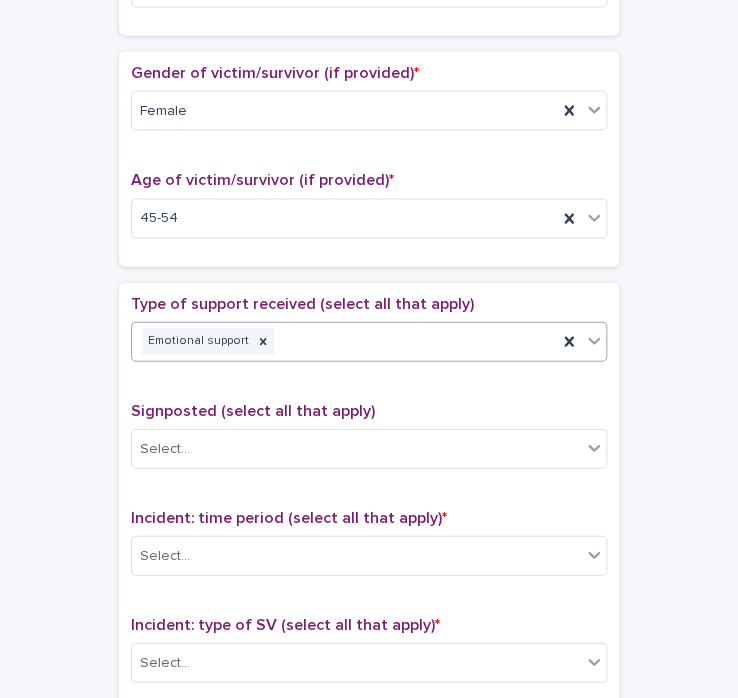 scroll, scrollTop: 856, scrollLeft: 0, axis: vertical 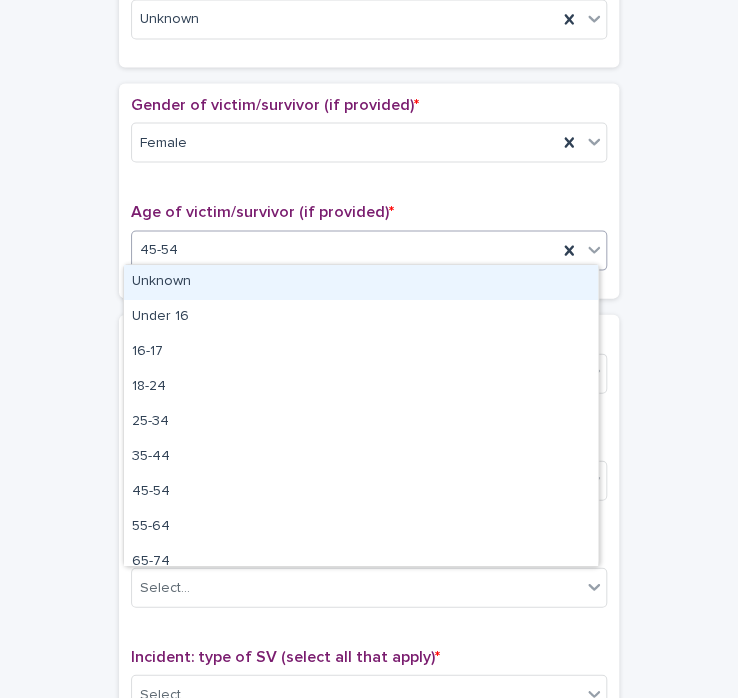 click on "45-54" at bounding box center (344, 249) 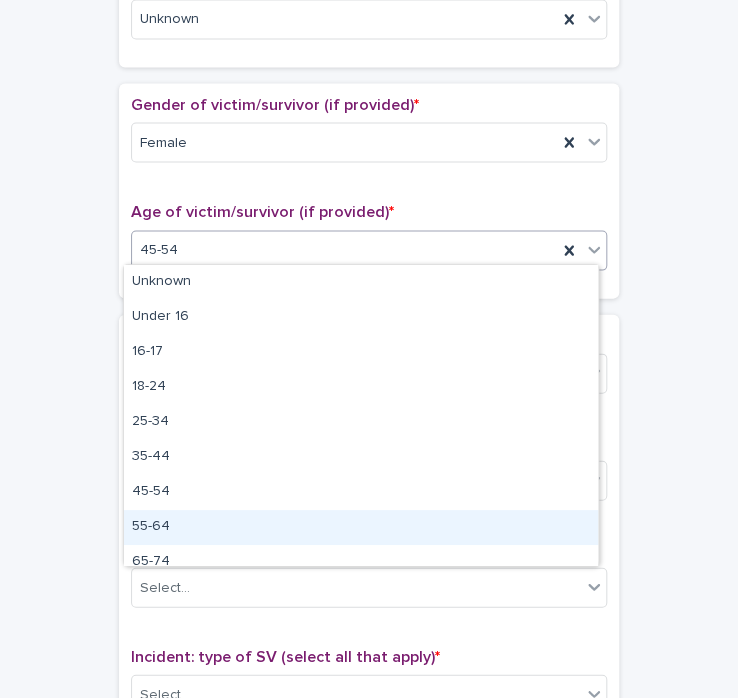 click on "55-64" at bounding box center (361, 527) 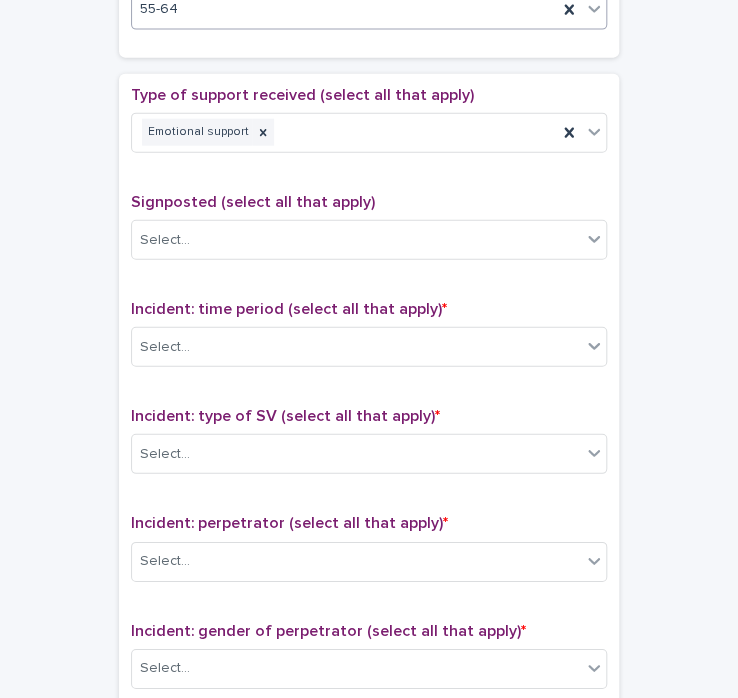 scroll, scrollTop: 1098, scrollLeft: 0, axis: vertical 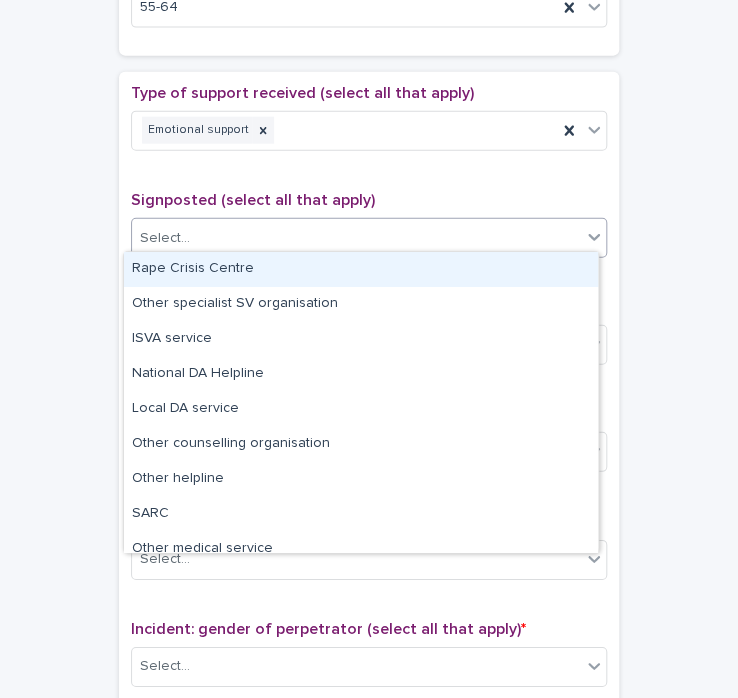 click on "Select..." at bounding box center [356, 238] 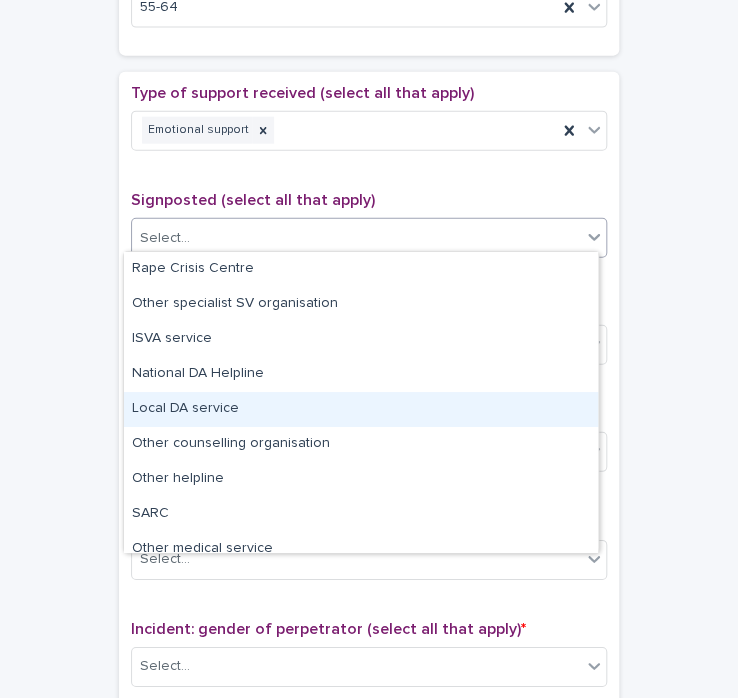 scroll, scrollTop: 120, scrollLeft: 0, axis: vertical 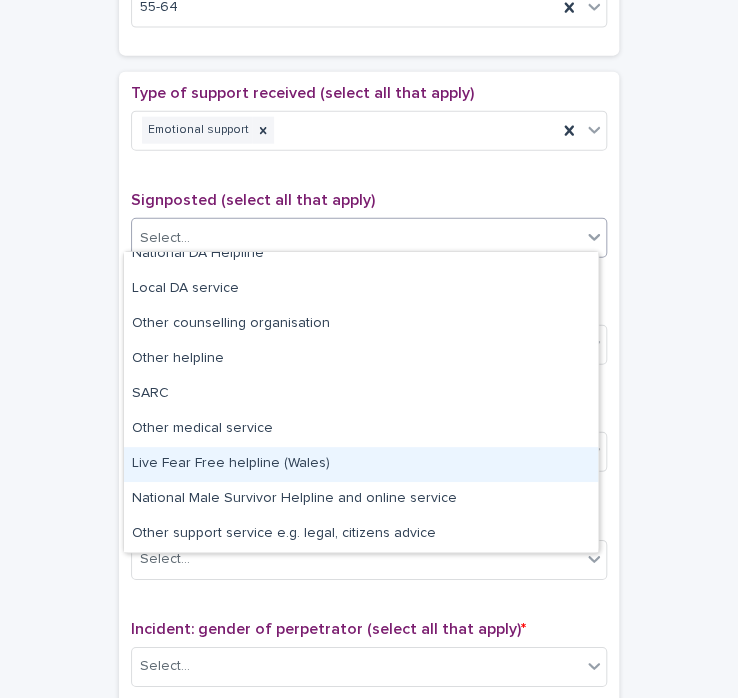 click on "**********" at bounding box center (369, -33) 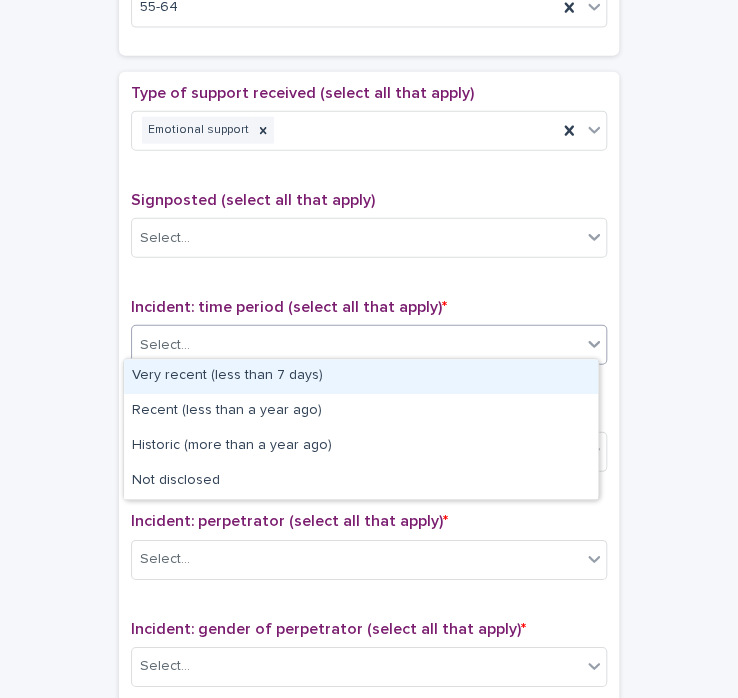 click on "Select..." at bounding box center [356, 345] 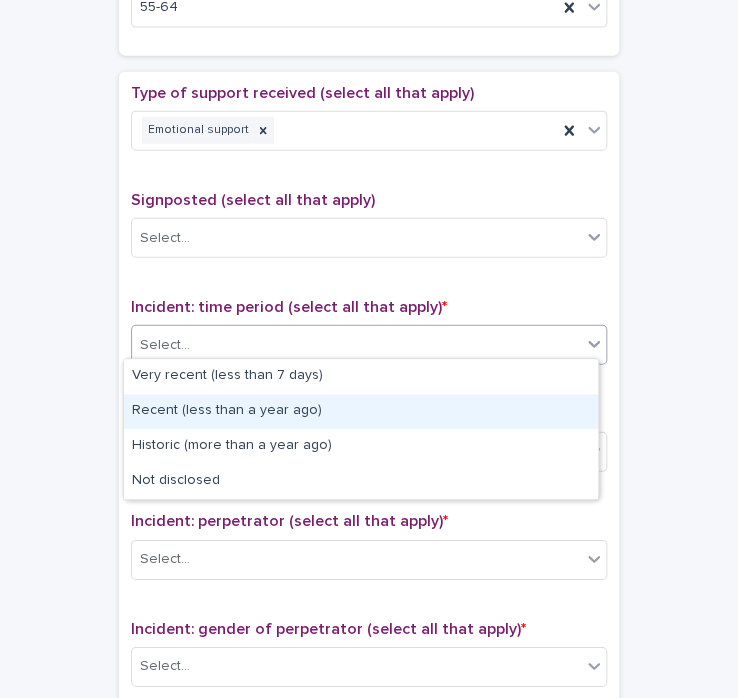 click on "Recent (less than a year ago)" at bounding box center (361, 411) 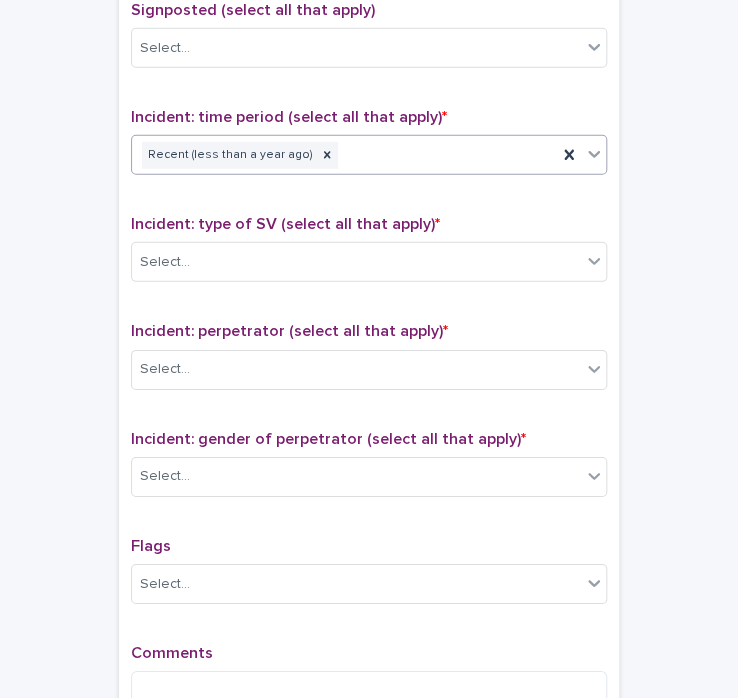 scroll, scrollTop: 1296, scrollLeft: 0, axis: vertical 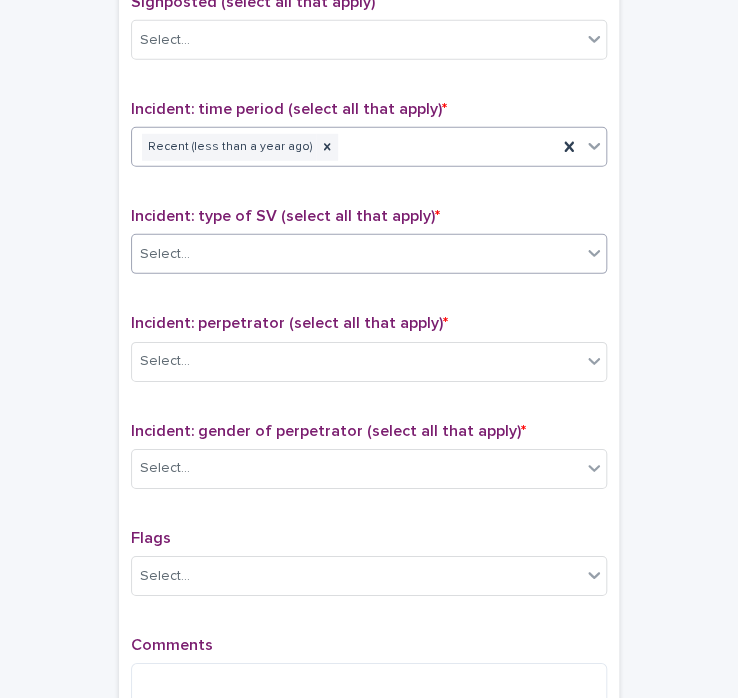 click on "Select..." at bounding box center [356, 254] 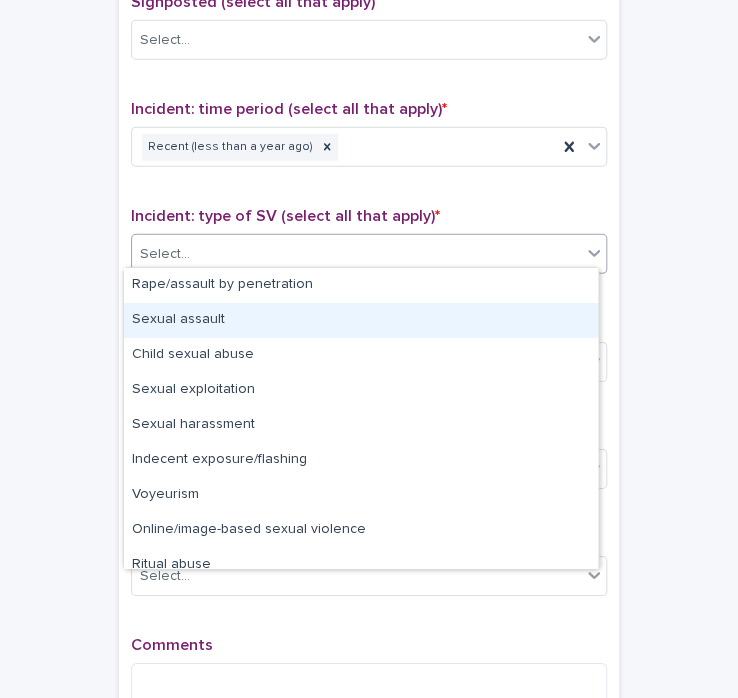 click on "Sexual assault" at bounding box center (361, 320) 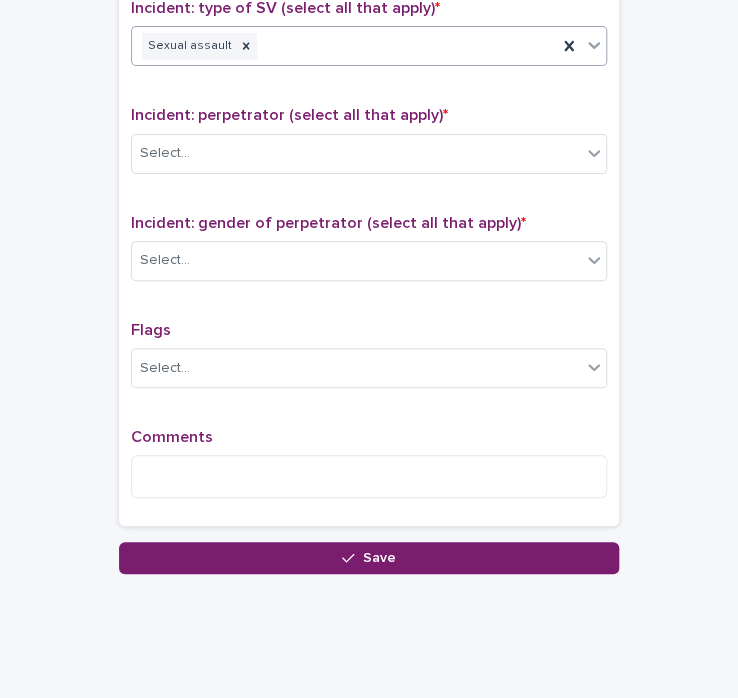 scroll, scrollTop: 1528, scrollLeft: 0, axis: vertical 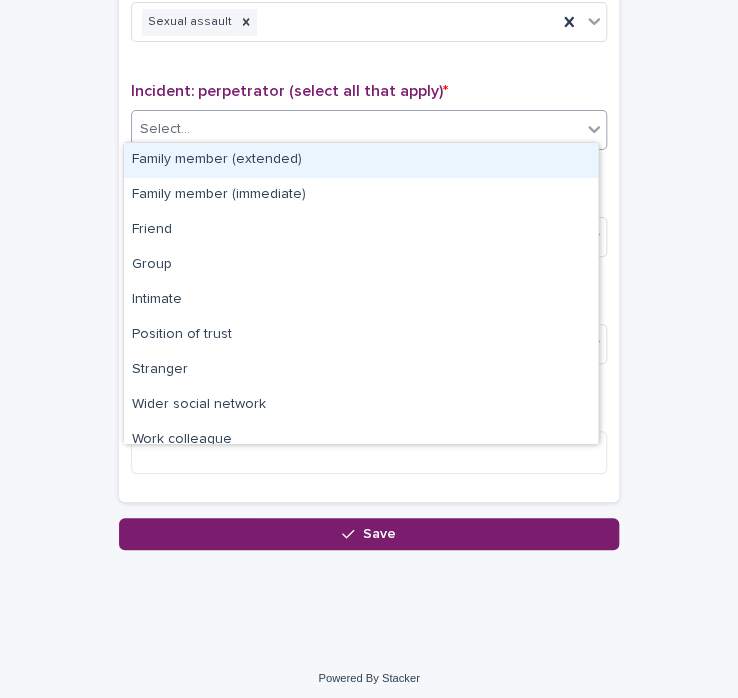 click on "Select..." at bounding box center [356, 129] 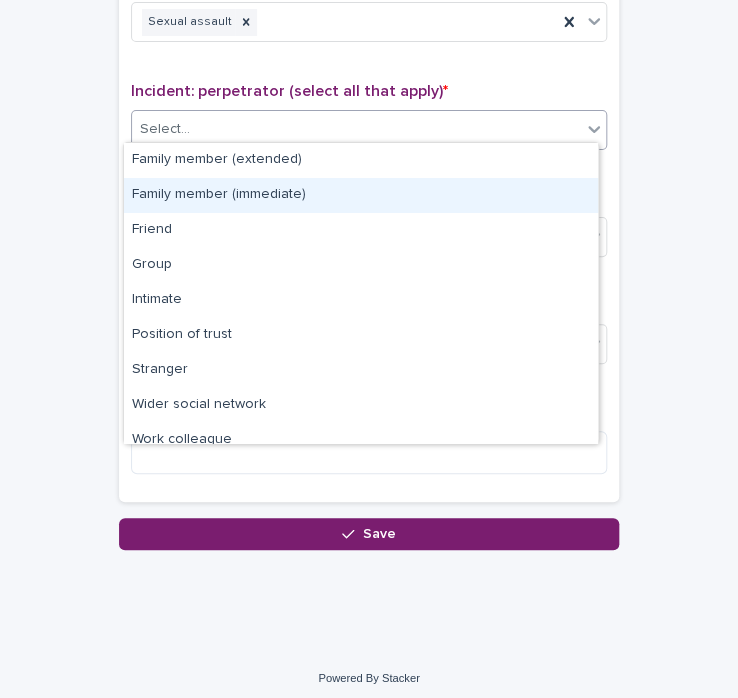 click on "Family member (immediate)" at bounding box center [361, 195] 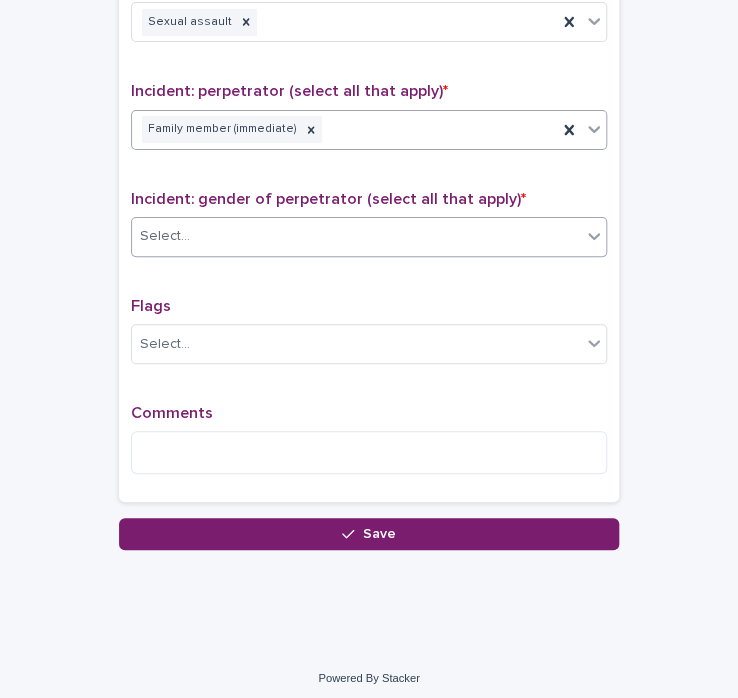 click on "Select..." at bounding box center [356, 236] 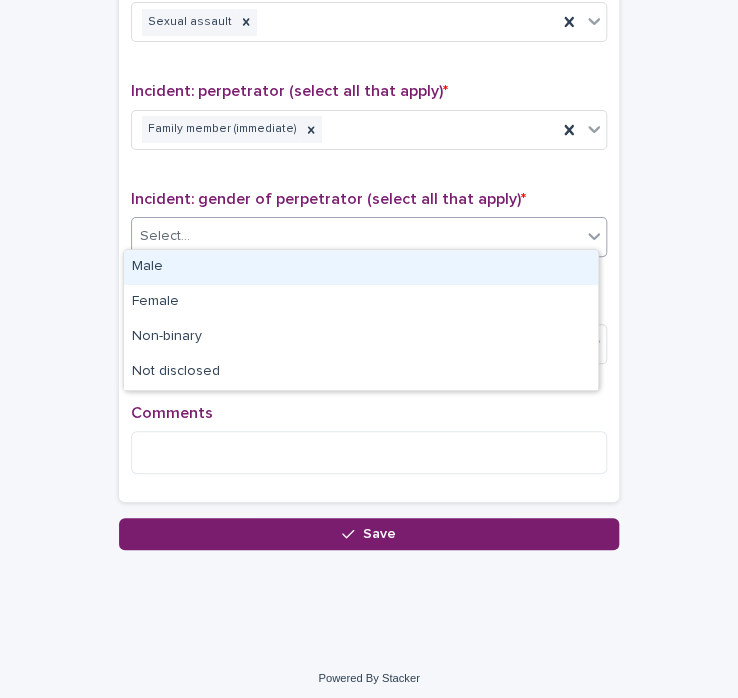click on "Male" at bounding box center (361, 267) 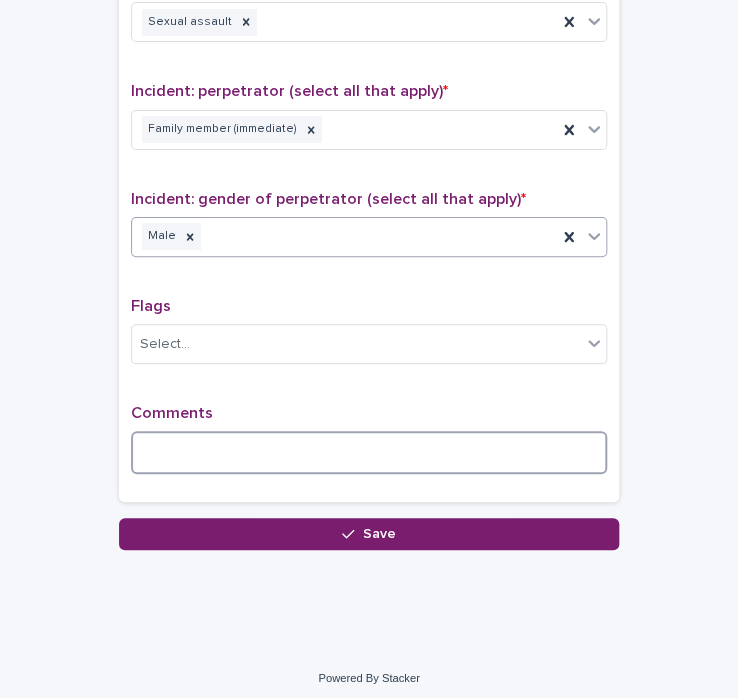 click at bounding box center [369, 452] 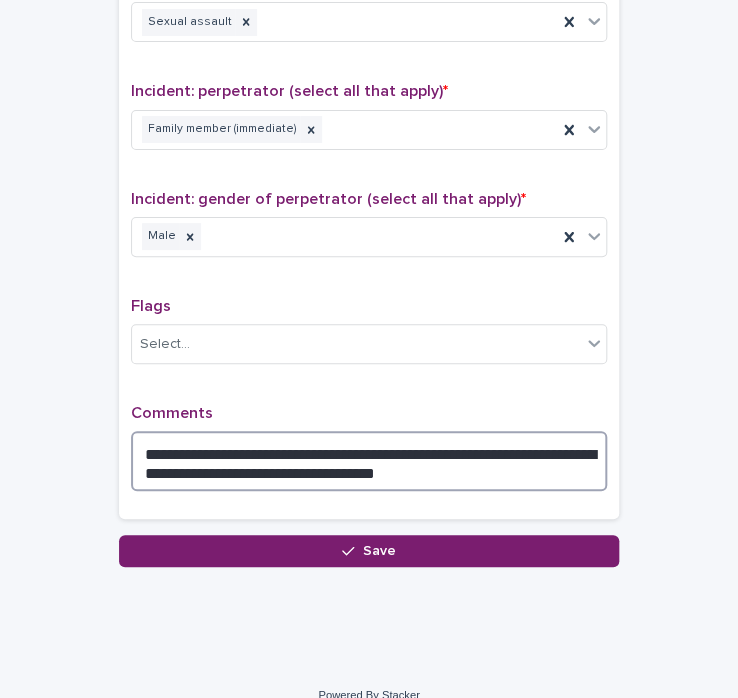 click on "**********" at bounding box center (369, 461) 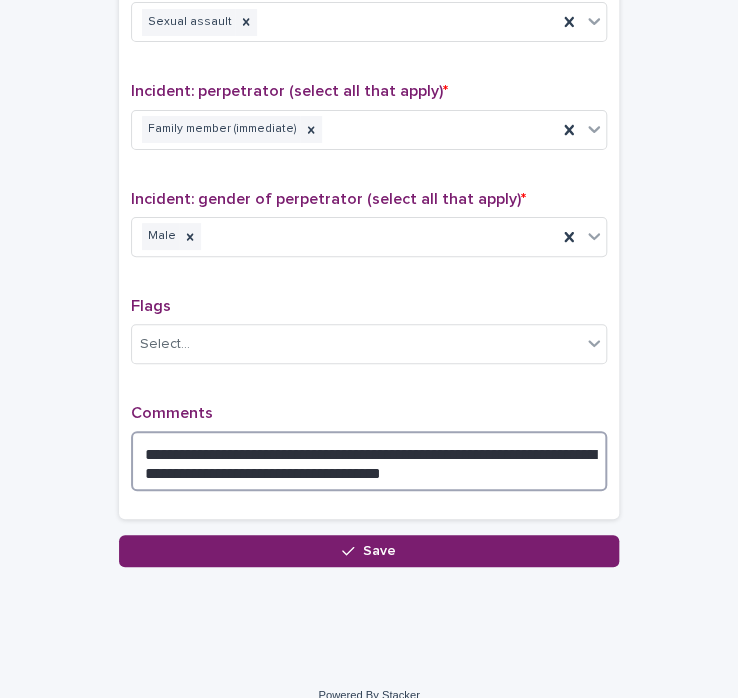 click on "**********" at bounding box center [369, 461] 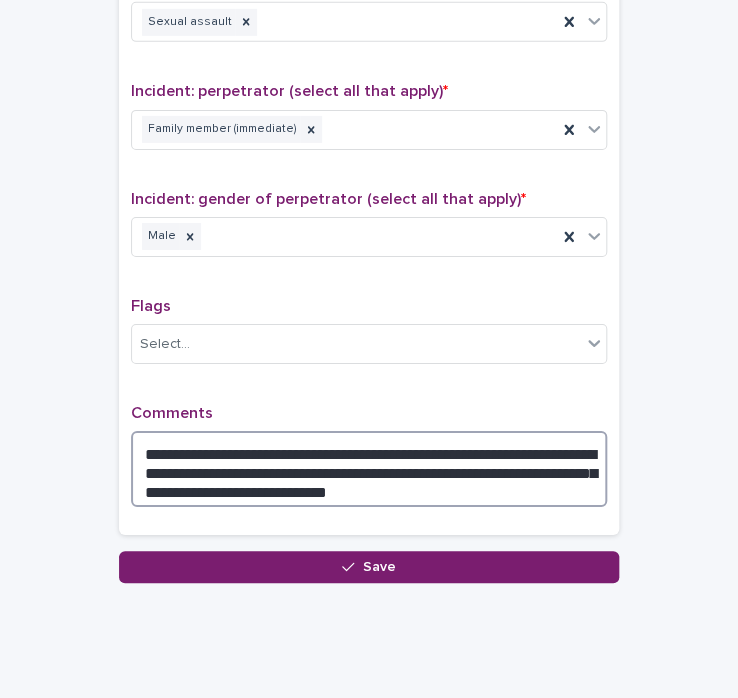 click on "**********" at bounding box center (369, 469) 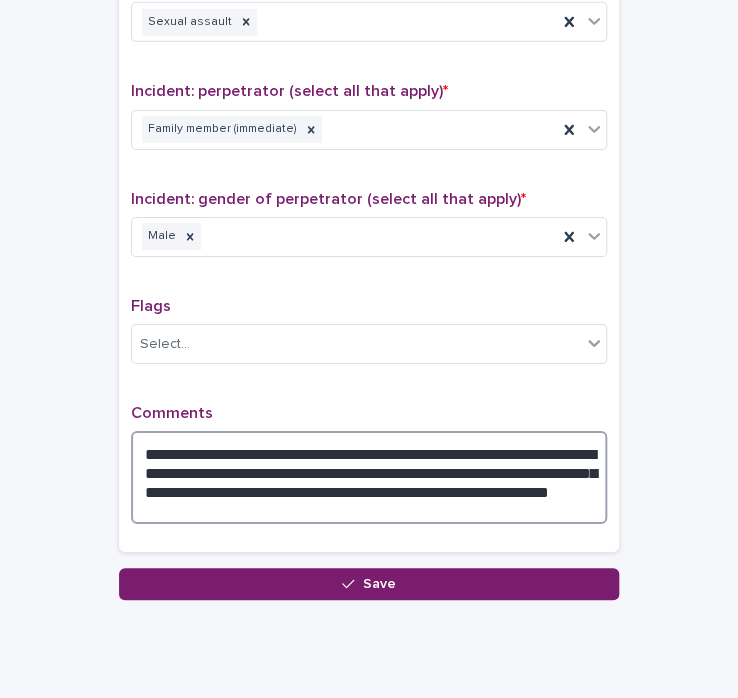 click on "**********" at bounding box center (369, 477) 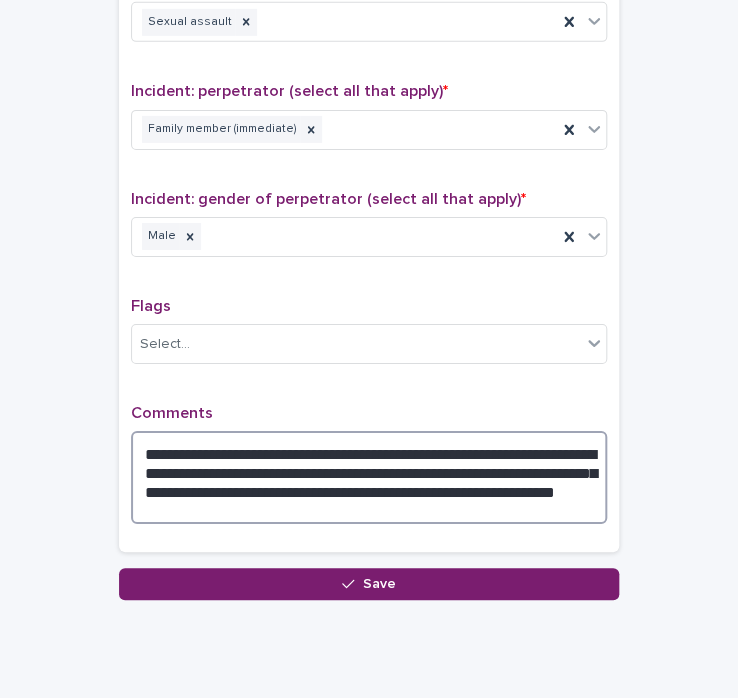 click on "**********" at bounding box center [369, 477] 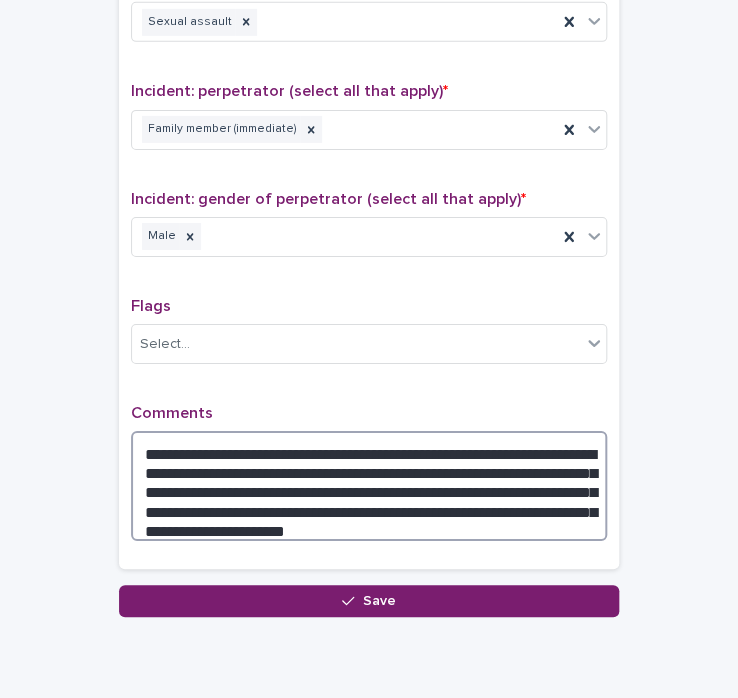 click on "**********" at bounding box center [369, 486] 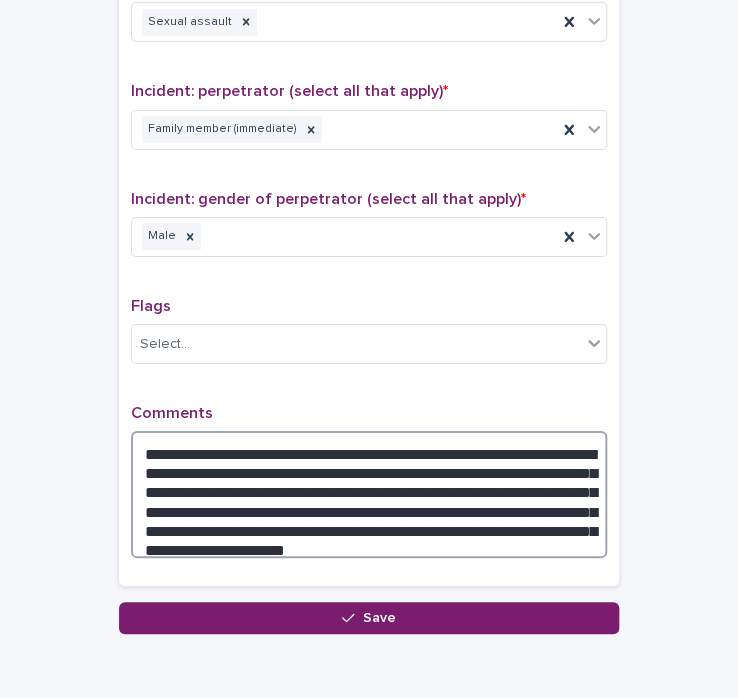 click on "**********" at bounding box center [369, 494] 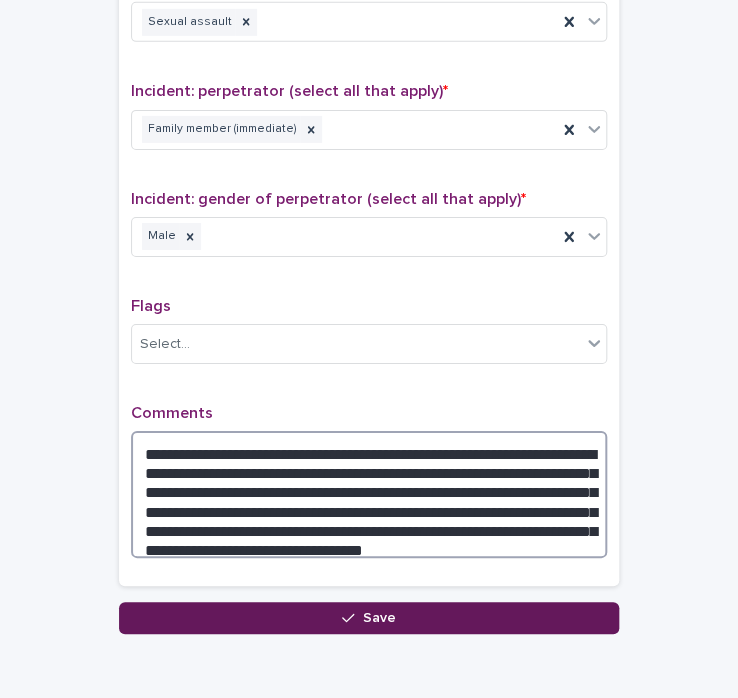 type on "**********" 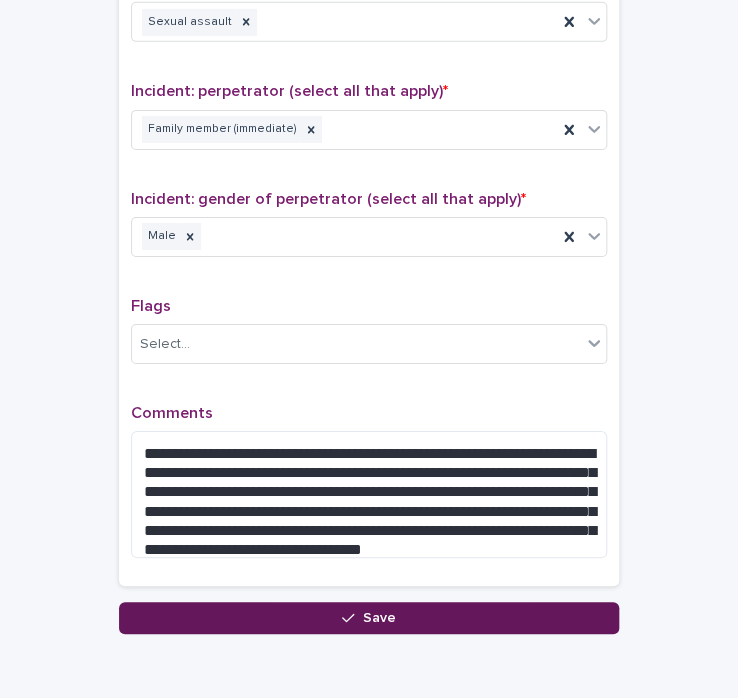 click on "Save" at bounding box center (369, 618) 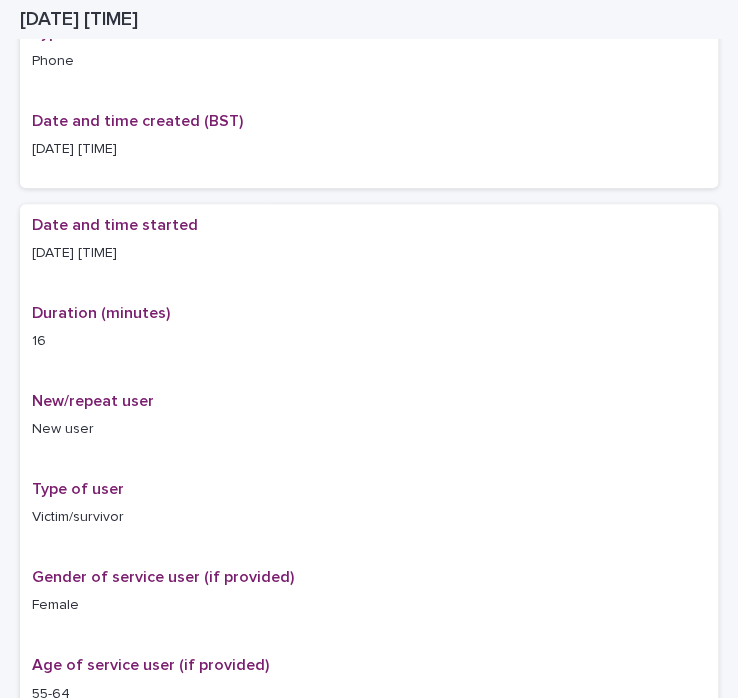 scroll, scrollTop: 0, scrollLeft: 0, axis: both 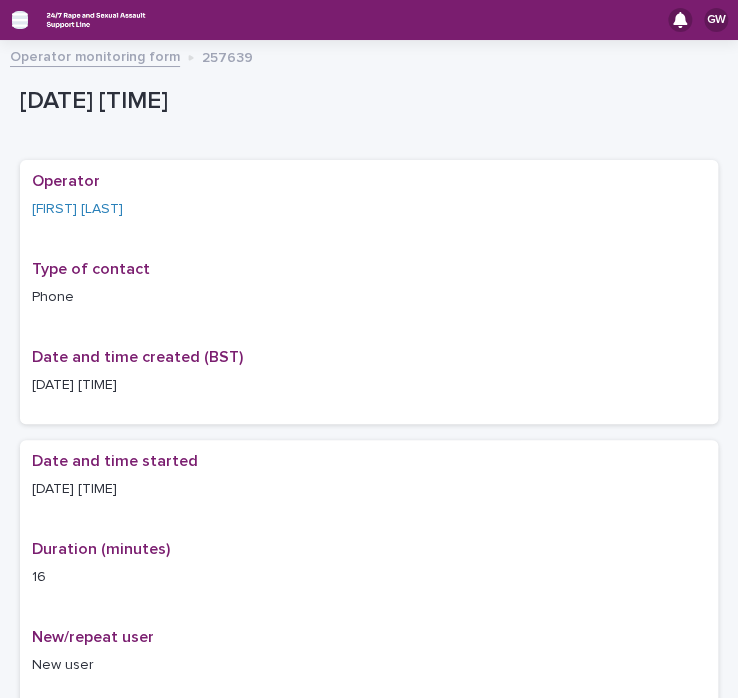 click 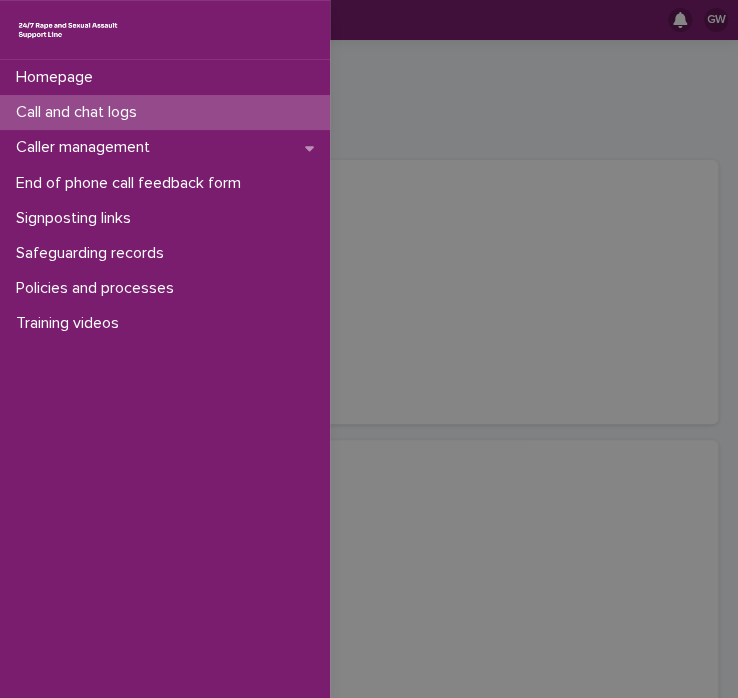 click on "Call and chat logs" at bounding box center [80, 112] 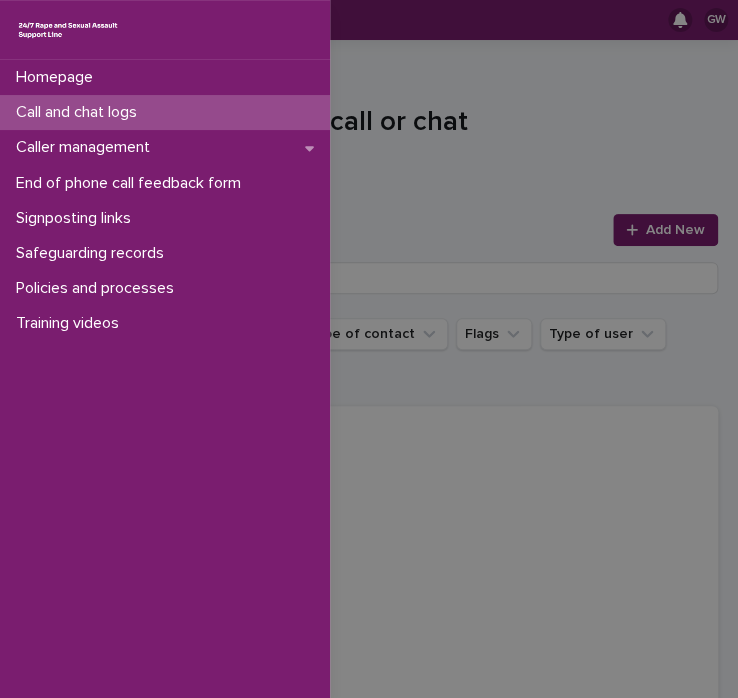 click on "Homepage Call and chat logs Caller management End of phone call feedback form Signposting links Safeguarding records Policies and processes Training videos" at bounding box center (369, 349) 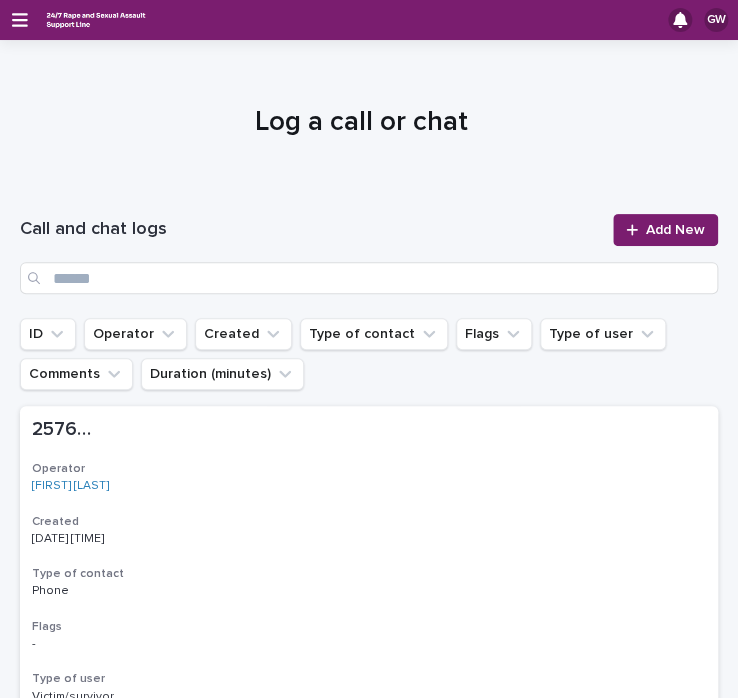 drag, startPoint x: 624, startPoint y: 231, endPoint x: 564, endPoint y: 168, distance: 87 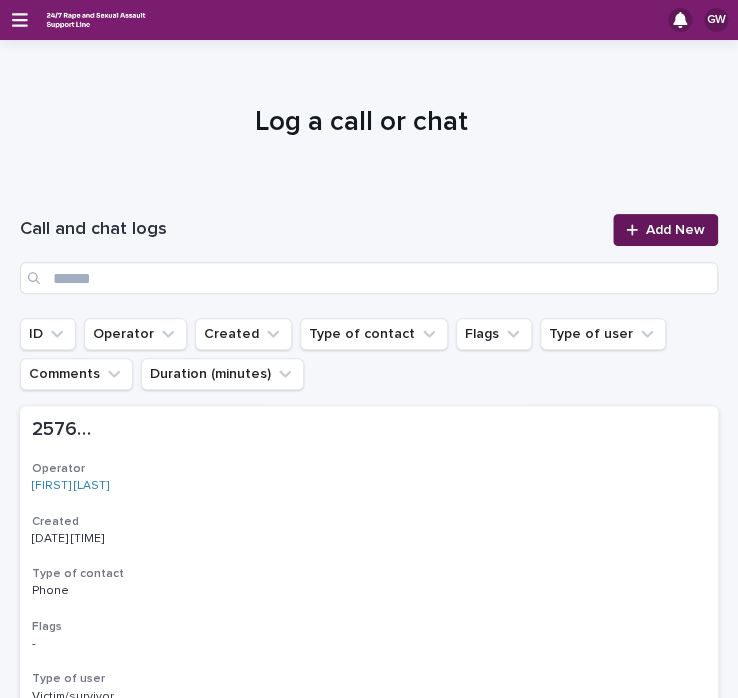 click 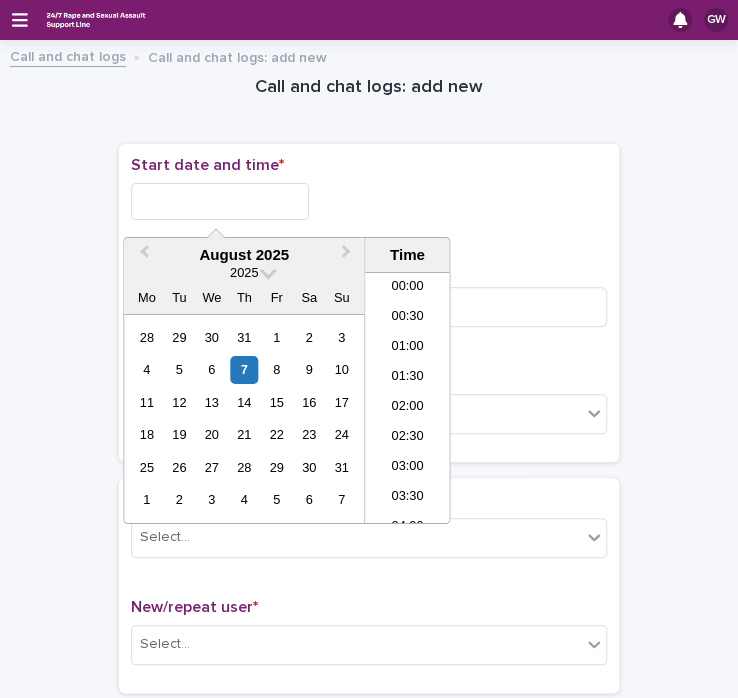 scroll, scrollTop: 790, scrollLeft: 0, axis: vertical 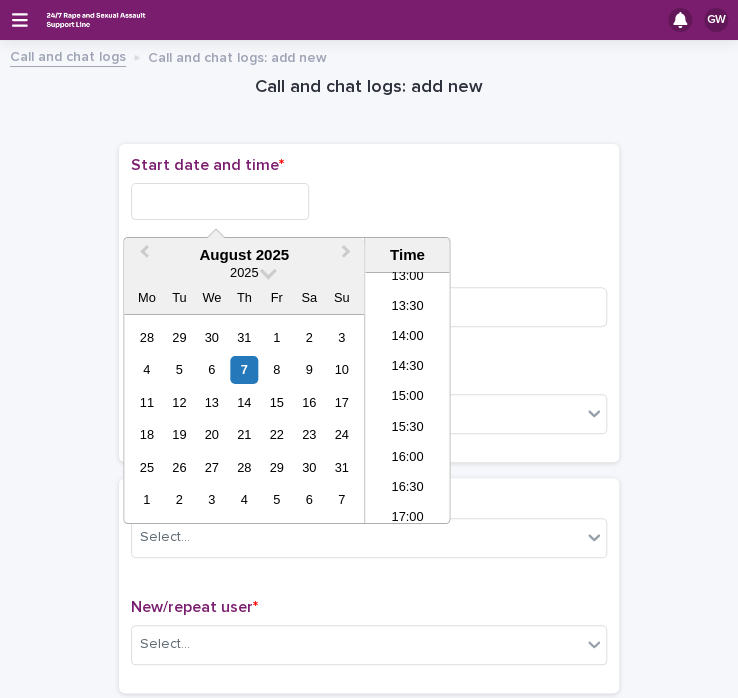 click at bounding box center (220, 201) 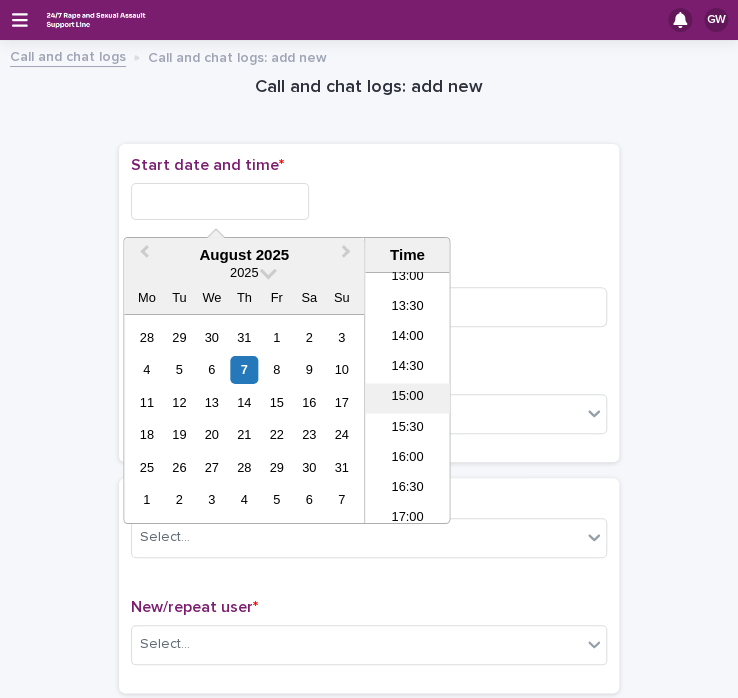 click on "15:00" at bounding box center (407, 398) 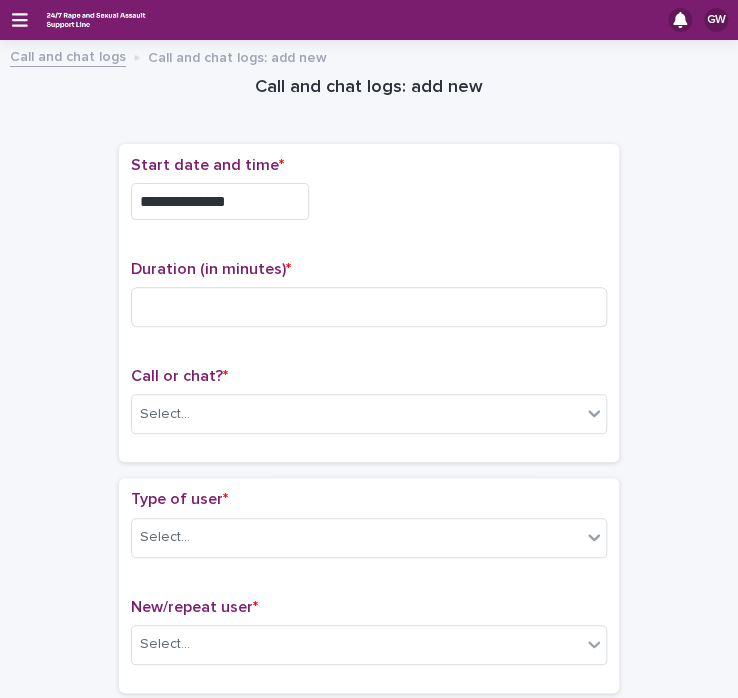 click on "**********" at bounding box center (220, 201) 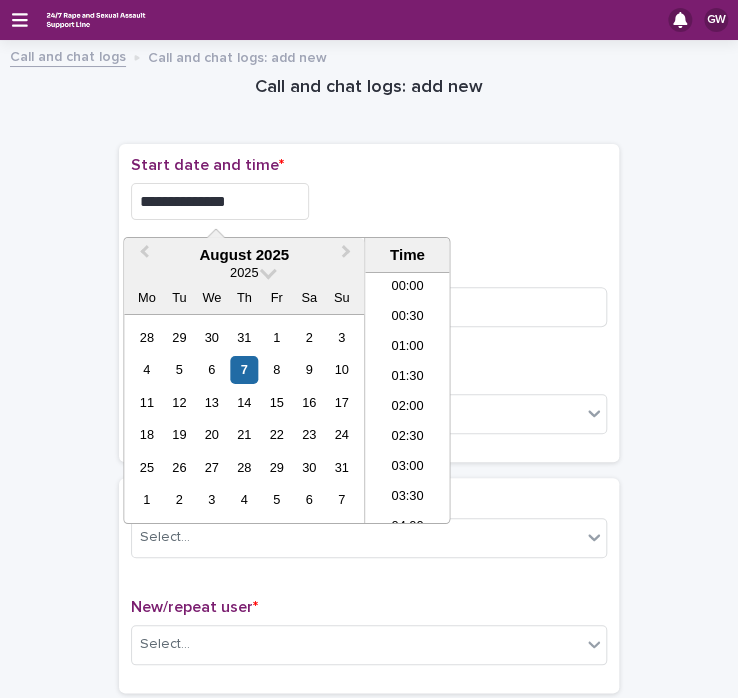 scroll, scrollTop: 790, scrollLeft: 0, axis: vertical 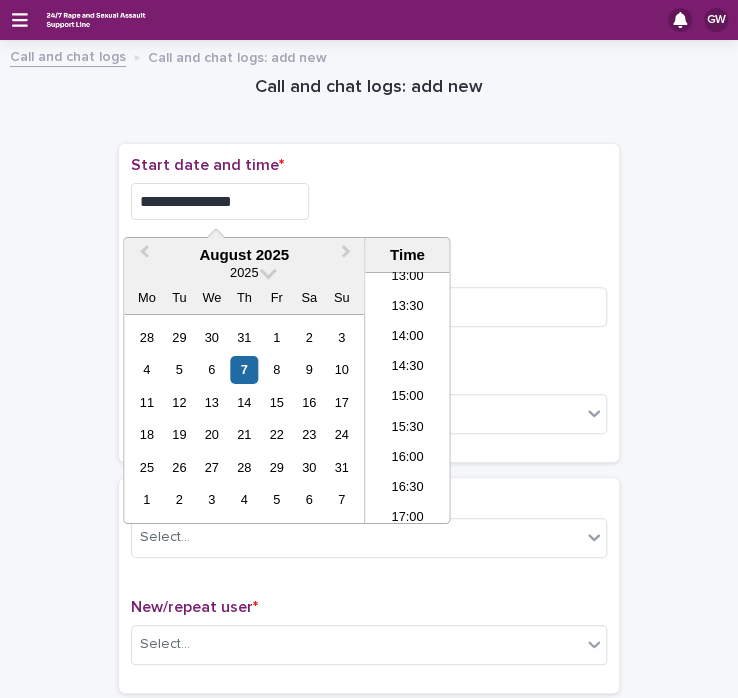 type on "**********" 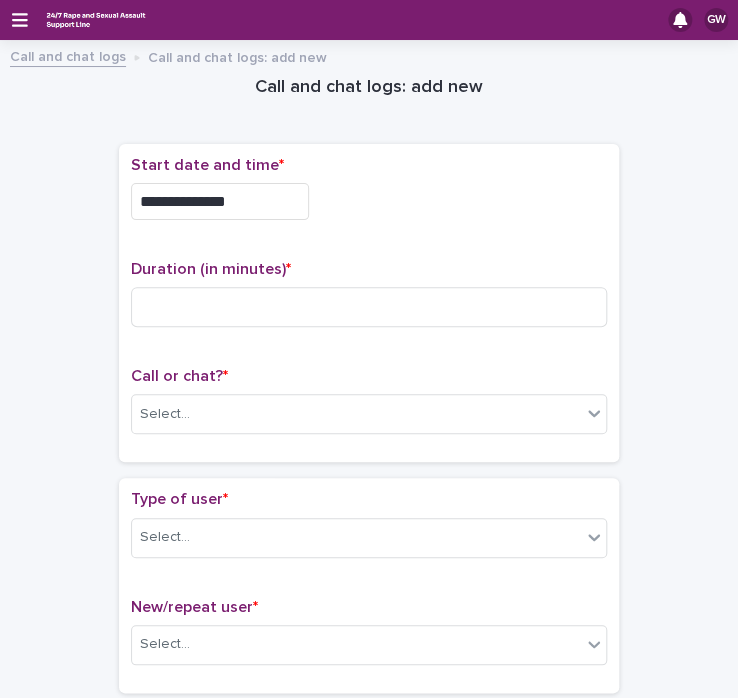 click on "**********" at bounding box center [369, 1065] 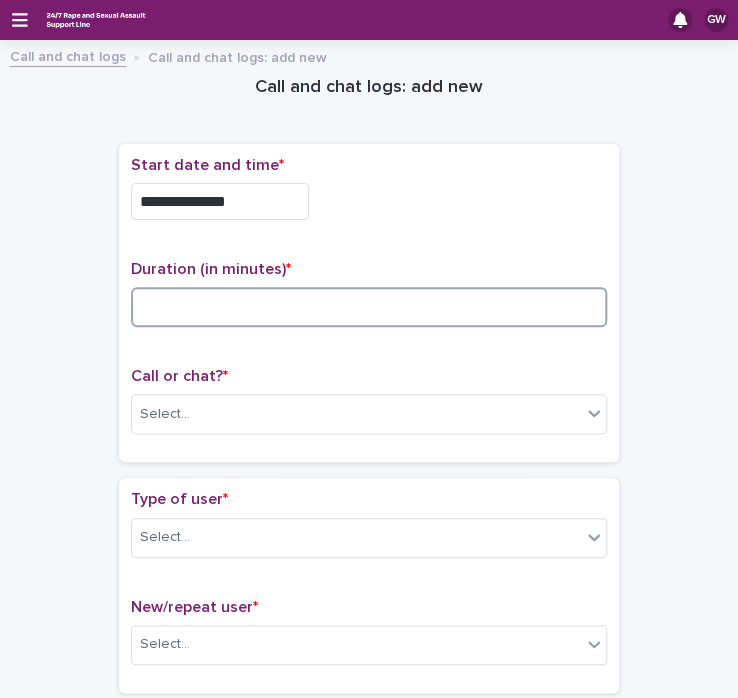 click at bounding box center [369, 307] 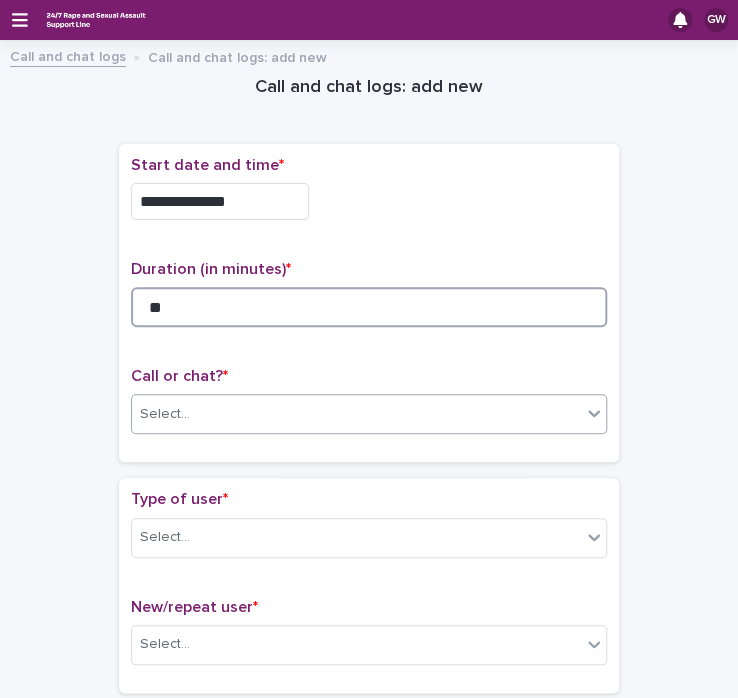 type on "**" 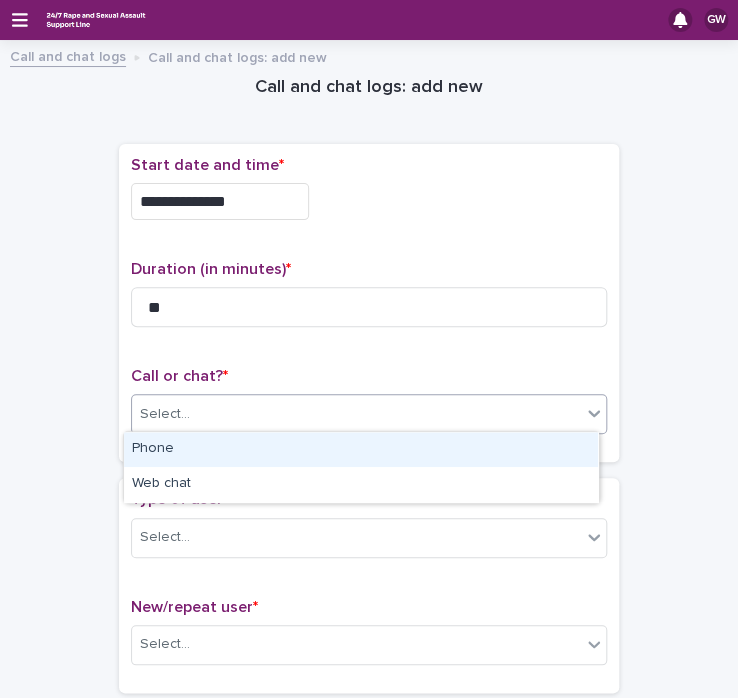 click on "Select..." at bounding box center (356, 414) 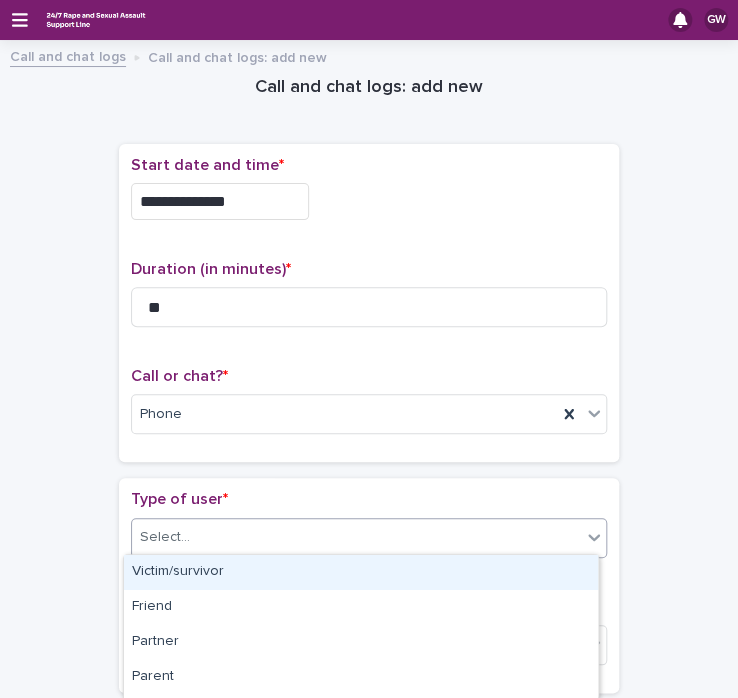 click on "Select..." at bounding box center (356, 537) 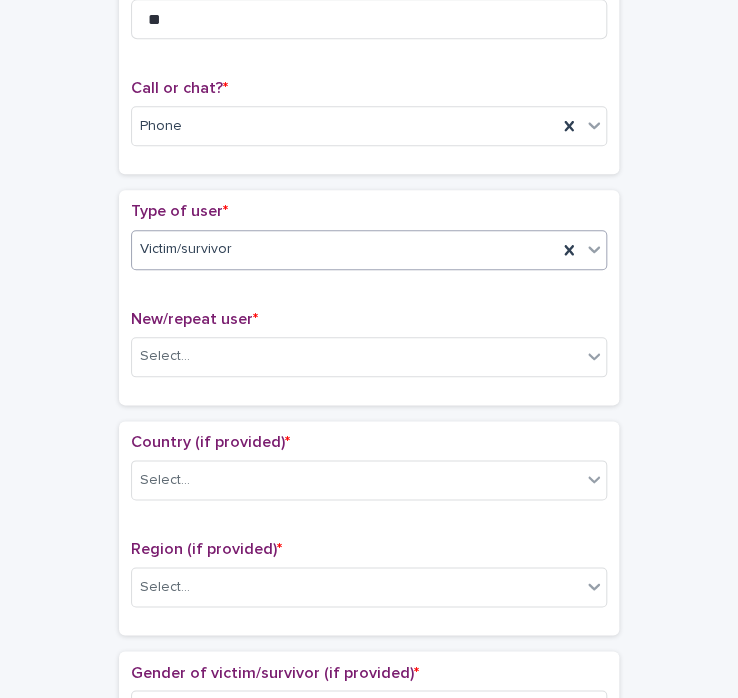 scroll, scrollTop: 290, scrollLeft: 0, axis: vertical 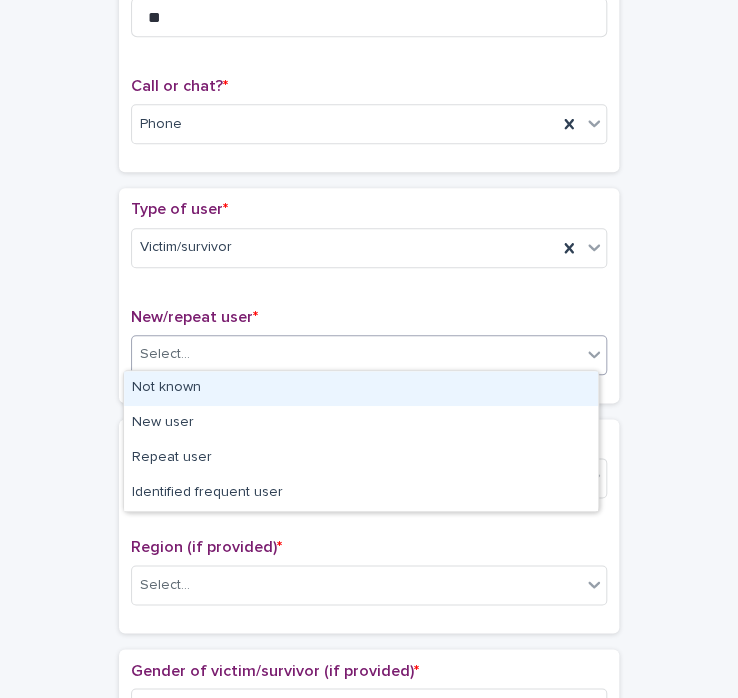 click on "Select..." at bounding box center (165, 354) 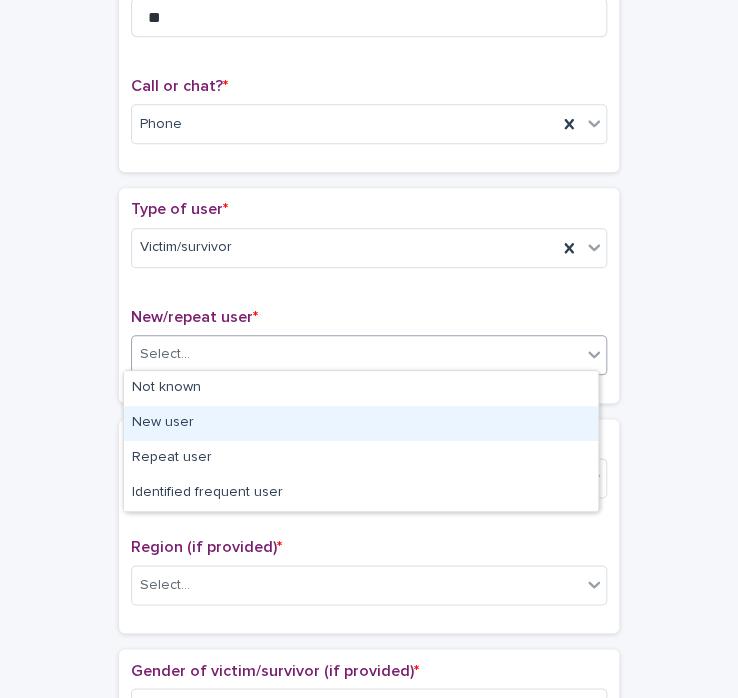 click on "New user" at bounding box center (361, 423) 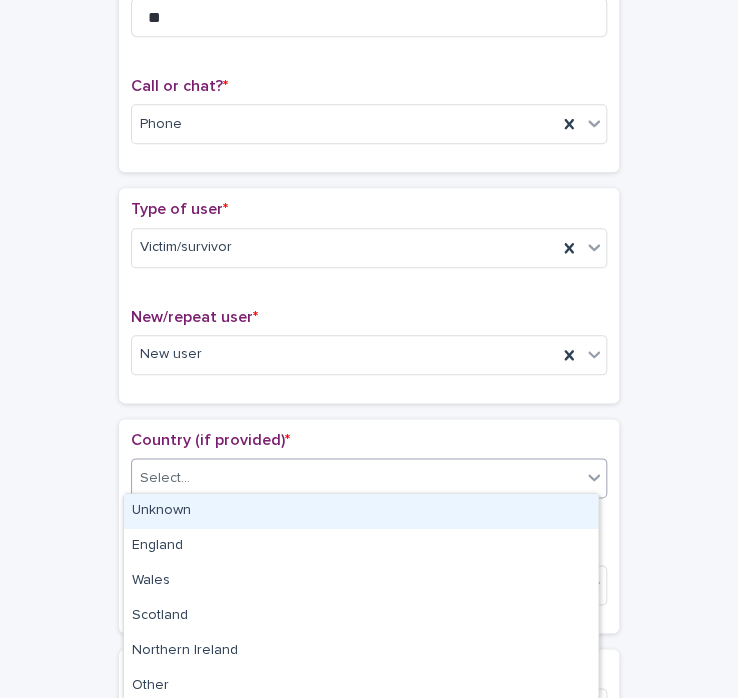 click on "Select..." at bounding box center [165, 478] 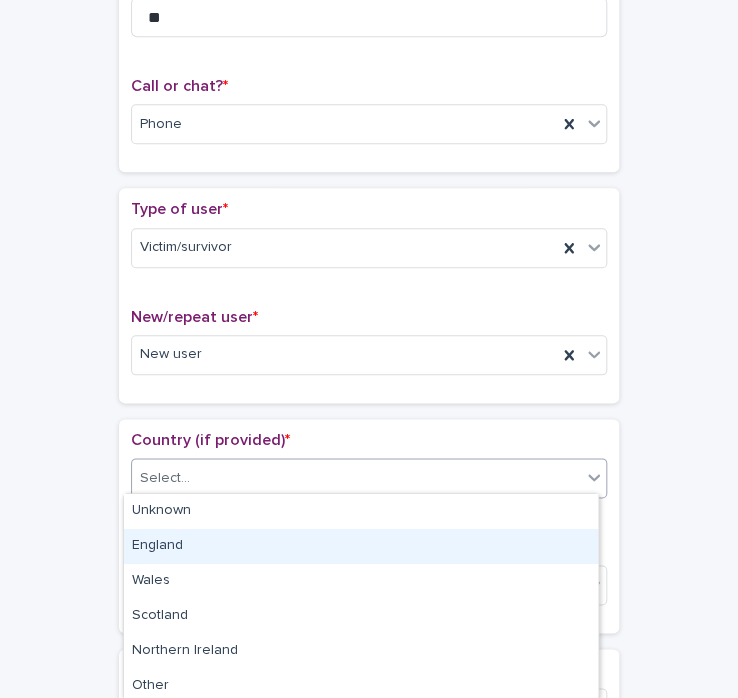 click on "England" at bounding box center [361, 546] 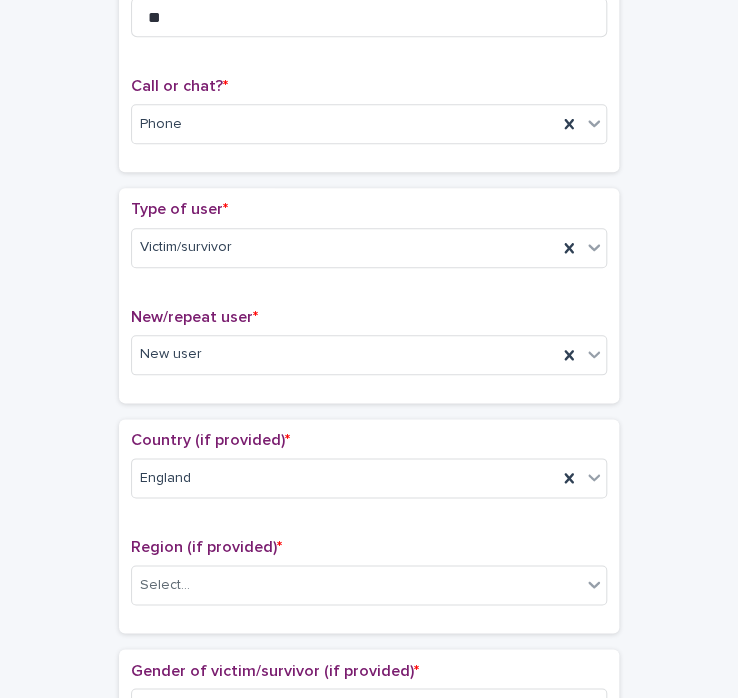 drag, startPoint x: 160, startPoint y: 549, endPoint x: 59, endPoint y: 548, distance: 101.00495 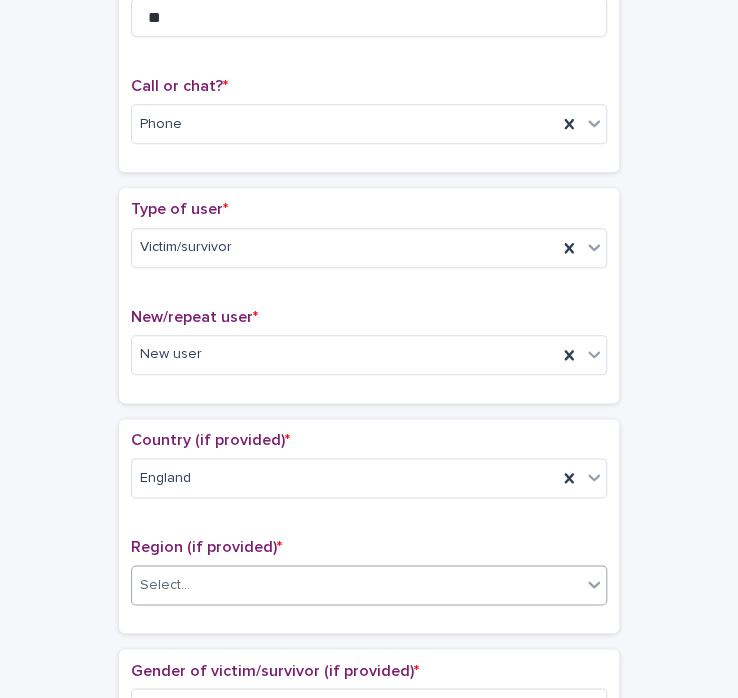 click on "Select..." at bounding box center [356, 585] 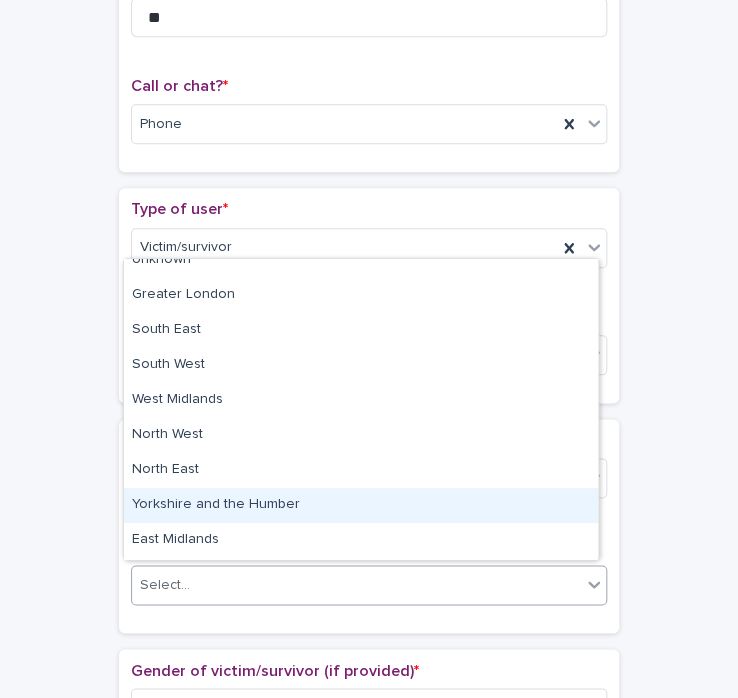 scroll, scrollTop: 0, scrollLeft: 0, axis: both 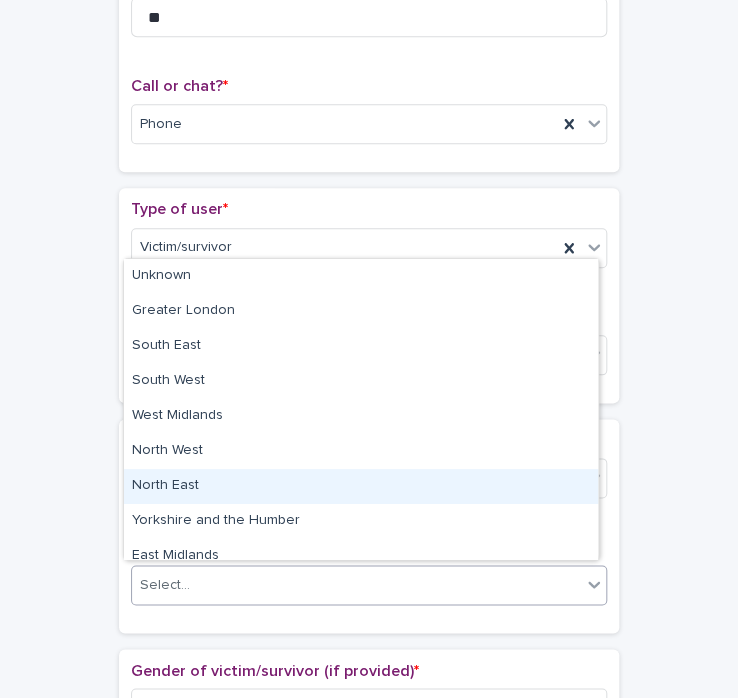 click on "North East" at bounding box center [361, 486] 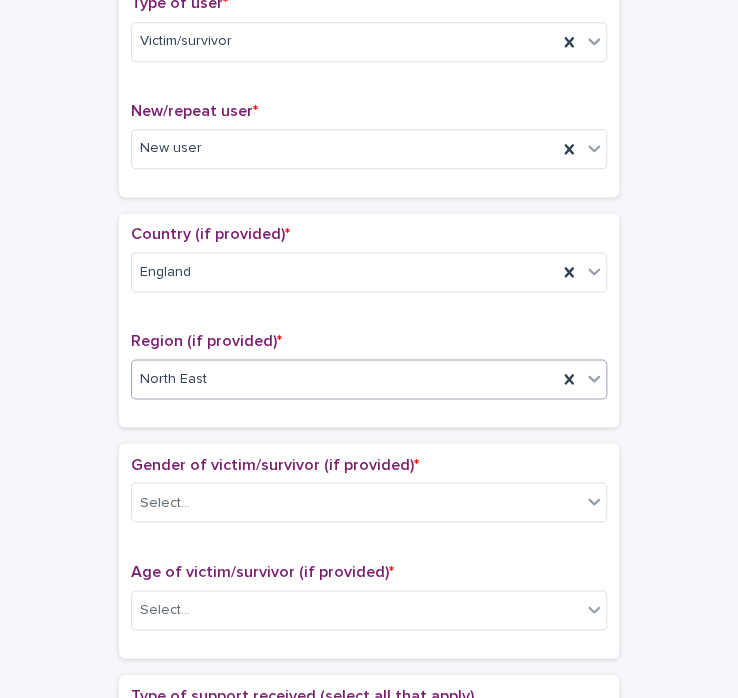 scroll, scrollTop: 503, scrollLeft: 0, axis: vertical 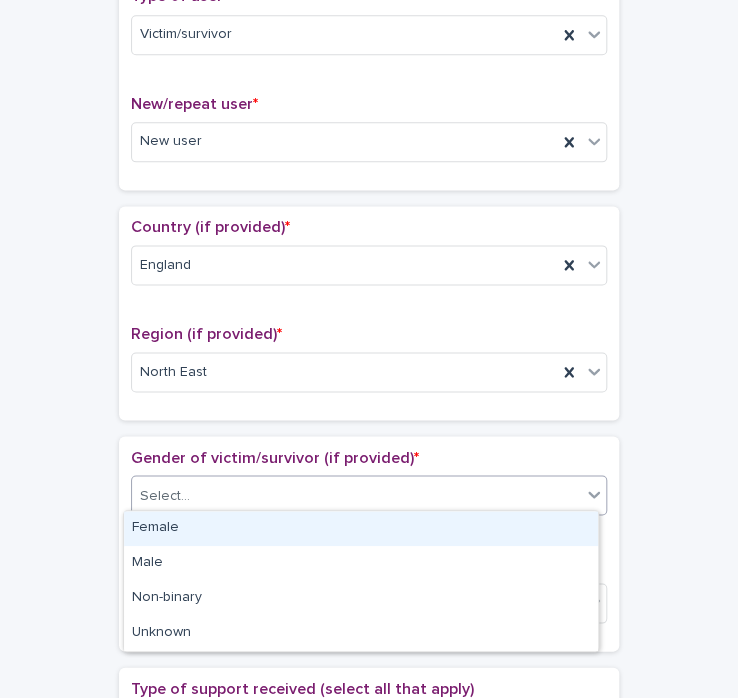 click on "Select..." at bounding box center (356, 495) 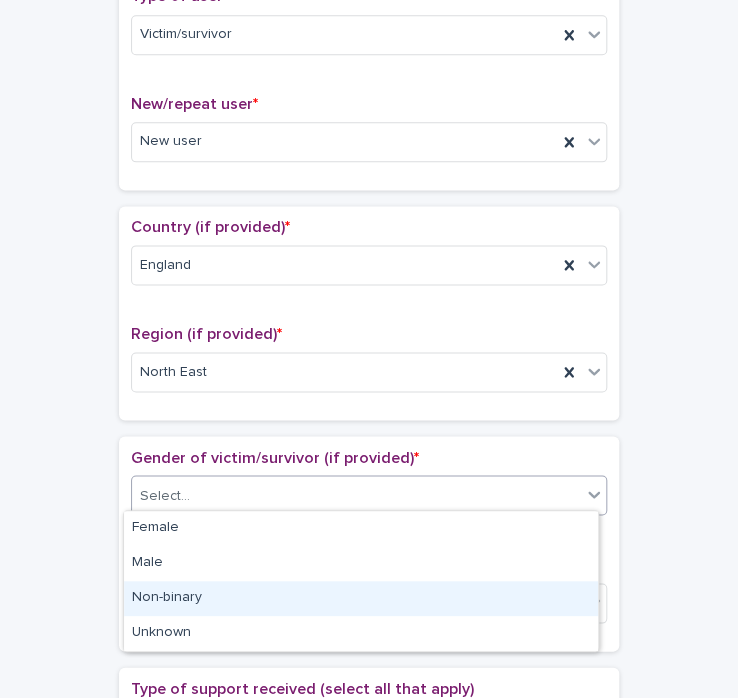 click on "Non-binary" at bounding box center [361, 598] 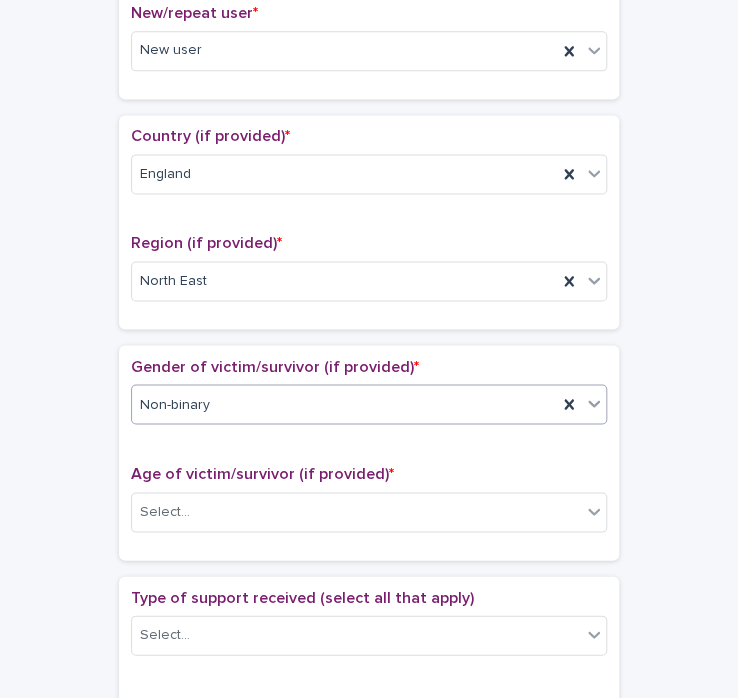 scroll, scrollTop: 595, scrollLeft: 0, axis: vertical 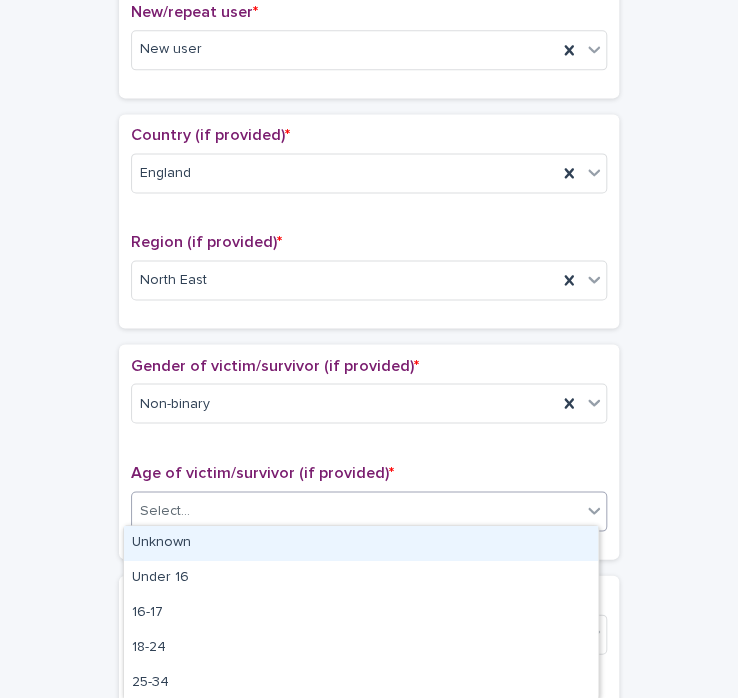 click on "Select..." at bounding box center [356, 510] 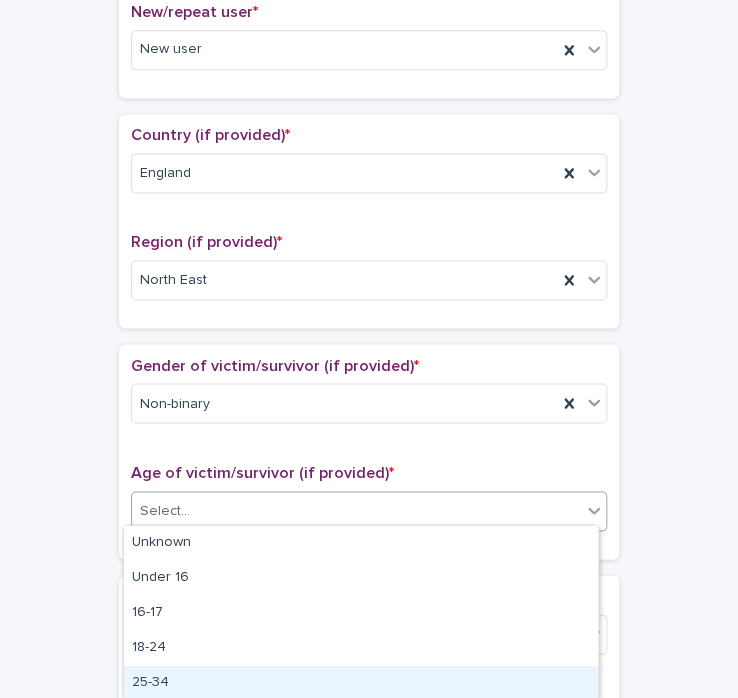 click on "25-34" at bounding box center [361, 683] 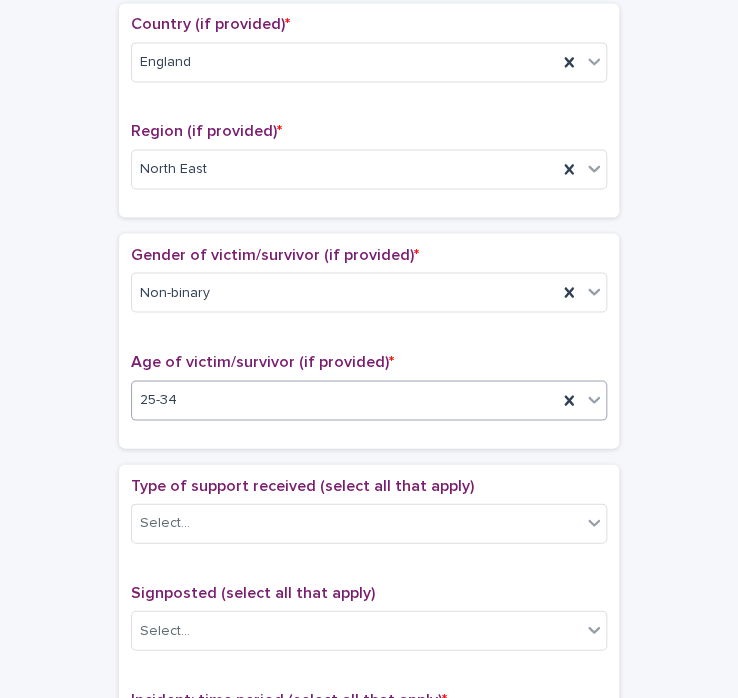 scroll, scrollTop: 716, scrollLeft: 0, axis: vertical 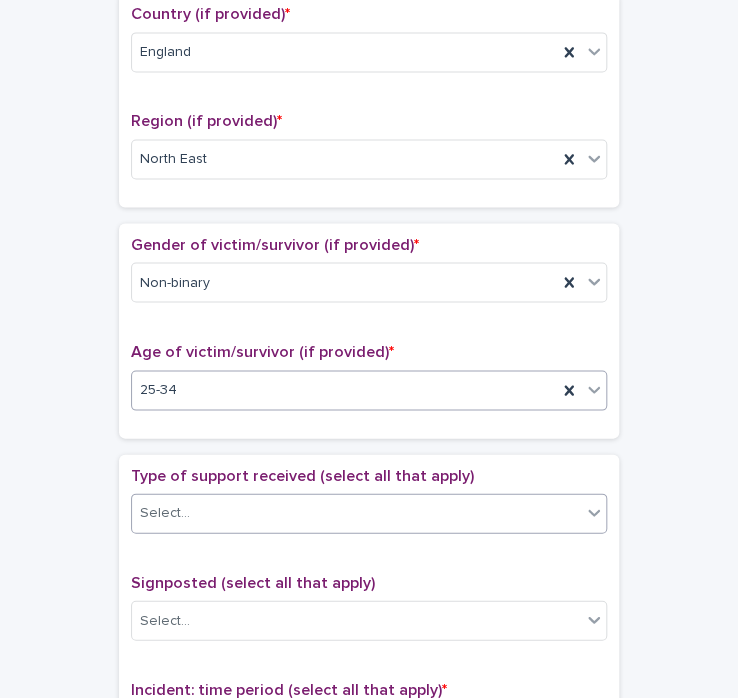 click on "Select..." at bounding box center (356, 512) 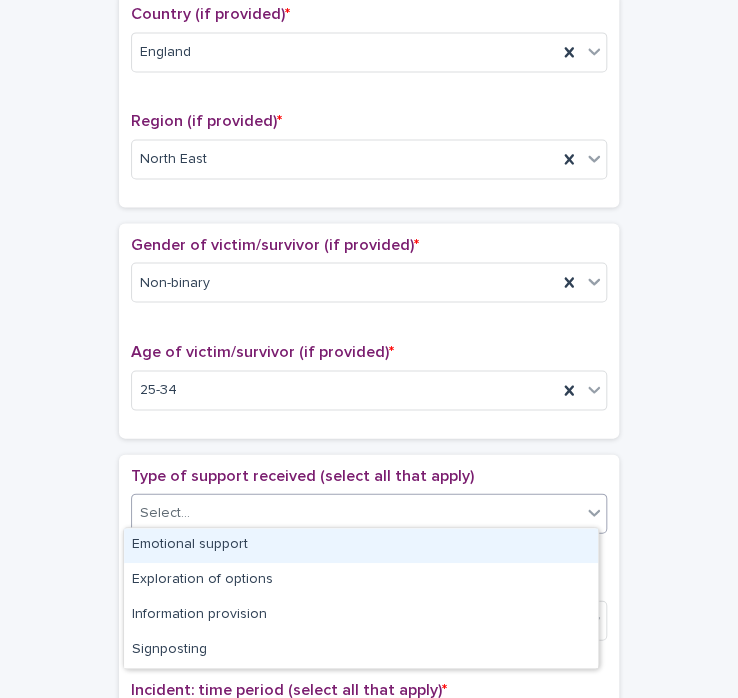 click on "Emotional support" at bounding box center [361, 545] 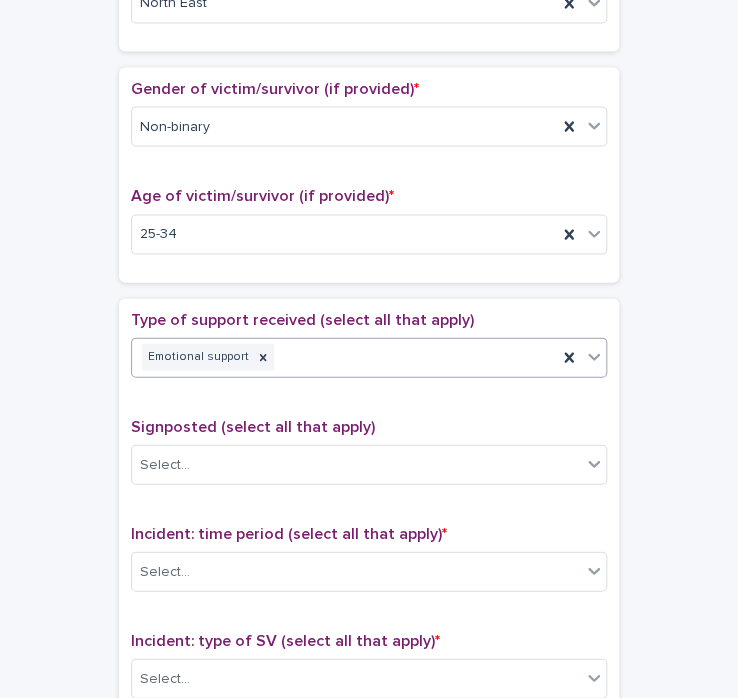 scroll, scrollTop: 876, scrollLeft: 0, axis: vertical 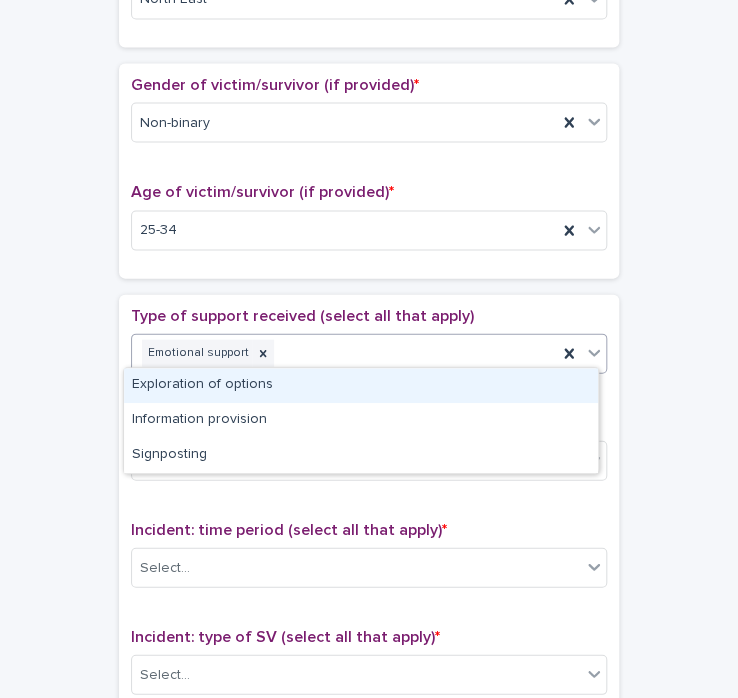 click on "Emotional support" at bounding box center [344, 352] 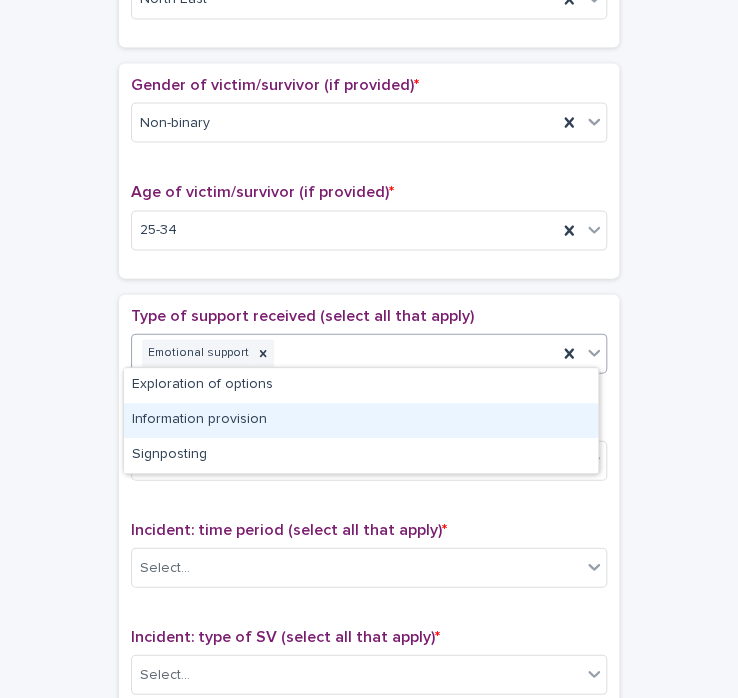 click on "Information provision" at bounding box center (361, 420) 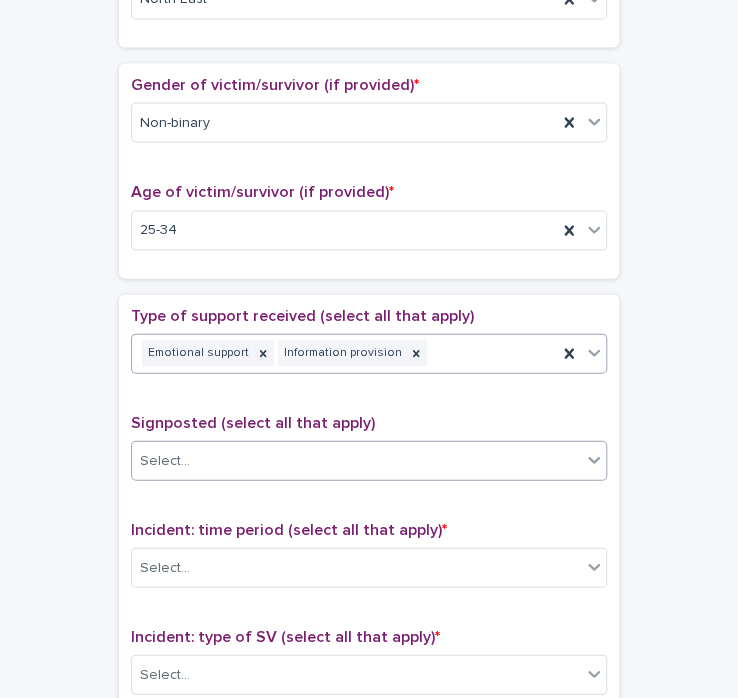 click on "Select..." at bounding box center [356, 460] 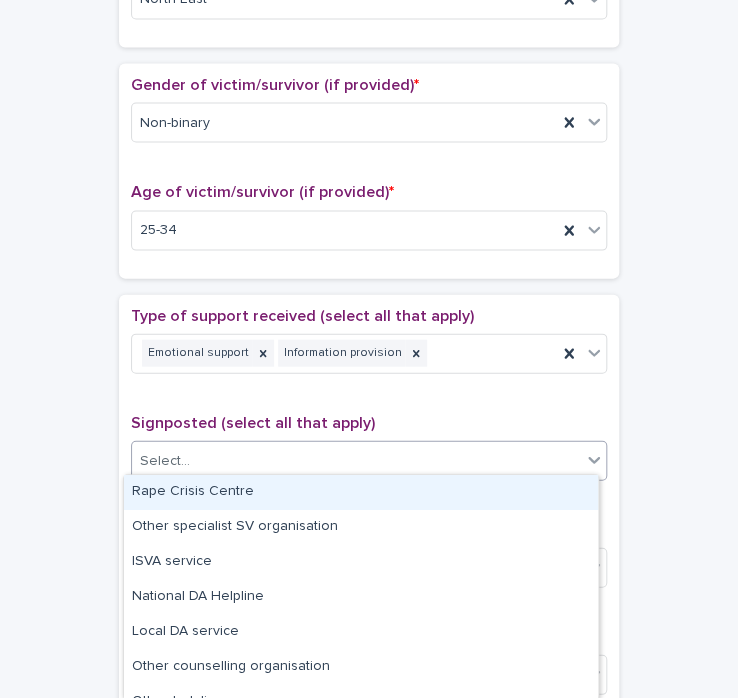 click on "Rape Crisis Centre" at bounding box center (361, 492) 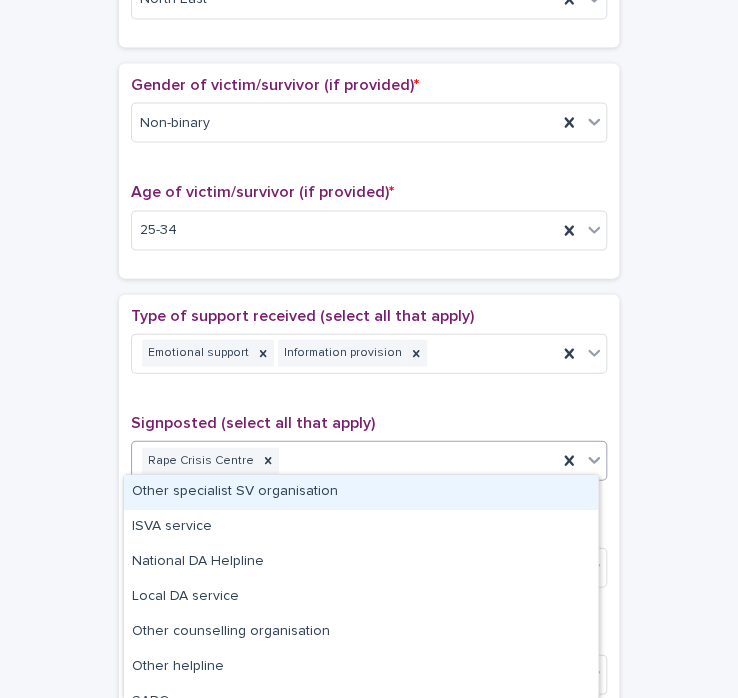 click on "Rape Crisis Centre" at bounding box center [344, 460] 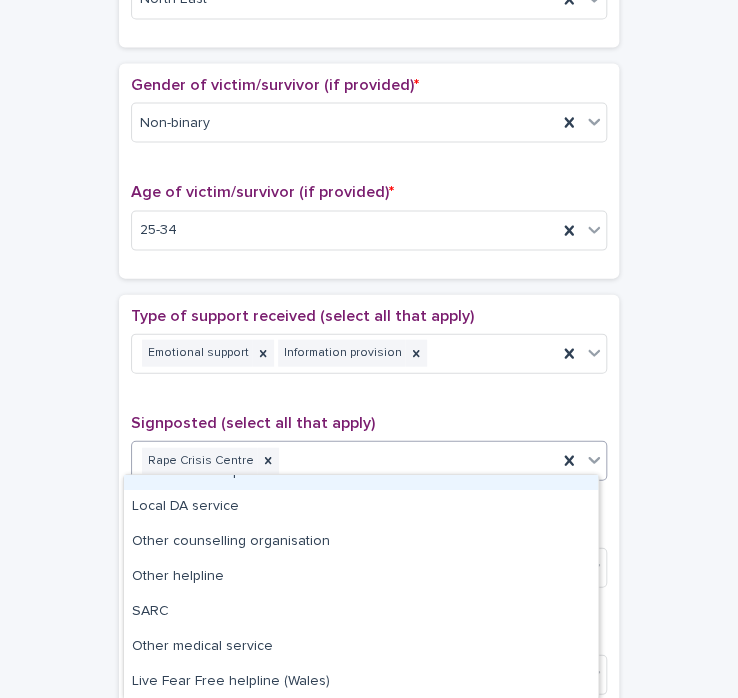 scroll, scrollTop: 112, scrollLeft: 0, axis: vertical 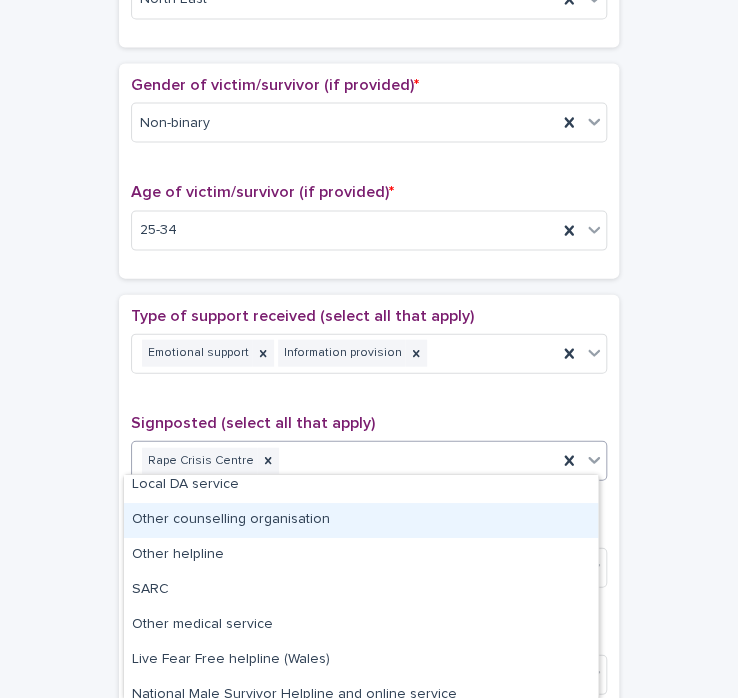 click on "Other counselling organisation" at bounding box center [361, 520] 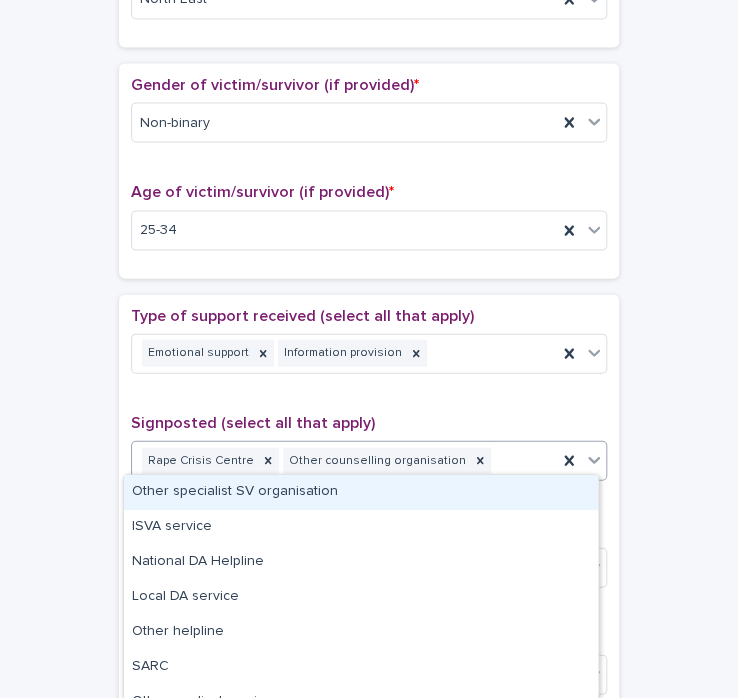 click on "Rape Crisis Centre Other counselling organisation" at bounding box center [344, 460] 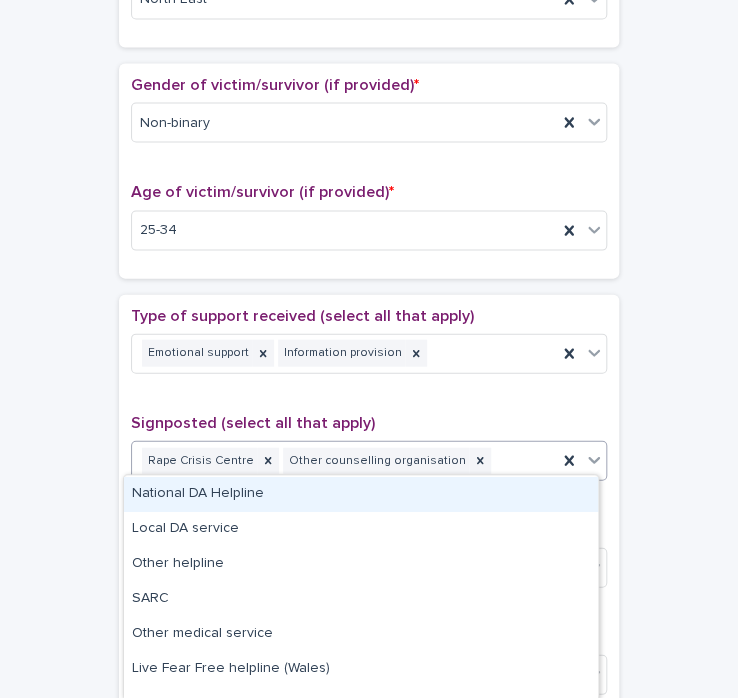 scroll, scrollTop: 125, scrollLeft: 0, axis: vertical 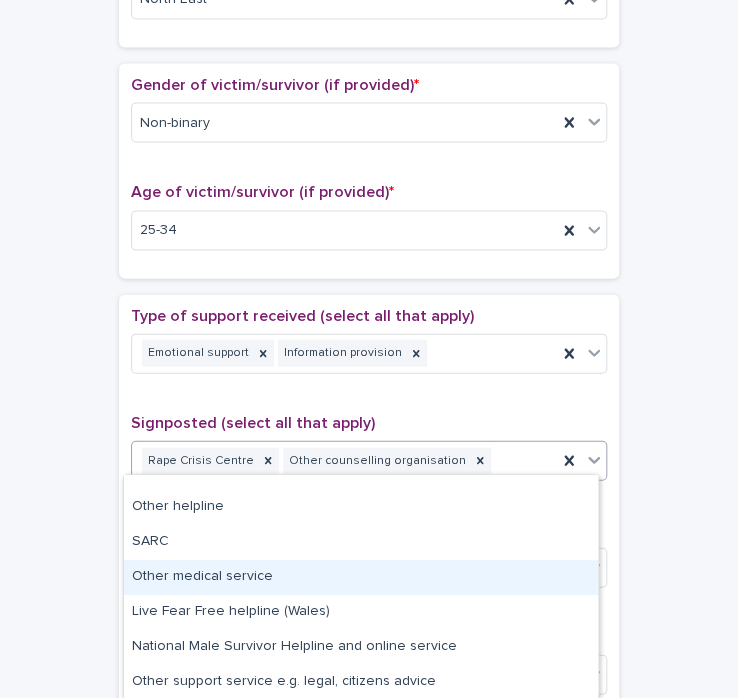 click on "**********" at bounding box center (369, 189) 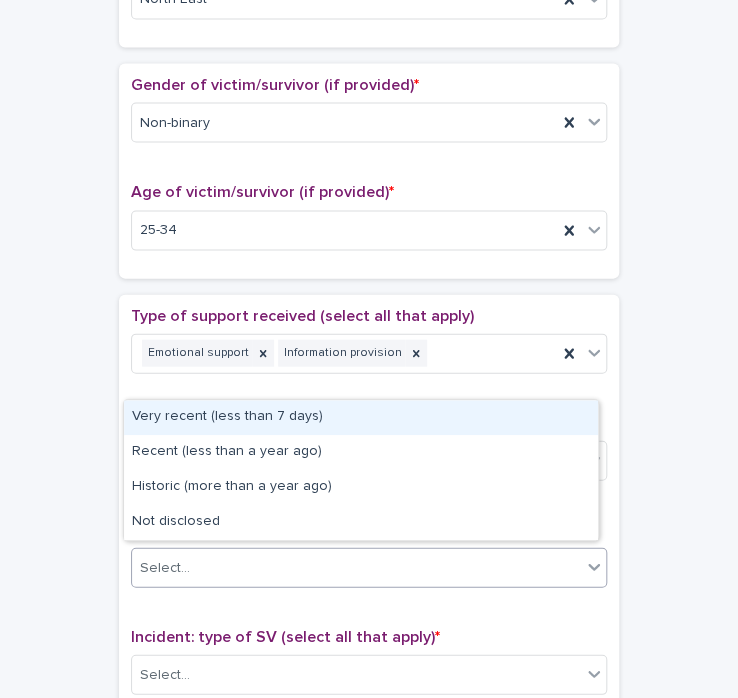 click on "Select..." at bounding box center (356, 567) 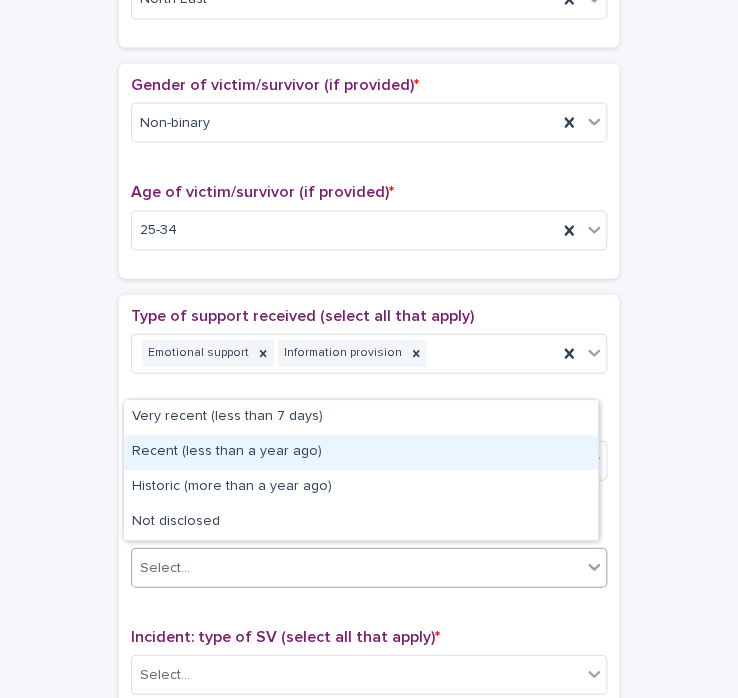 click on "Recent (less than a year ago)" at bounding box center [361, 452] 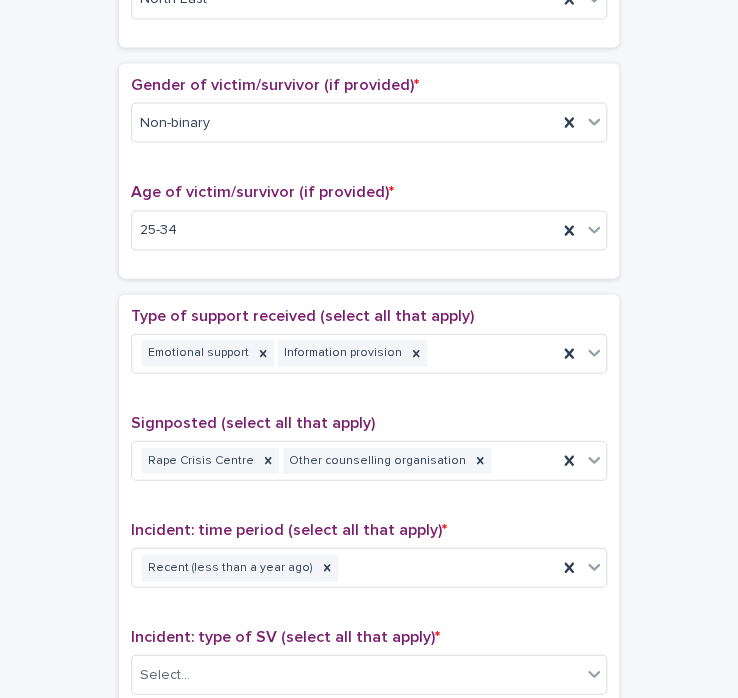 click on "Type of support received (select all that apply) Emotional support Information provision Signposted (select all that apply) Rape Crisis Centre Other counselling organisation Incident: time period (select all that apply) * Recent (less than a year ago) Incident: type of SV (select all that apply) * Select... Incident: perpetrator (select all that apply) * Select... Incident: gender of perpetrator (select all that apply) * Select... Flags Select... Comments" at bounding box center (369, 724) 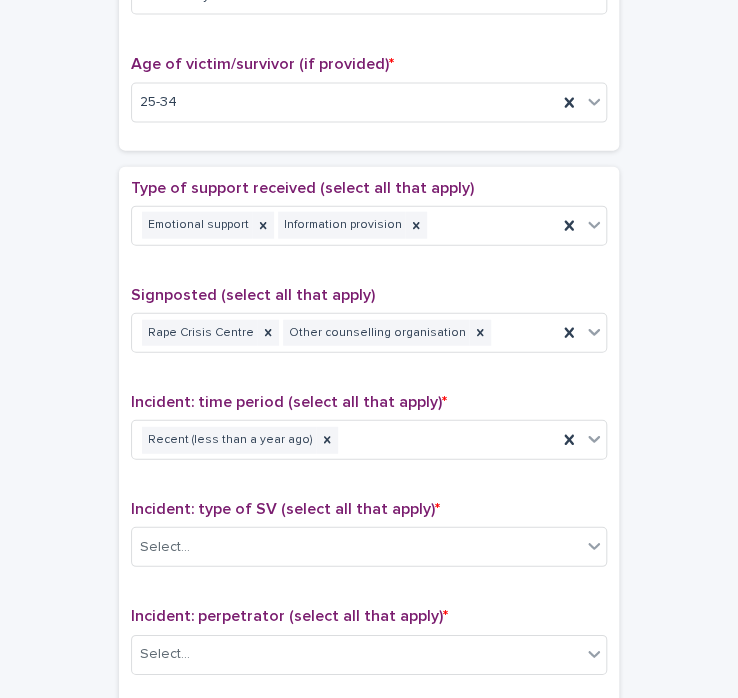 scroll, scrollTop: 1008, scrollLeft: 0, axis: vertical 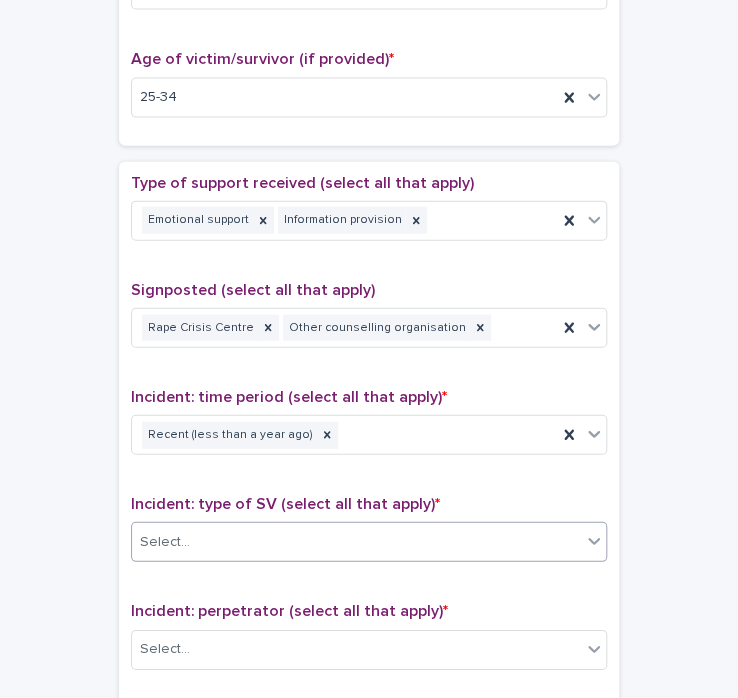 click on "Select..." at bounding box center (165, 542) 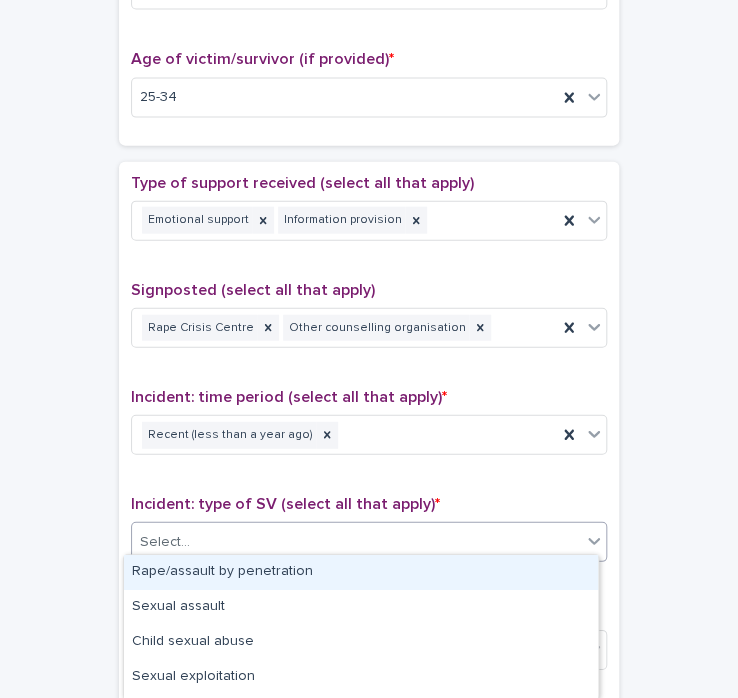 click on "Rape/assault by penetration" at bounding box center [361, 572] 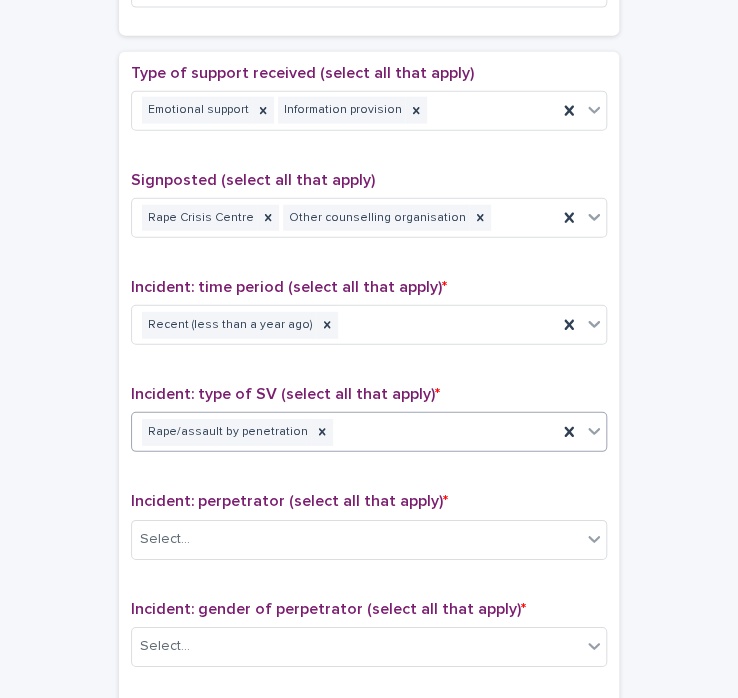 scroll, scrollTop: 1194, scrollLeft: 0, axis: vertical 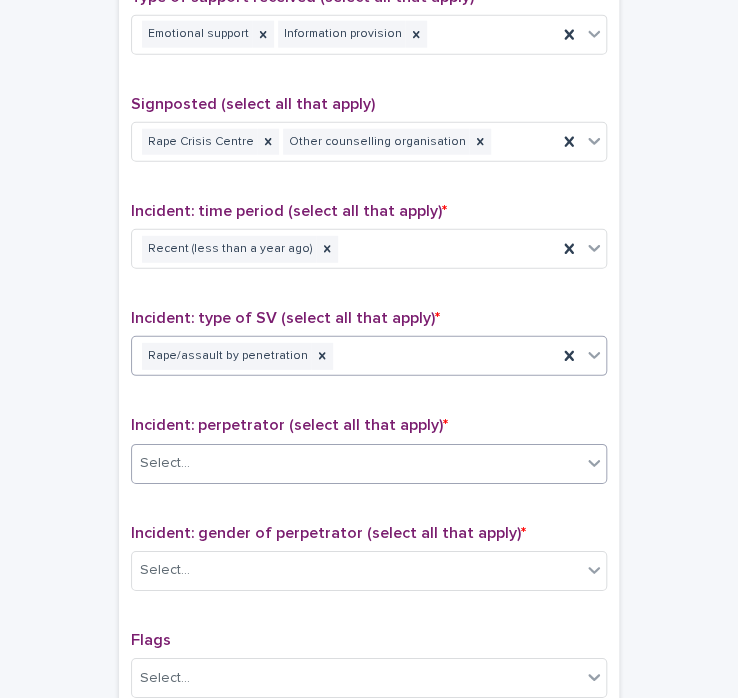 click on "Select..." at bounding box center [356, 463] 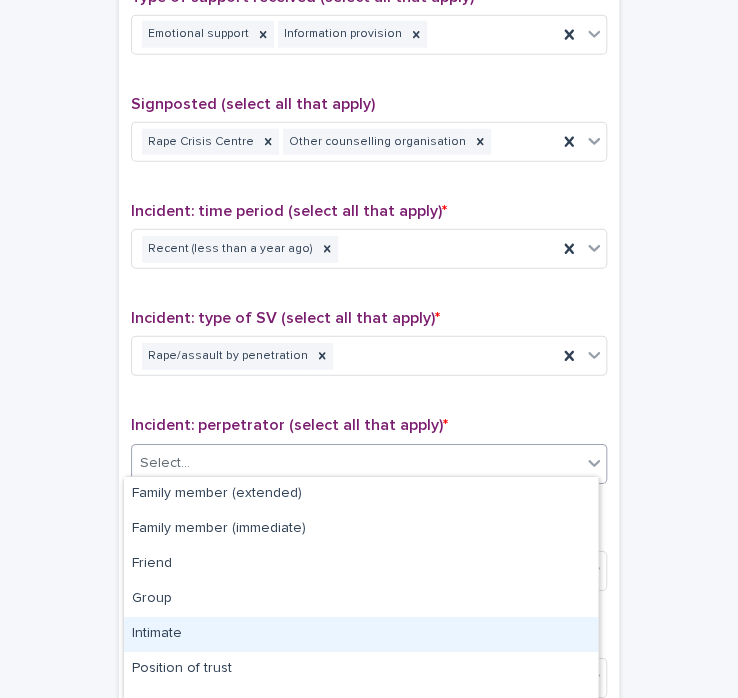 click on "Intimate" at bounding box center [361, 634] 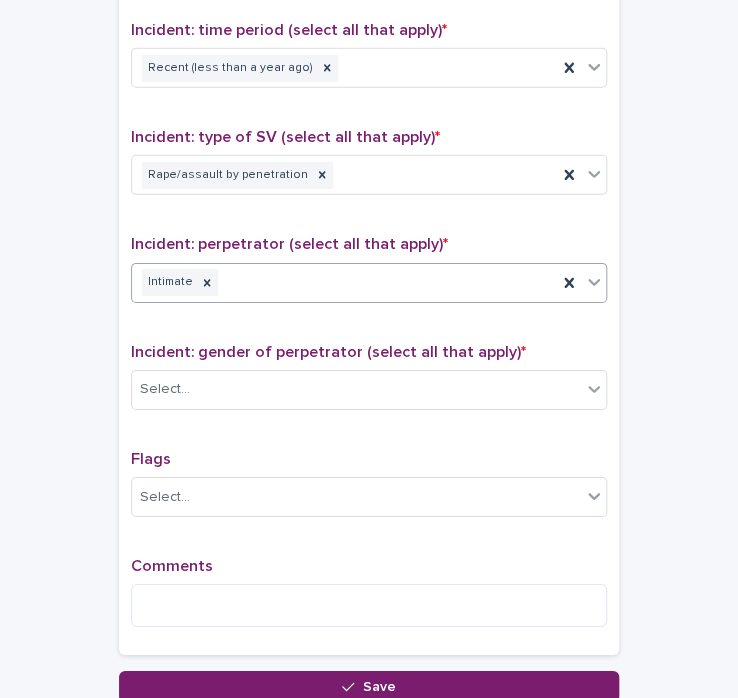 scroll, scrollTop: 1392, scrollLeft: 0, axis: vertical 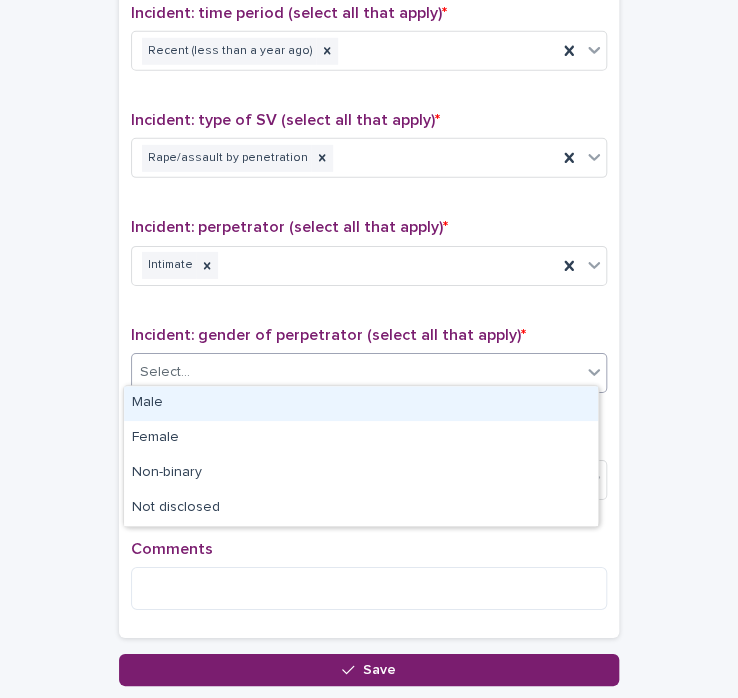 click on "Select..." at bounding box center (356, 372) 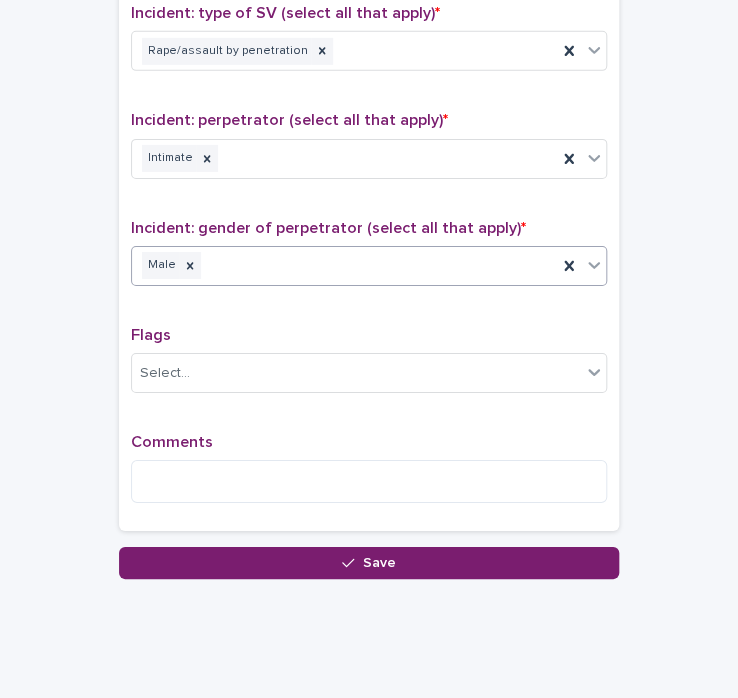 scroll, scrollTop: 1502, scrollLeft: 0, axis: vertical 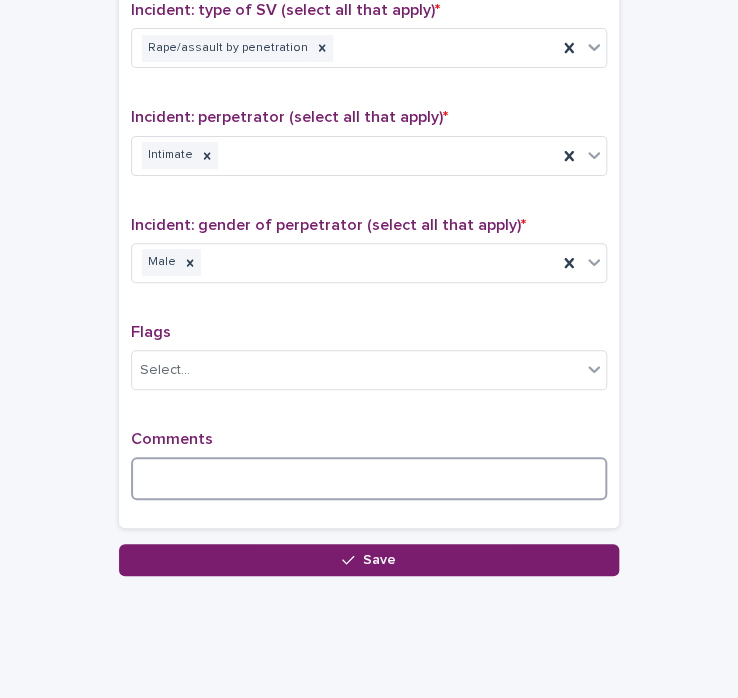 click at bounding box center (369, 478) 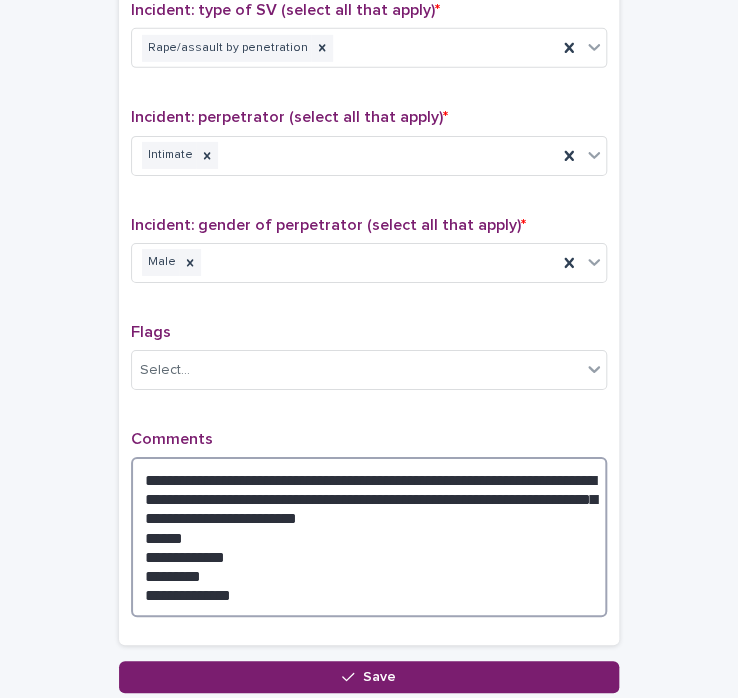 click on "**********" at bounding box center [369, 537] 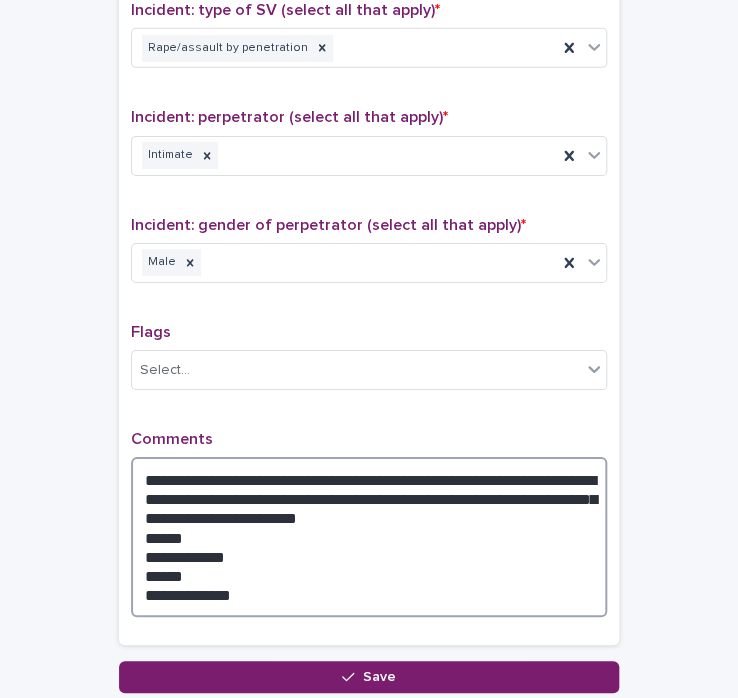 click on "**********" at bounding box center (369, 537) 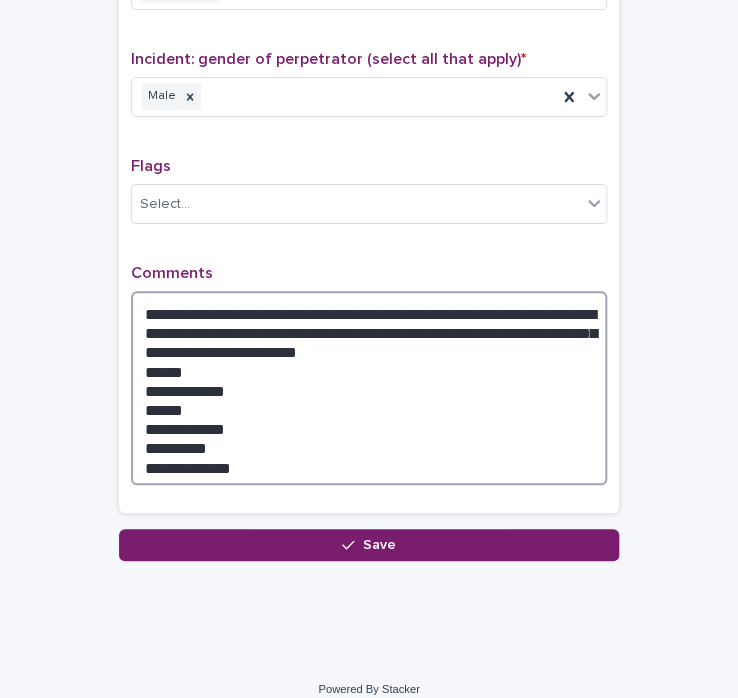 scroll, scrollTop: 1678, scrollLeft: 0, axis: vertical 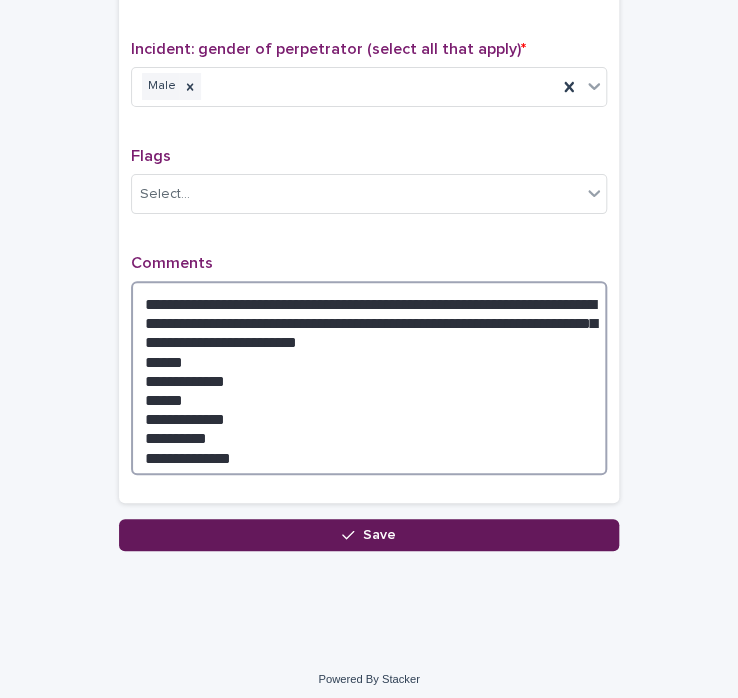 type on "**********" 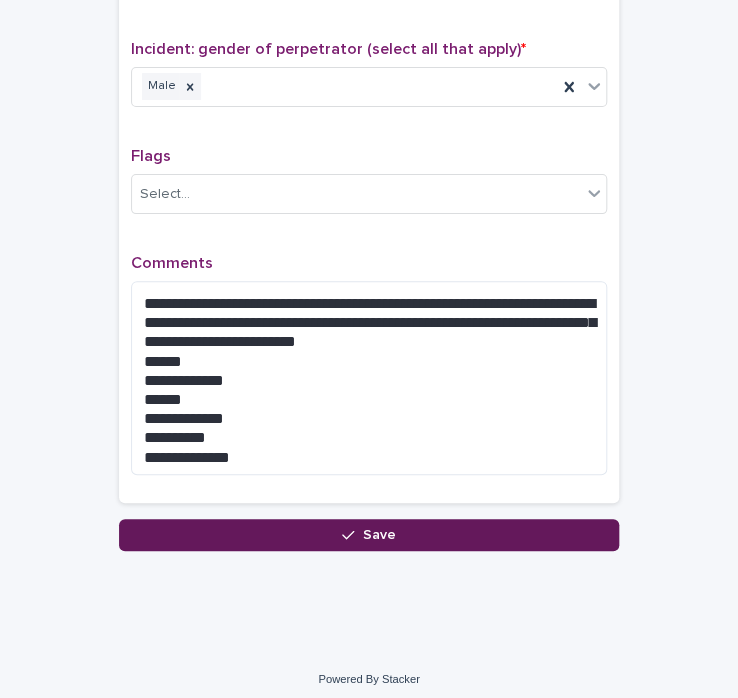 click on "Save" at bounding box center (369, 535) 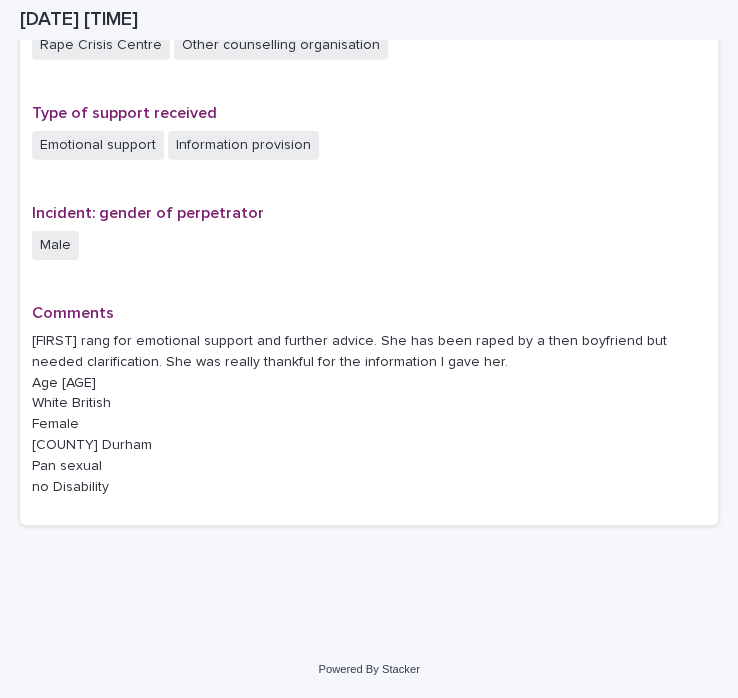 scroll, scrollTop: 1358, scrollLeft: 0, axis: vertical 